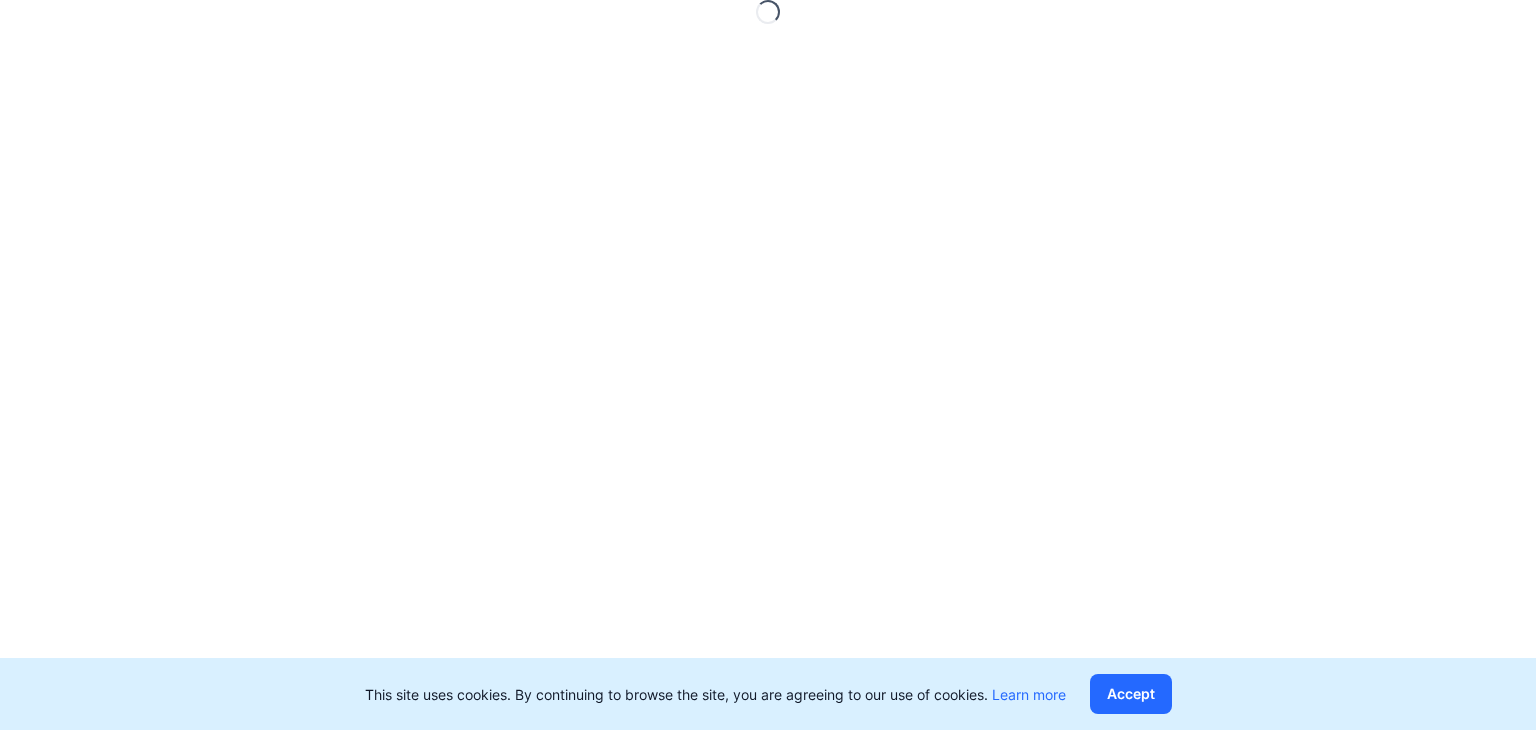 scroll, scrollTop: 0, scrollLeft: 0, axis: both 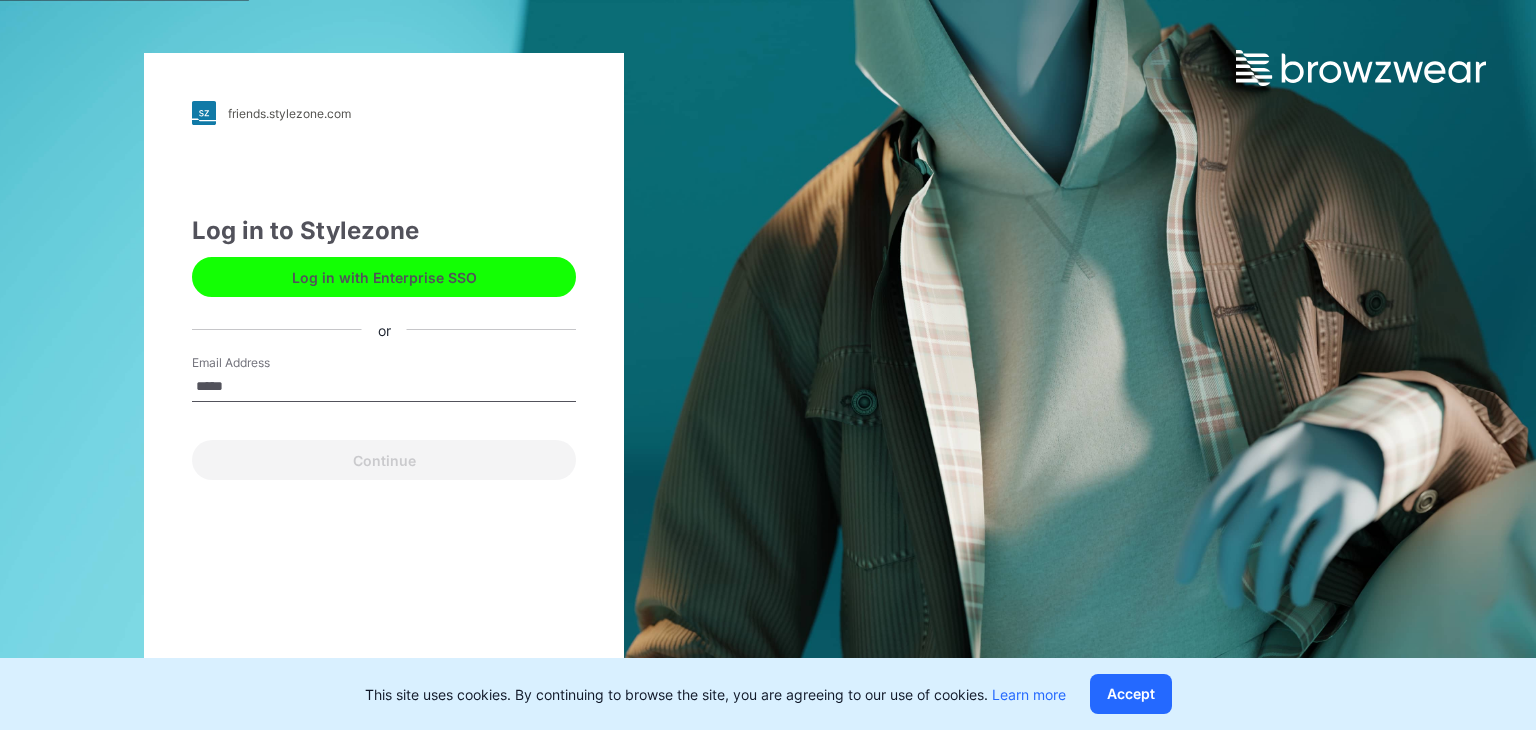 click on "*****" at bounding box center [384, 387] 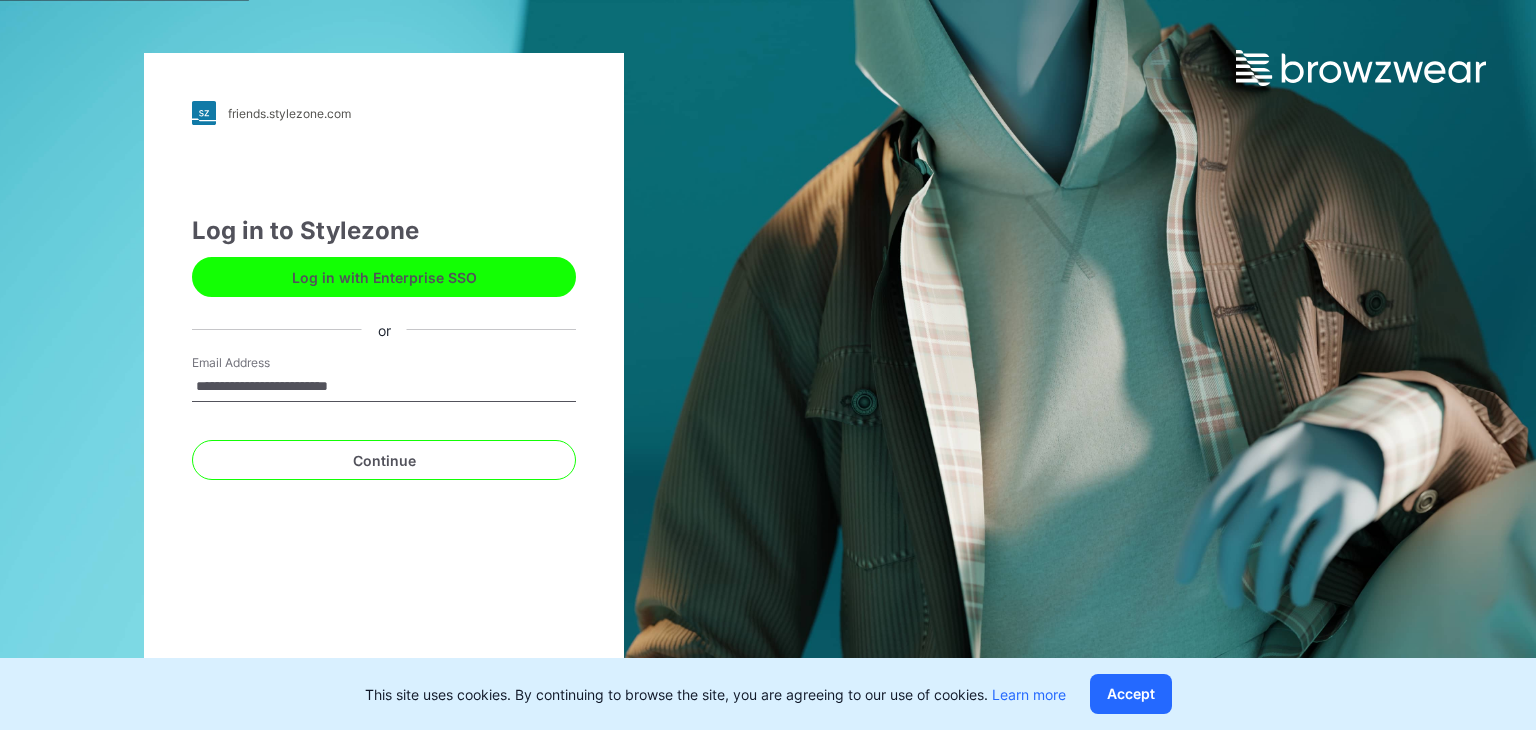 drag, startPoint x: 441, startPoint y: 383, endPoint x: 189, endPoint y: 373, distance: 252.19833 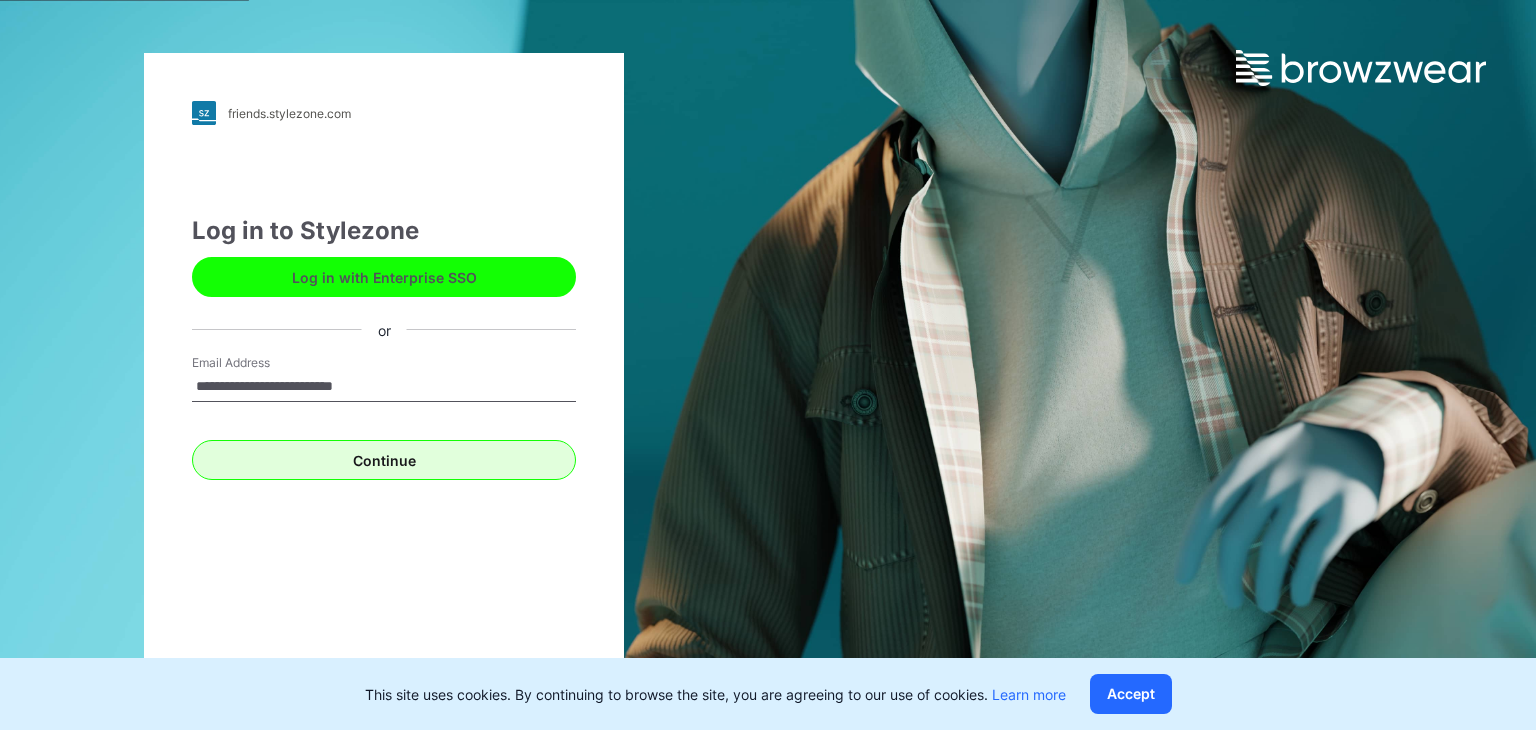 type on "**********" 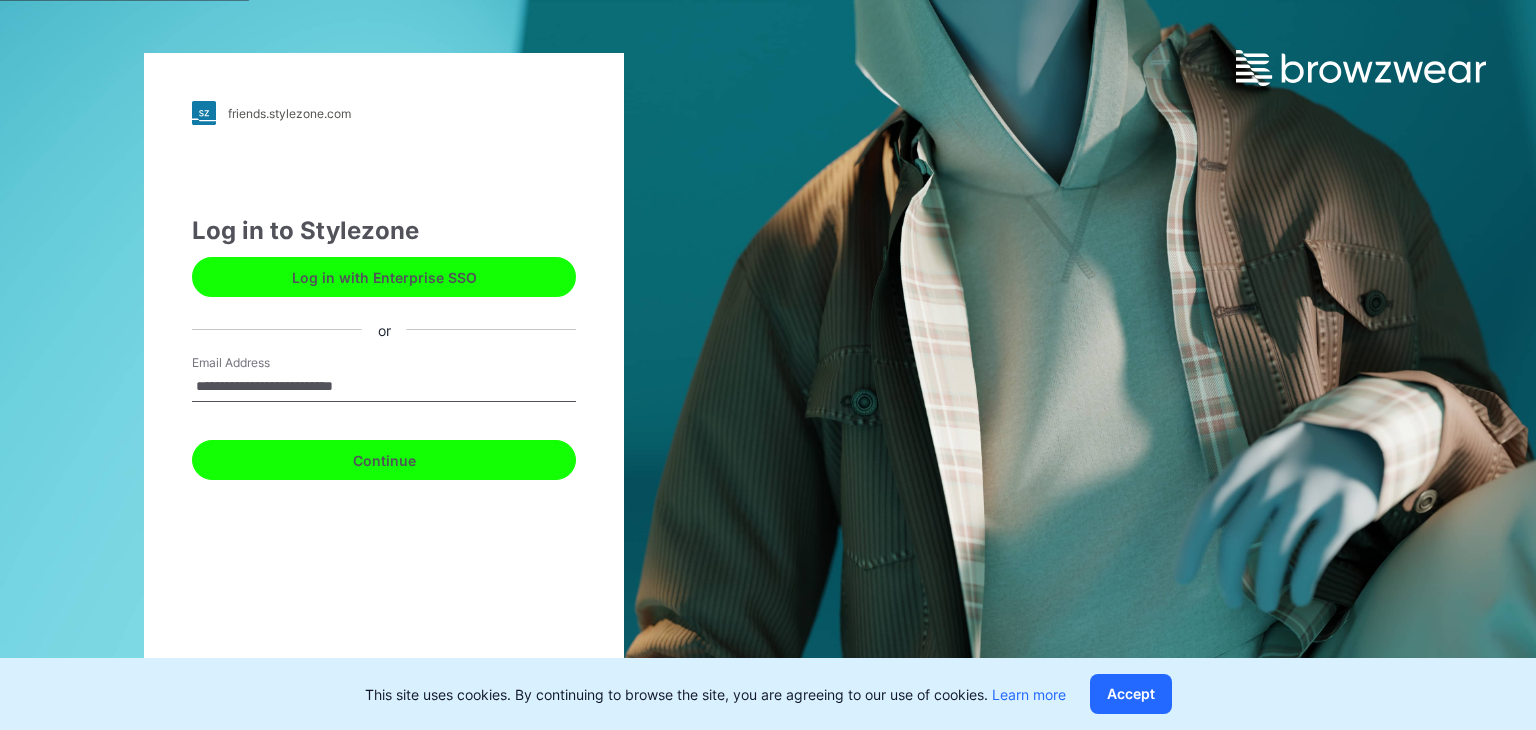 click on "Continue" at bounding box center [384, 460] 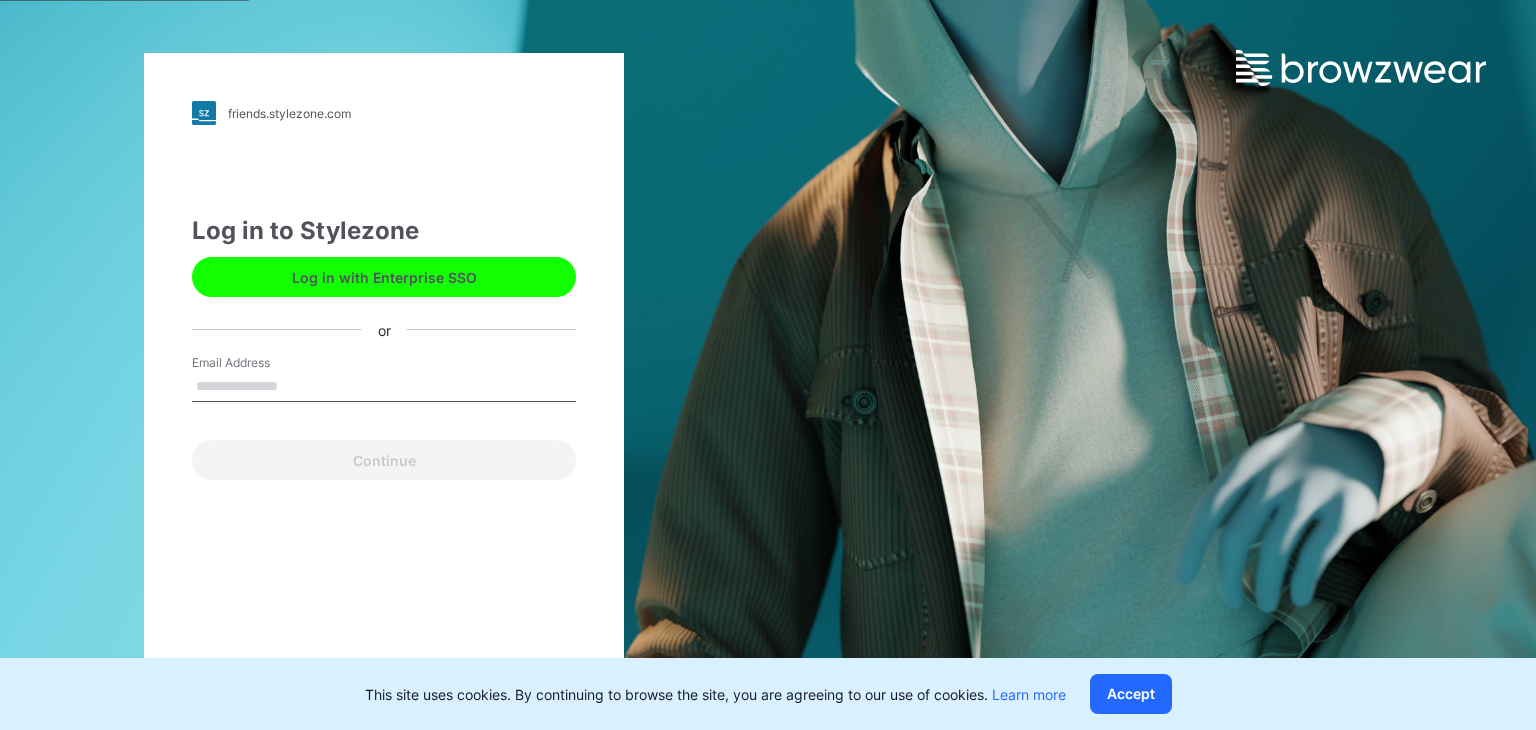 scroll, scrollTop: 0, scrollLeft: 0, axis: both 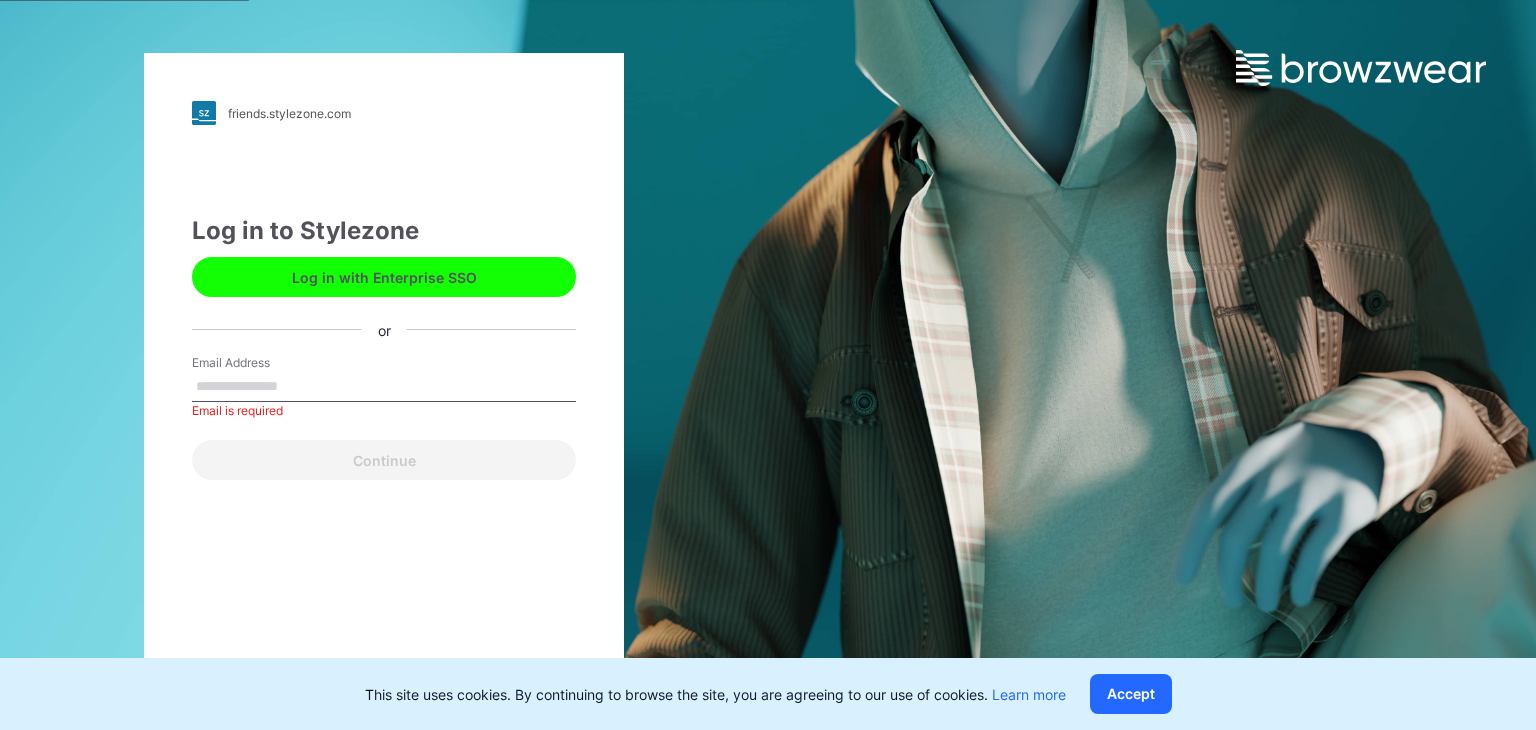 click on "Email Address Email is required" at bounding box center [384, 384] 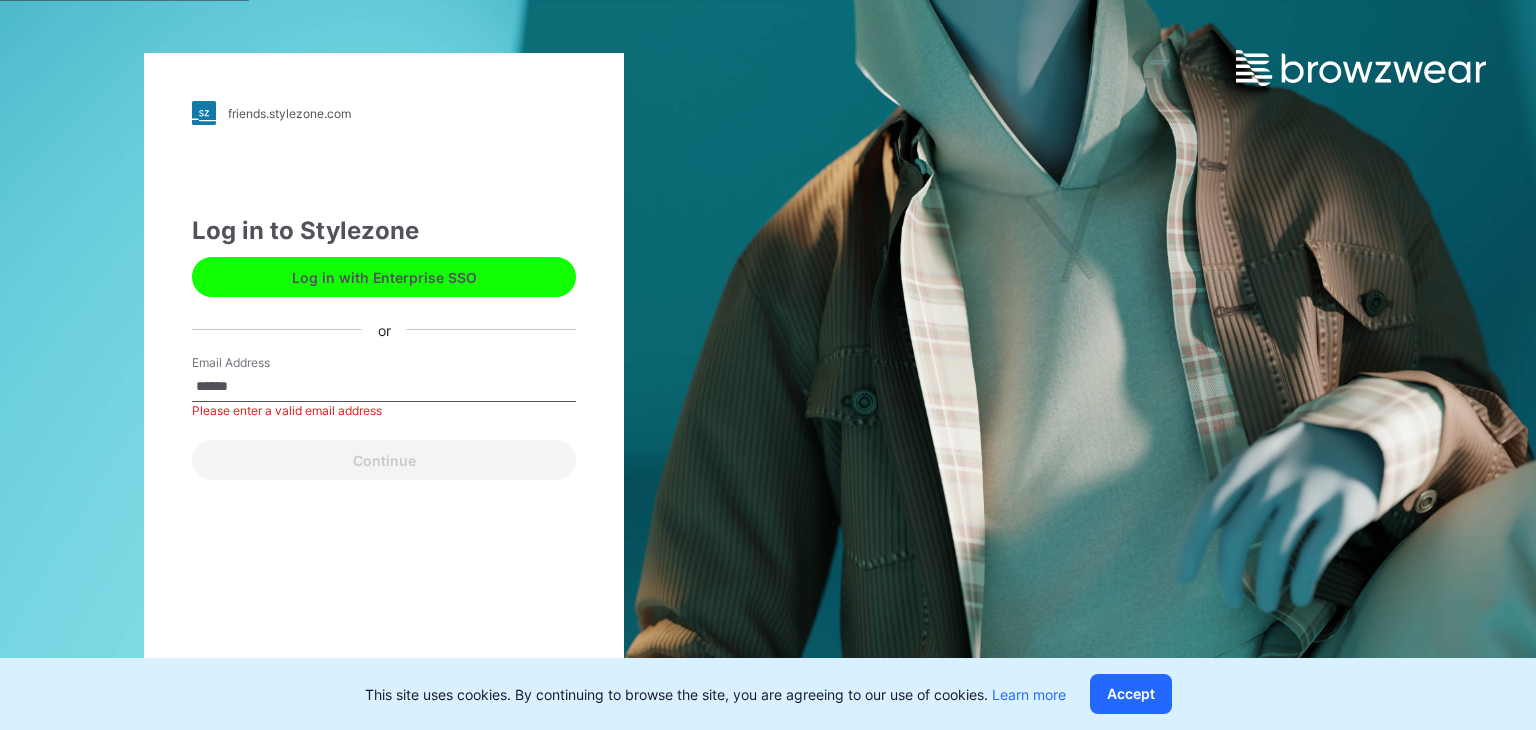 type on "**********" 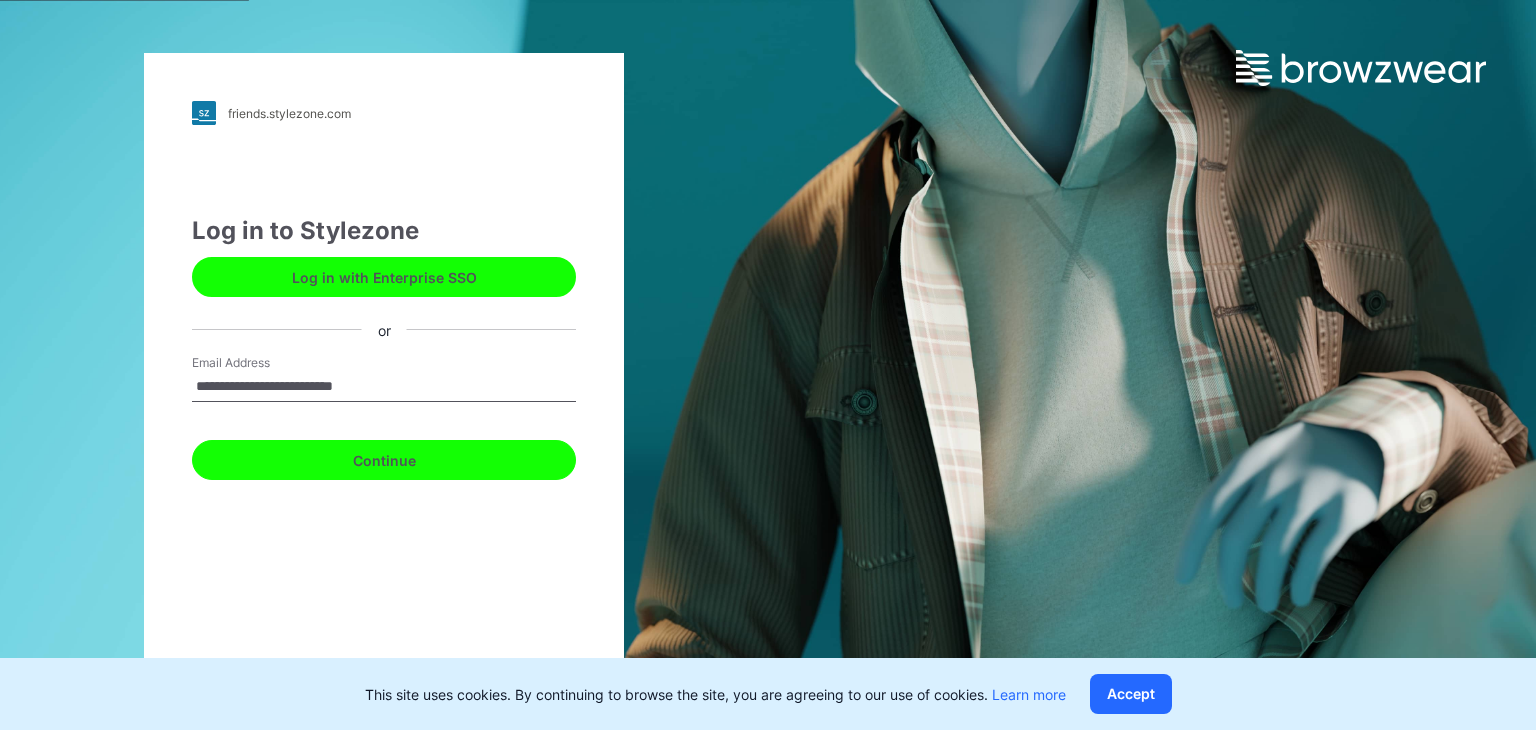 click on "Continue" at bounding box center (384, 460) 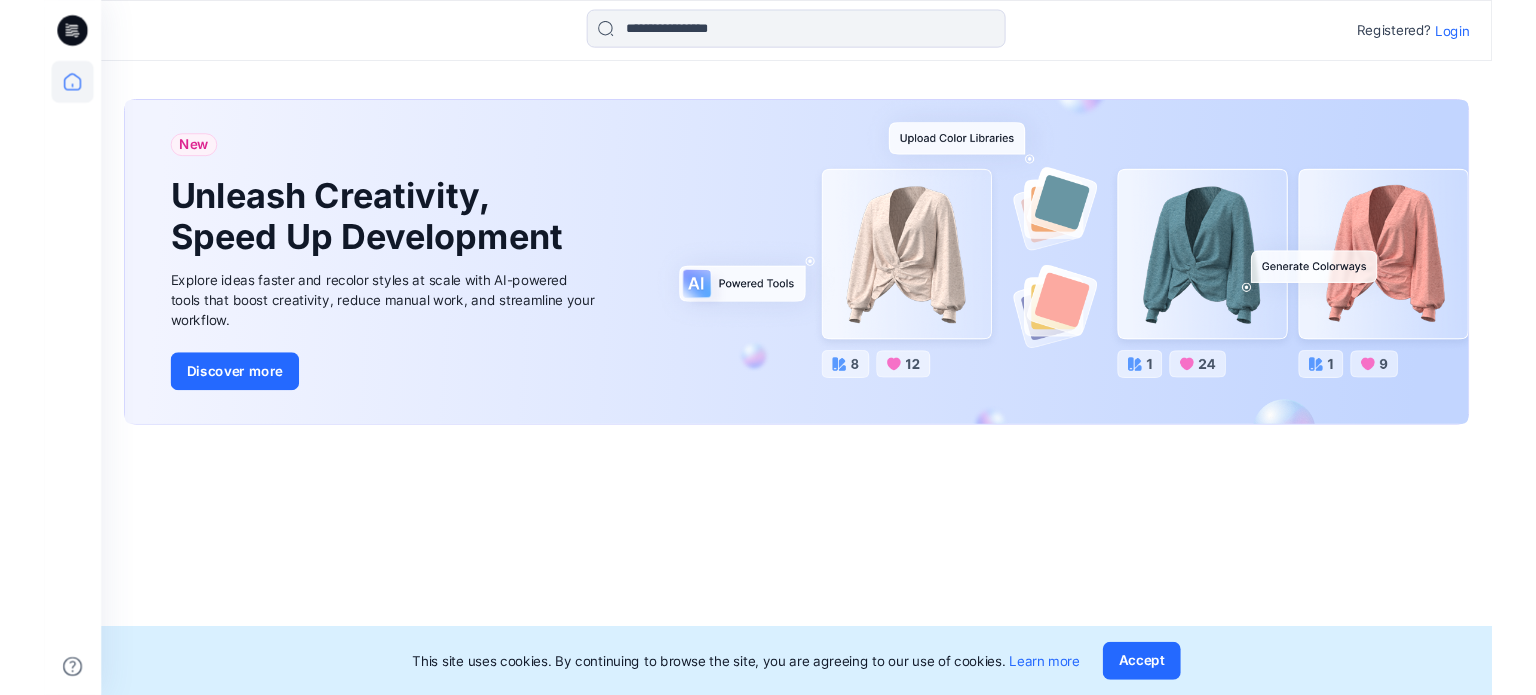 scroll, scrollTop: 0, scrollLeft: 0, axis: both 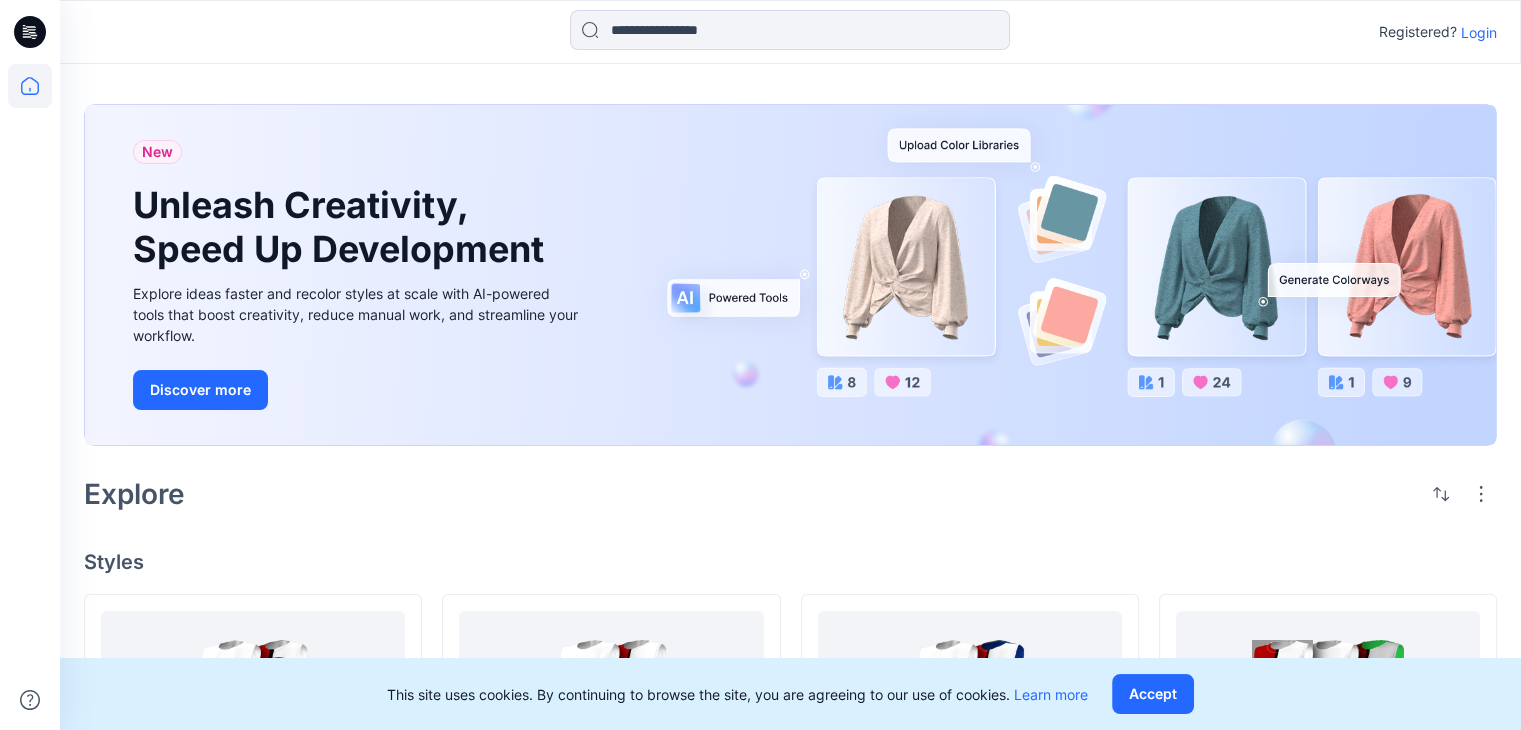 click on "Explore" at bounding box center (790, 494) 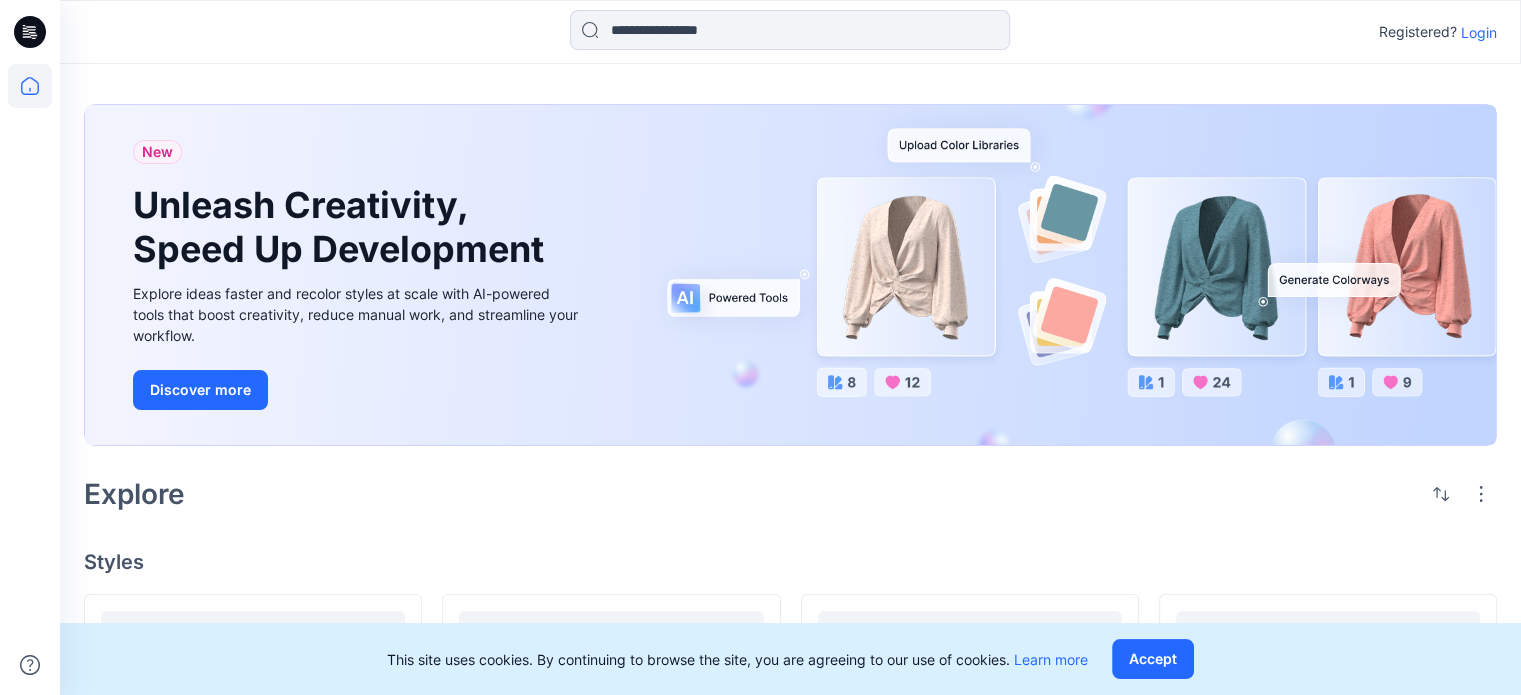 click on "Login" at bounding box center [1479, 32] 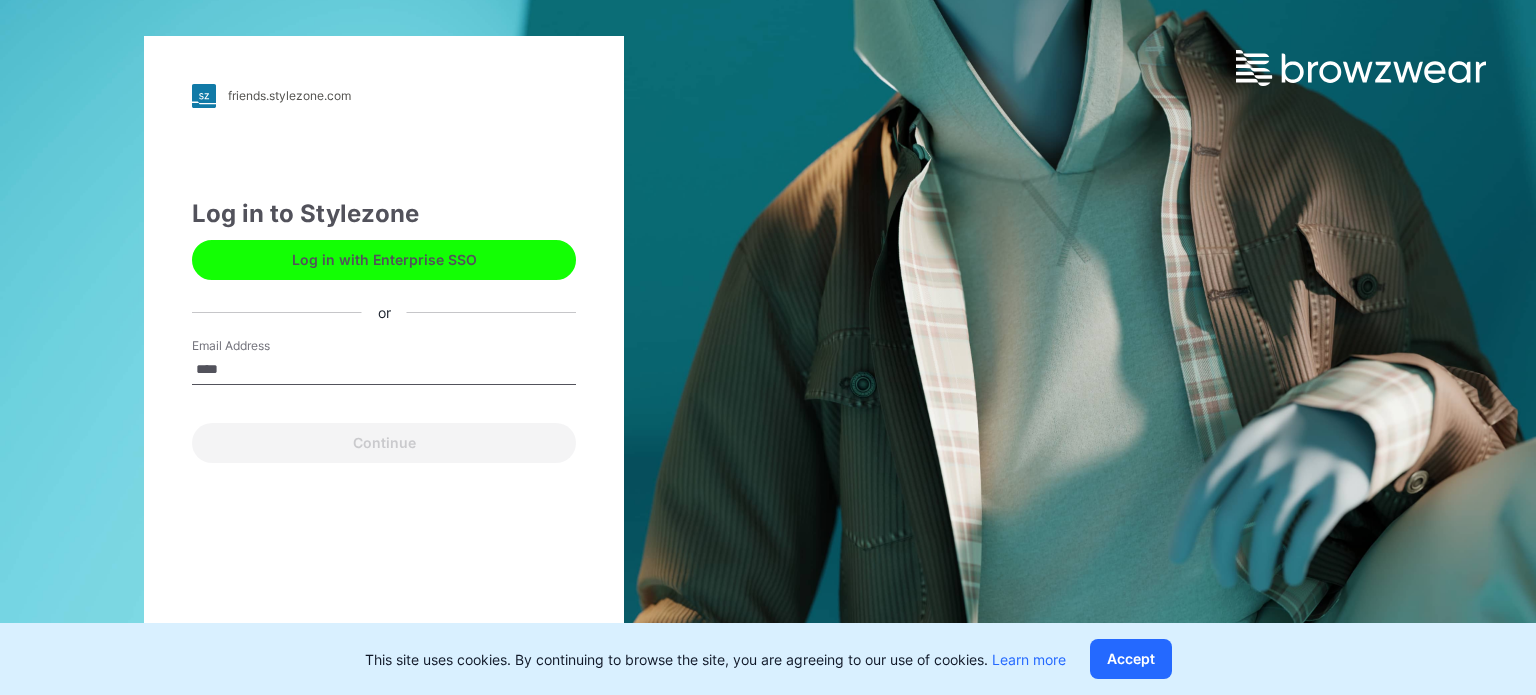 type on "**********" 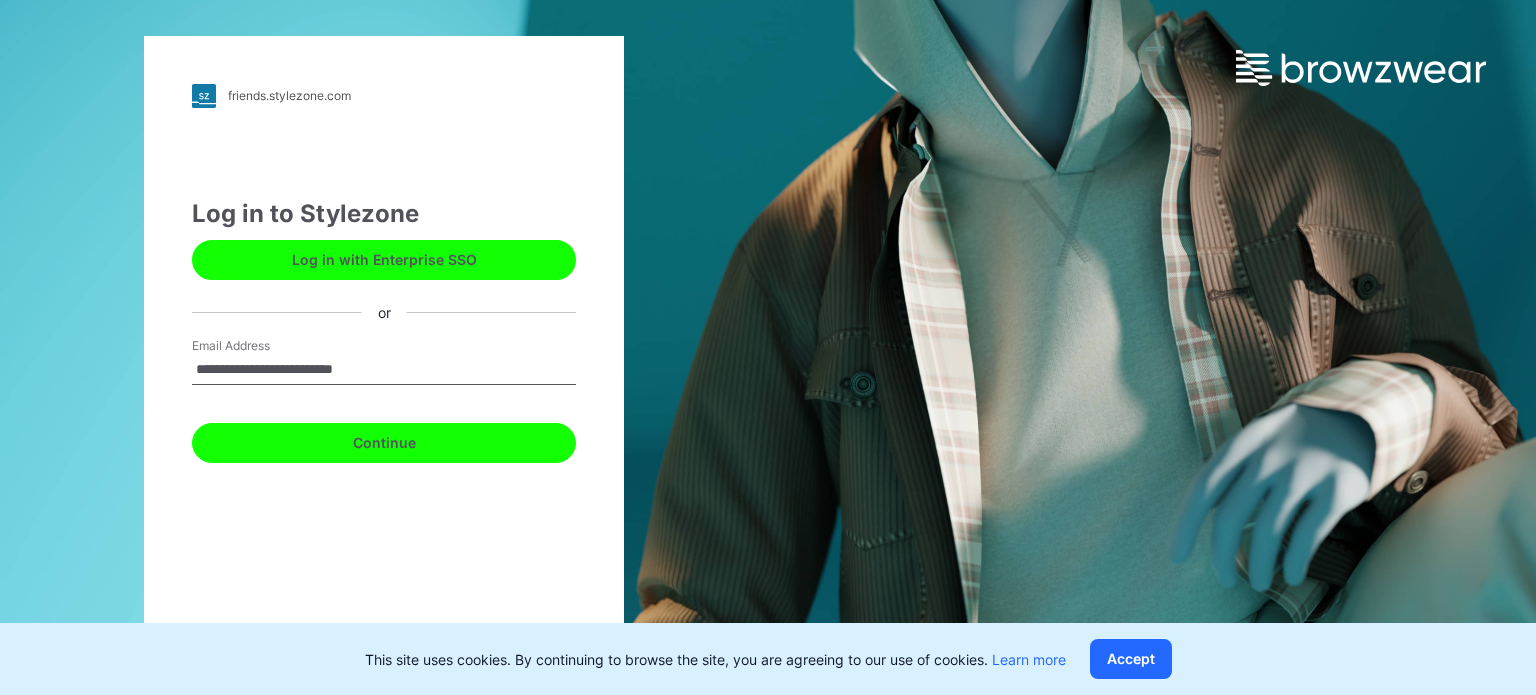 click on "Continue" at bounding box center [384, 443] 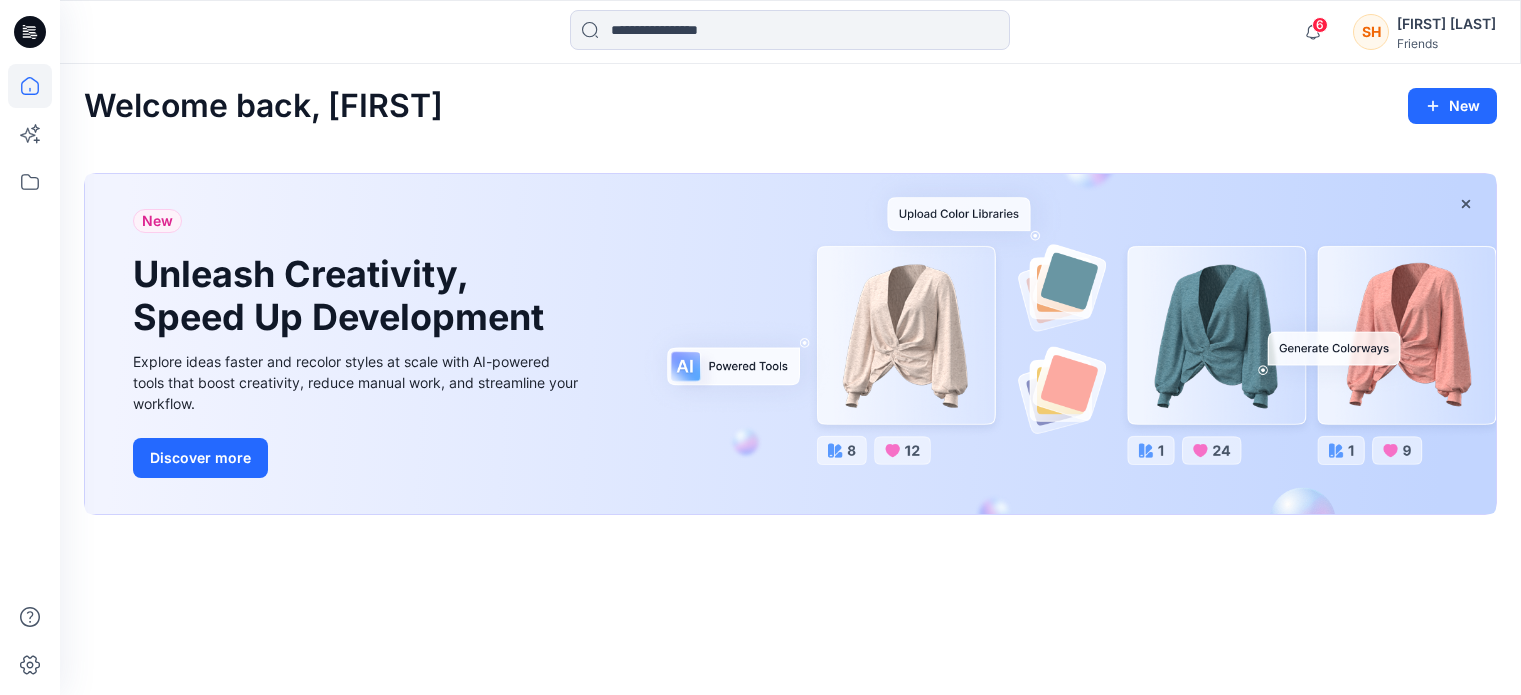 scroll, scrollTop: 0, scrollLeft: 0, axis: both 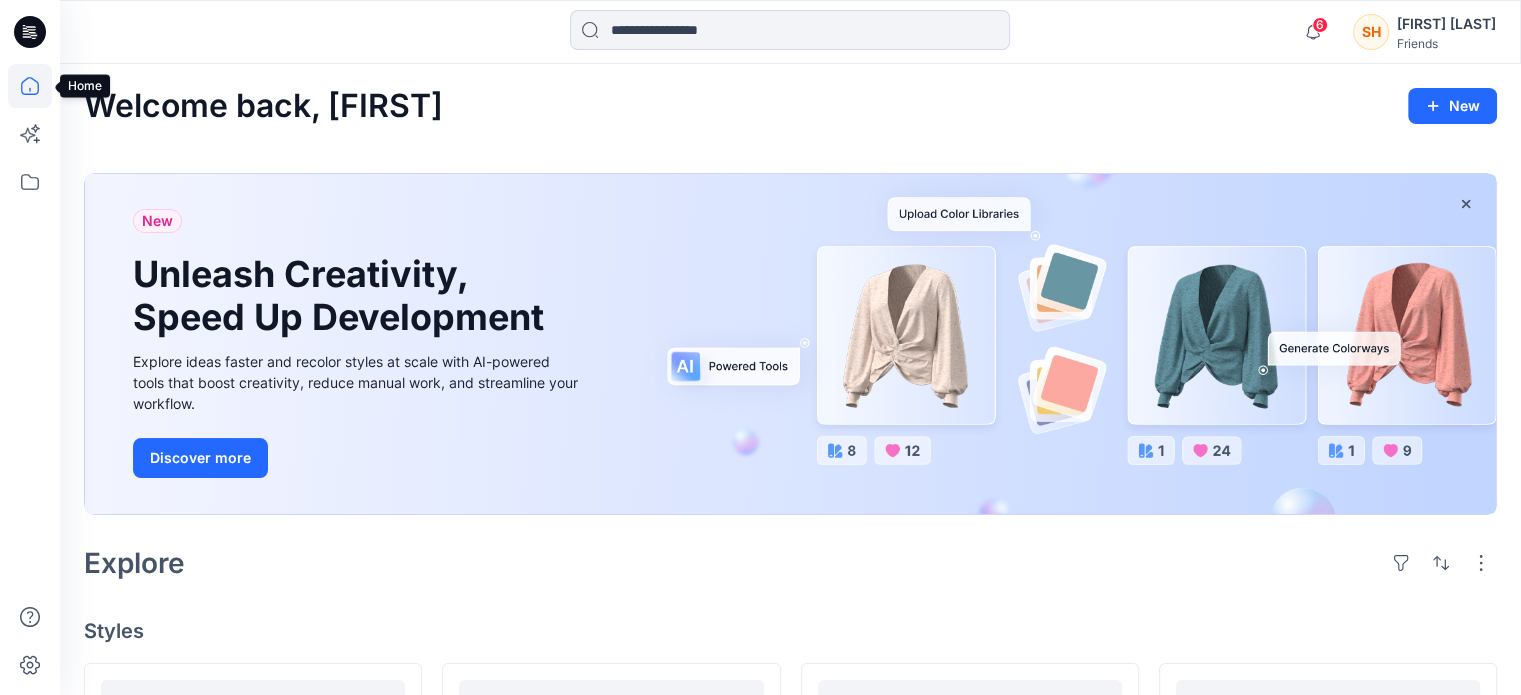 click 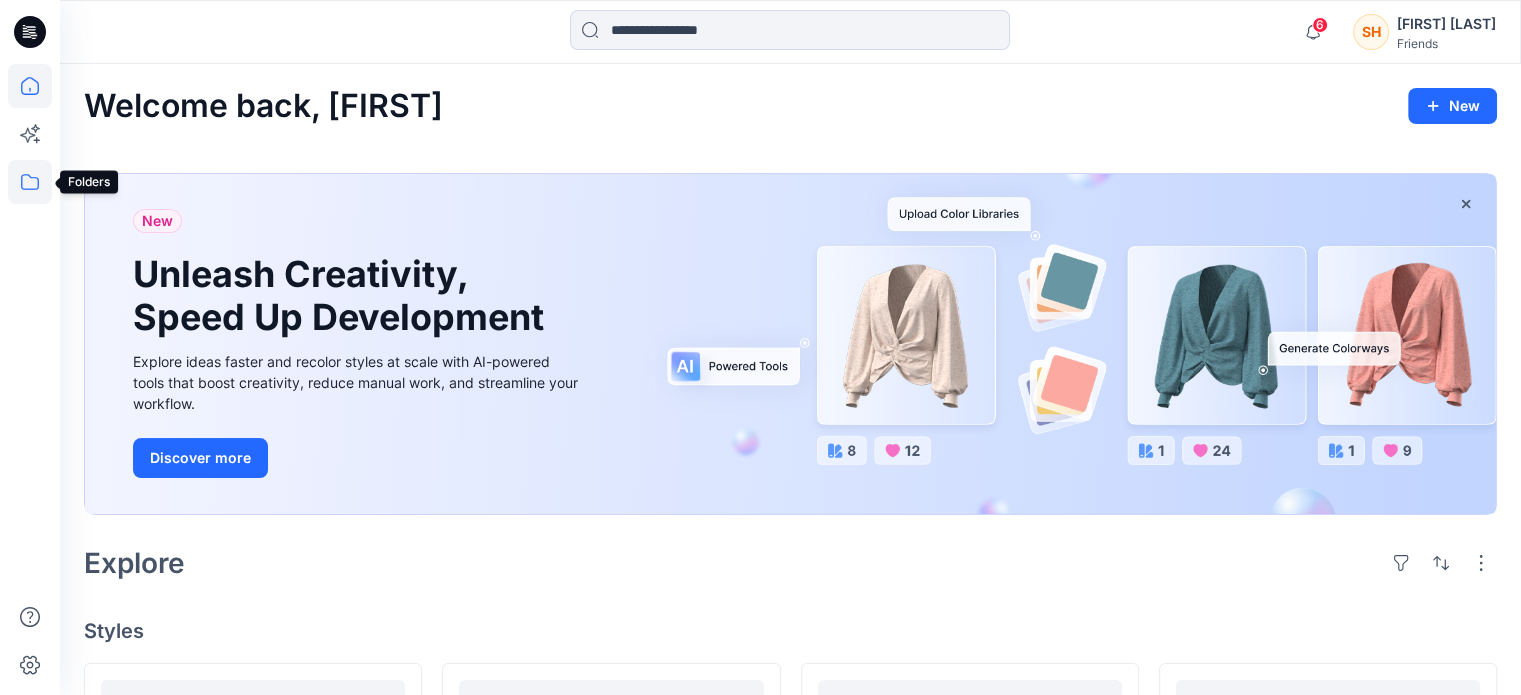 click 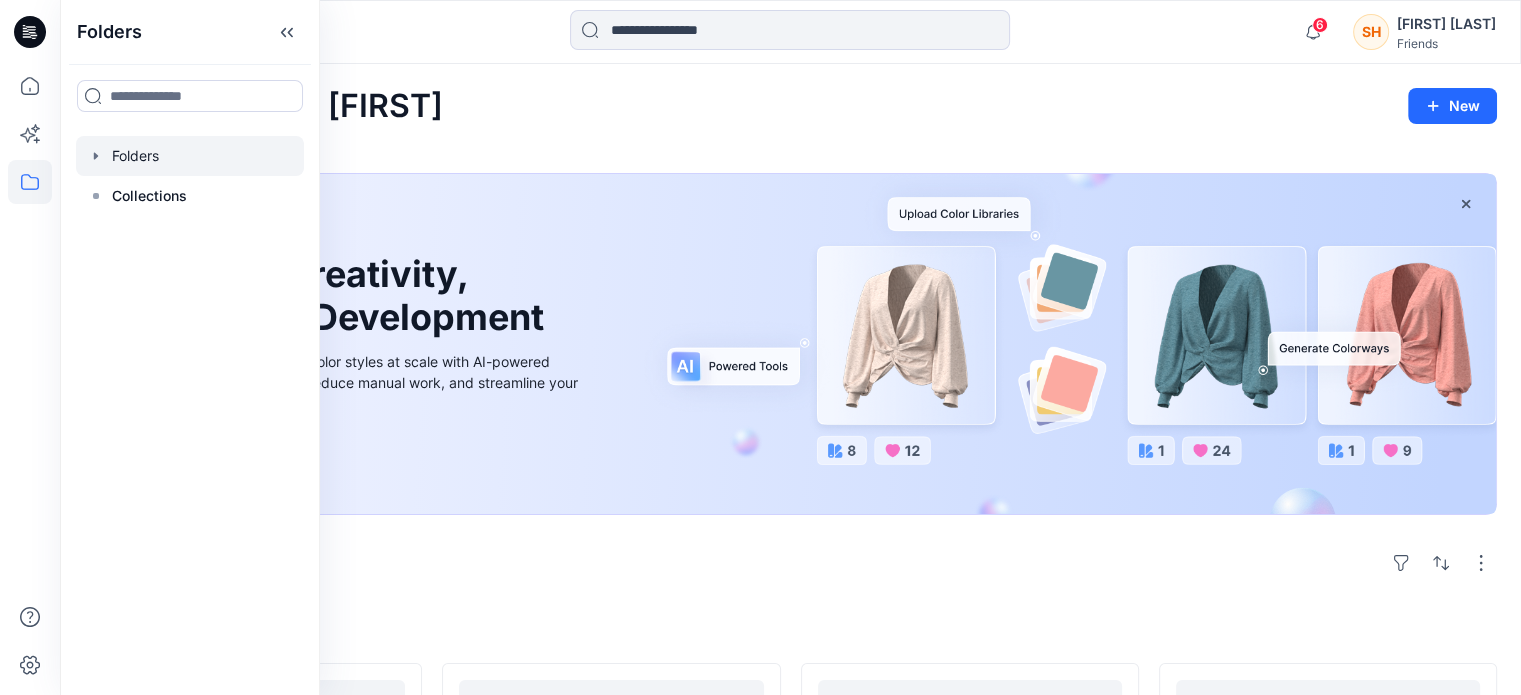 click at bounding box center (190, 156) 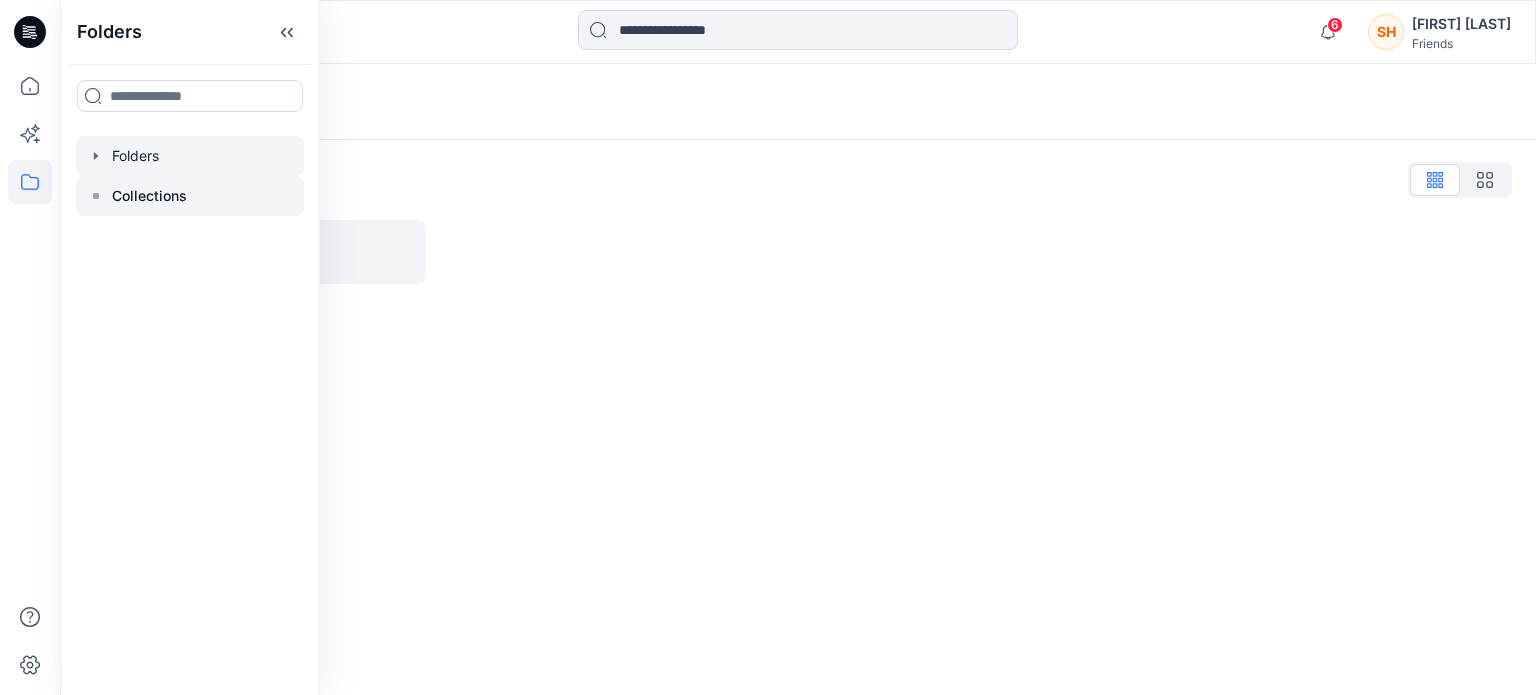 click on "Collections" at bounding box center (149, 196) 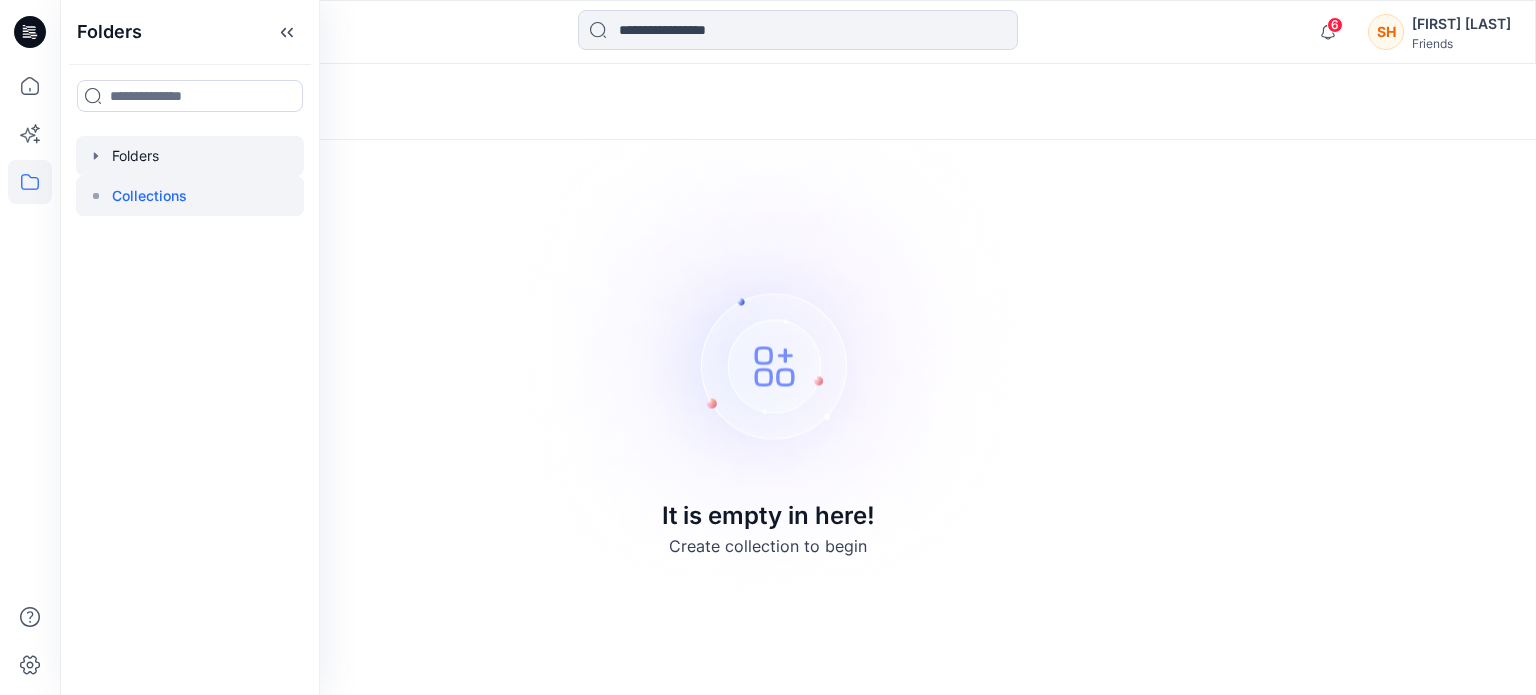 click at bounding box center [190, 156] 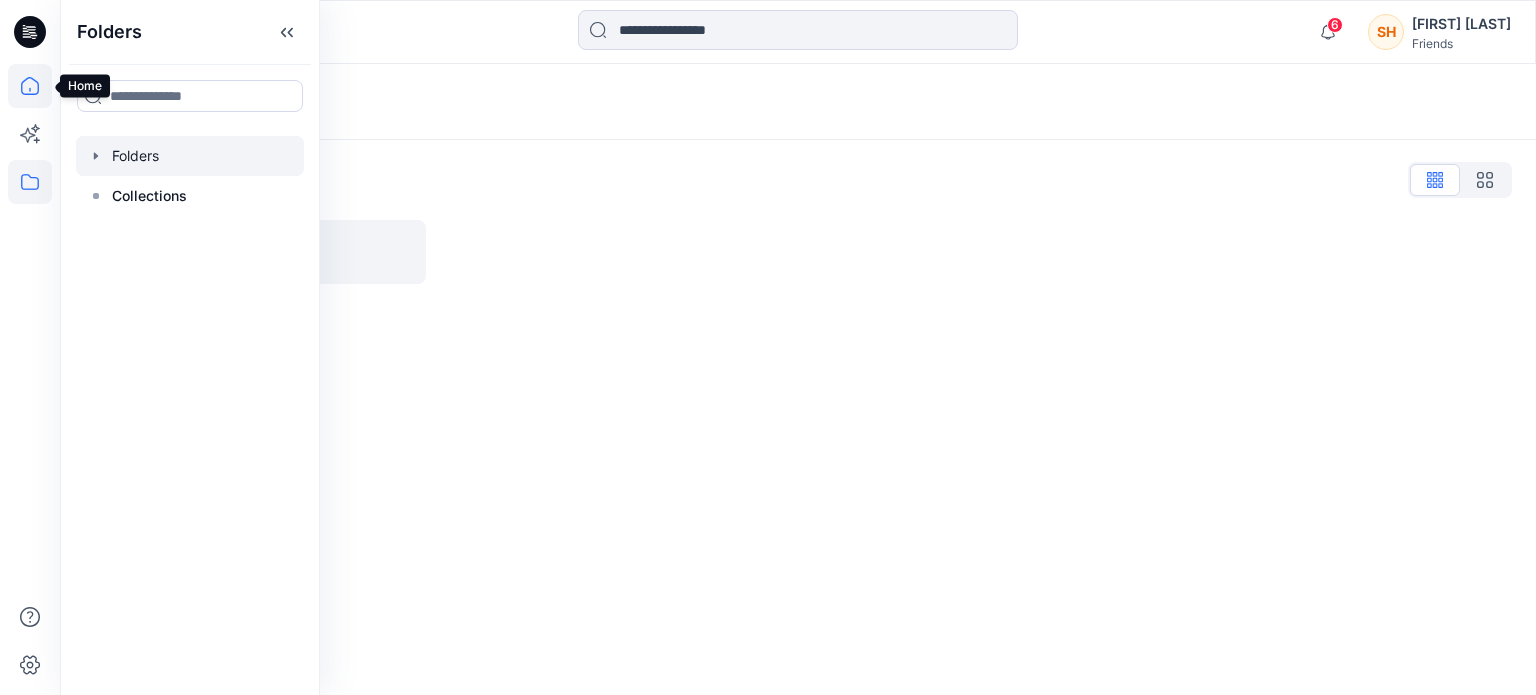 click 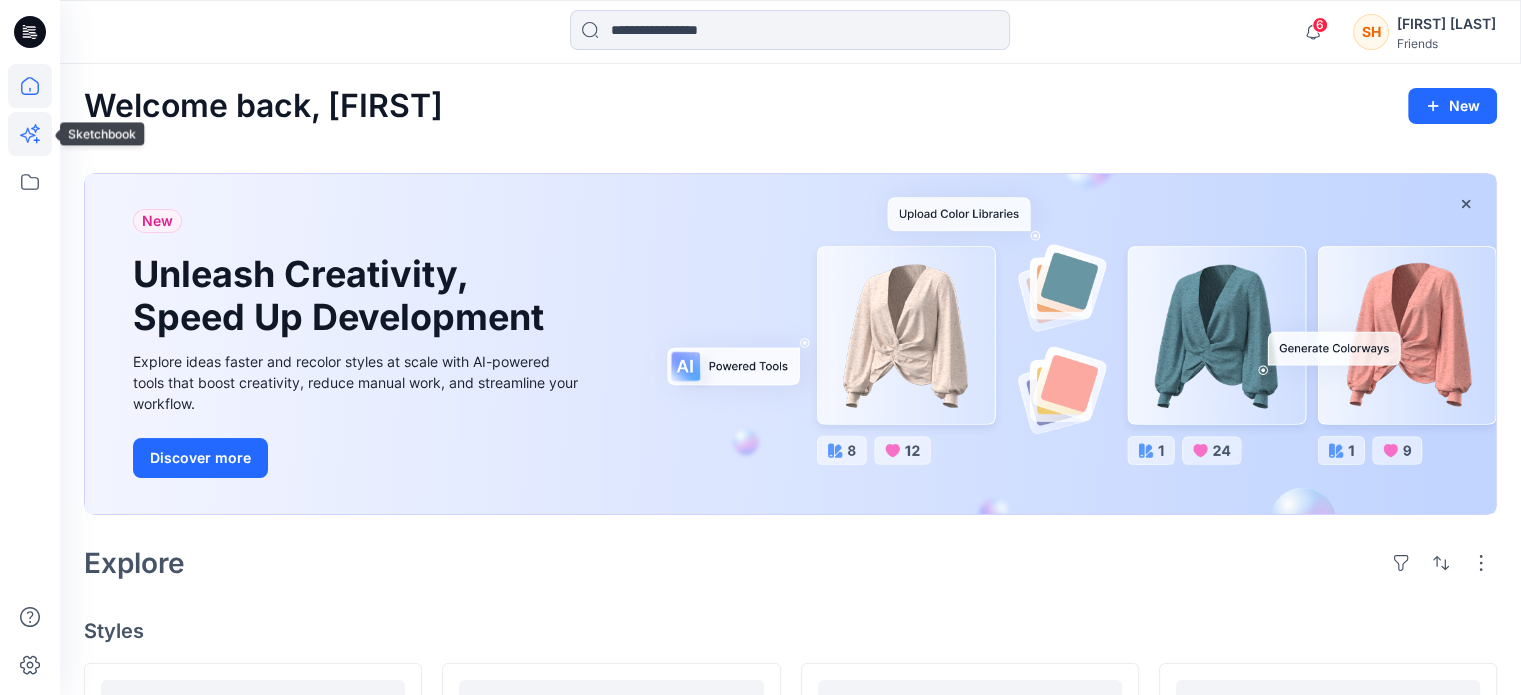 click 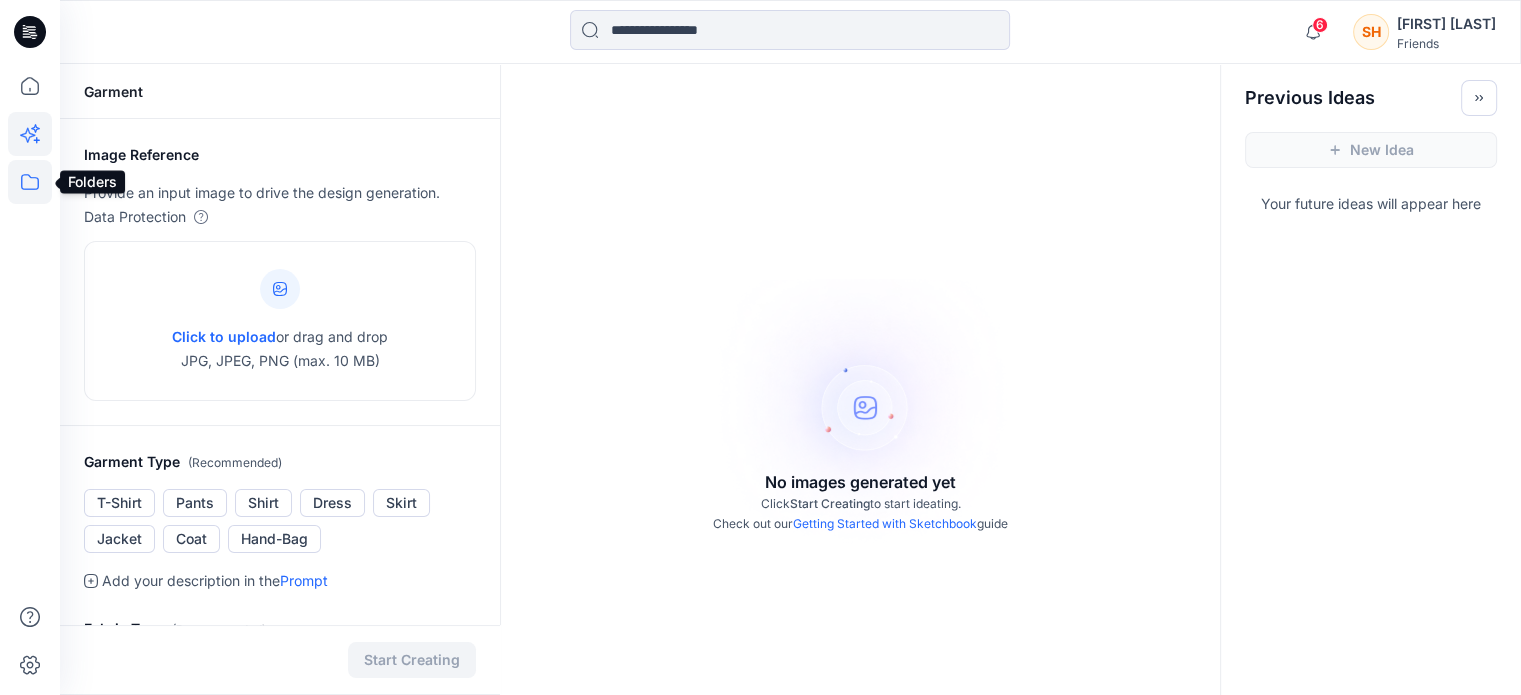 click 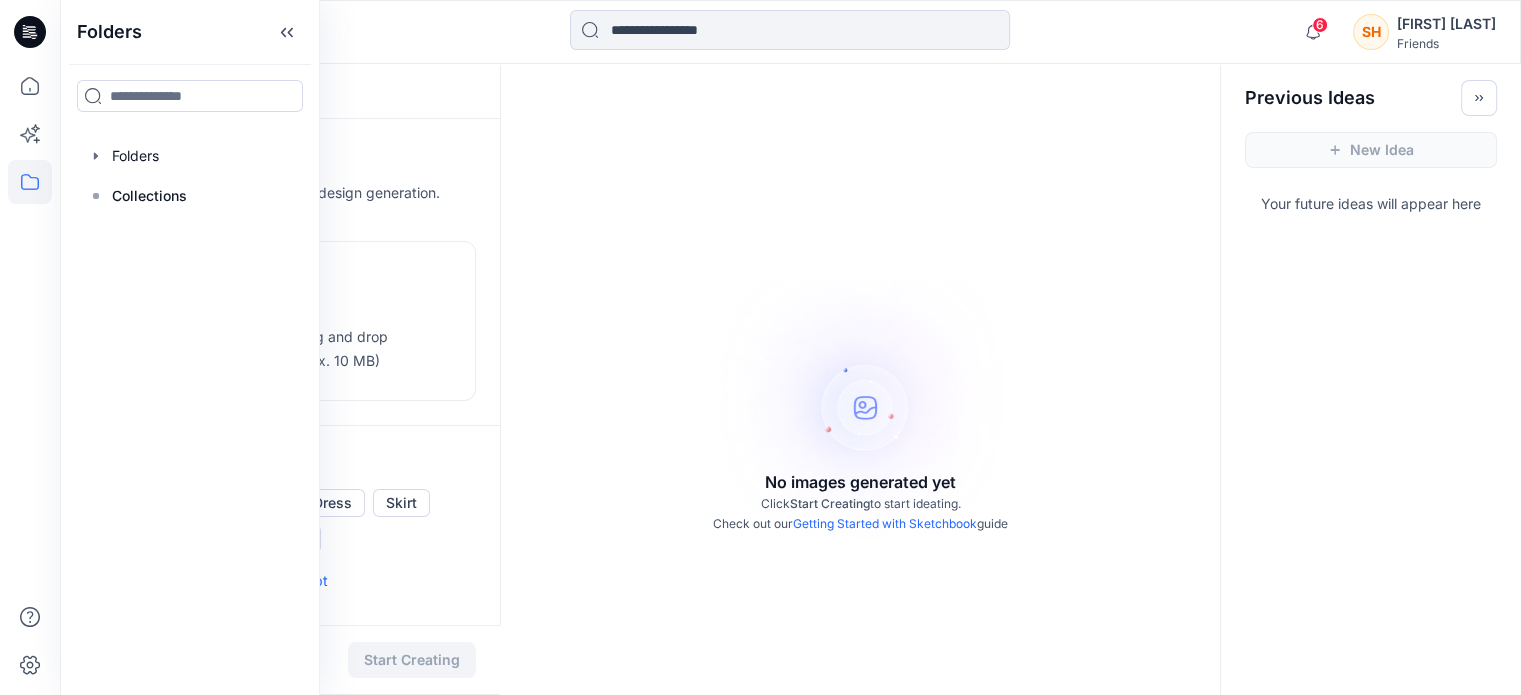 click 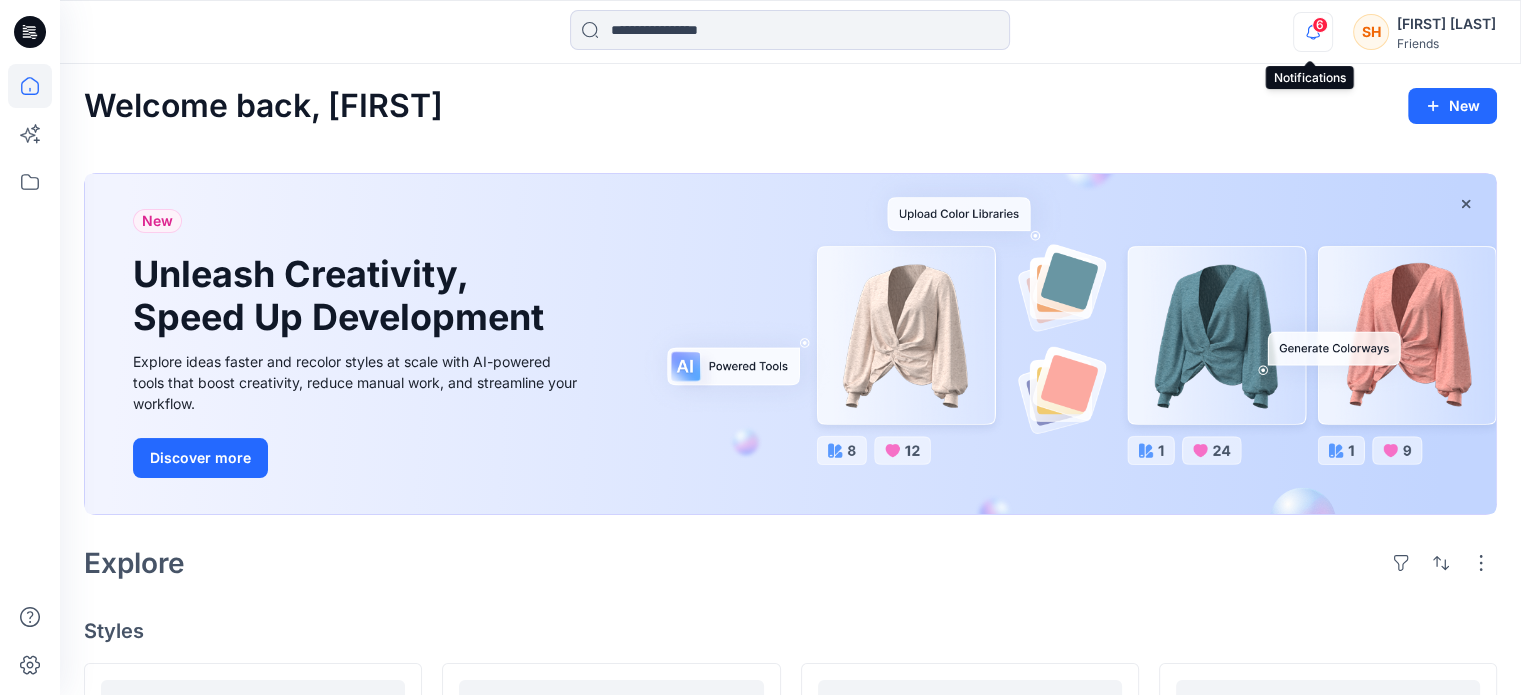 click 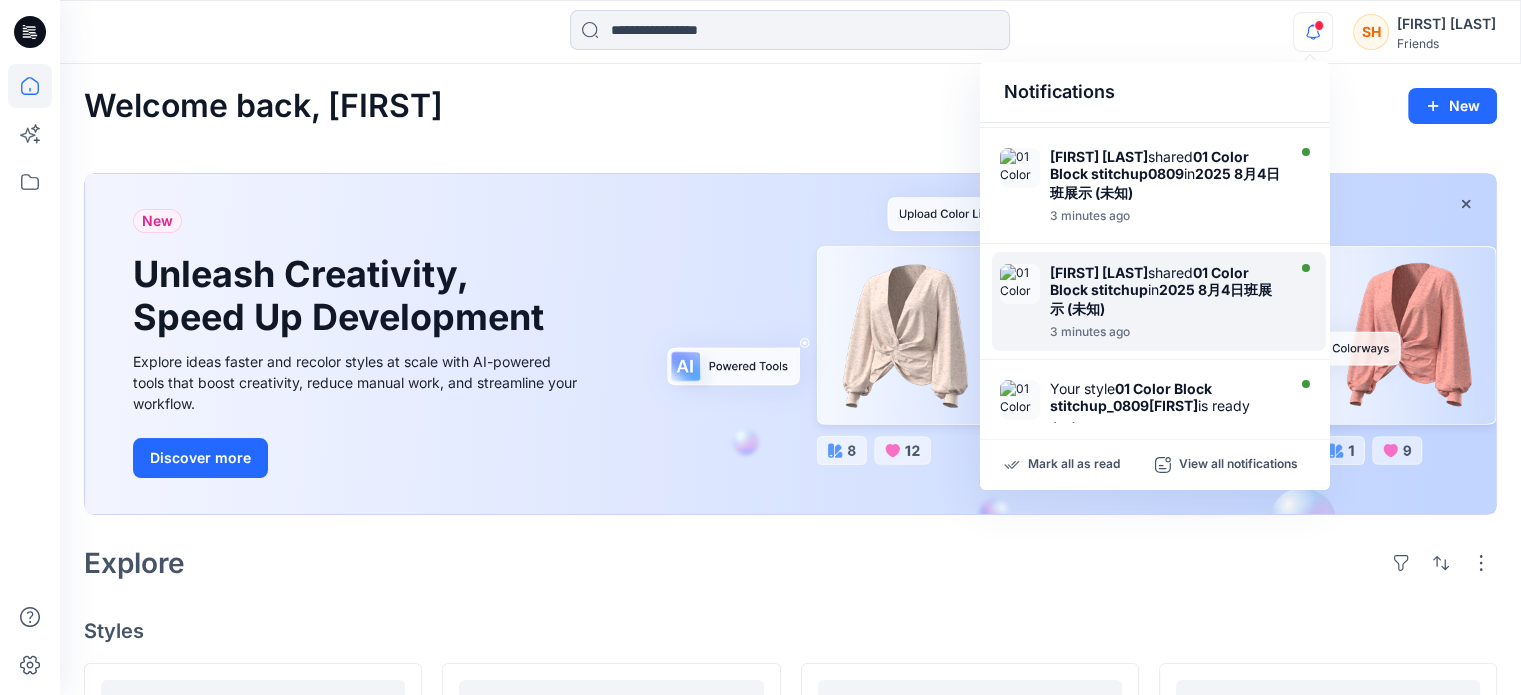 scroll, scrollTop: 345, scrollLeft: 0, axis: vertical 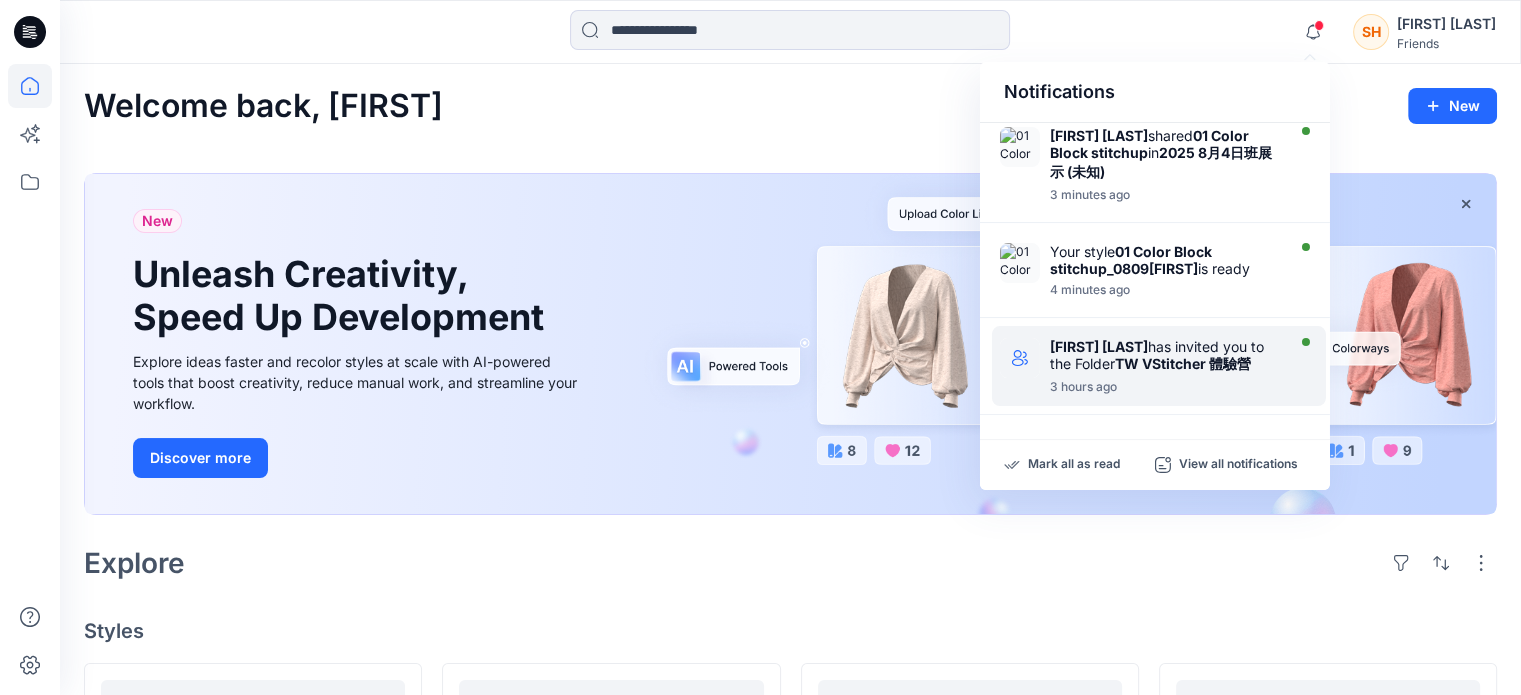click on "Ping Ping Chang  has invited you to the Folder  TW VStitcher 體驗營" at bounding box center (1165, 356) 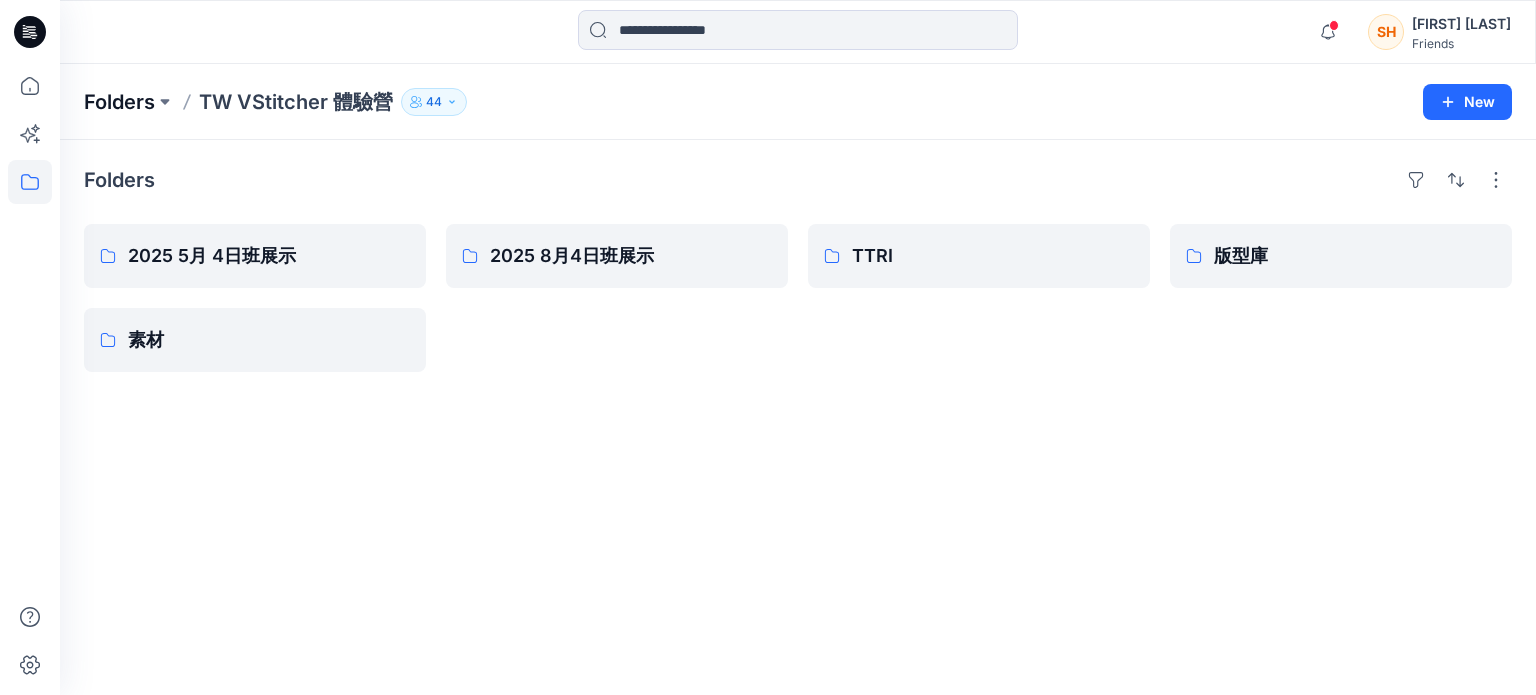 click on "Folders" at bounding box center (119, 102) 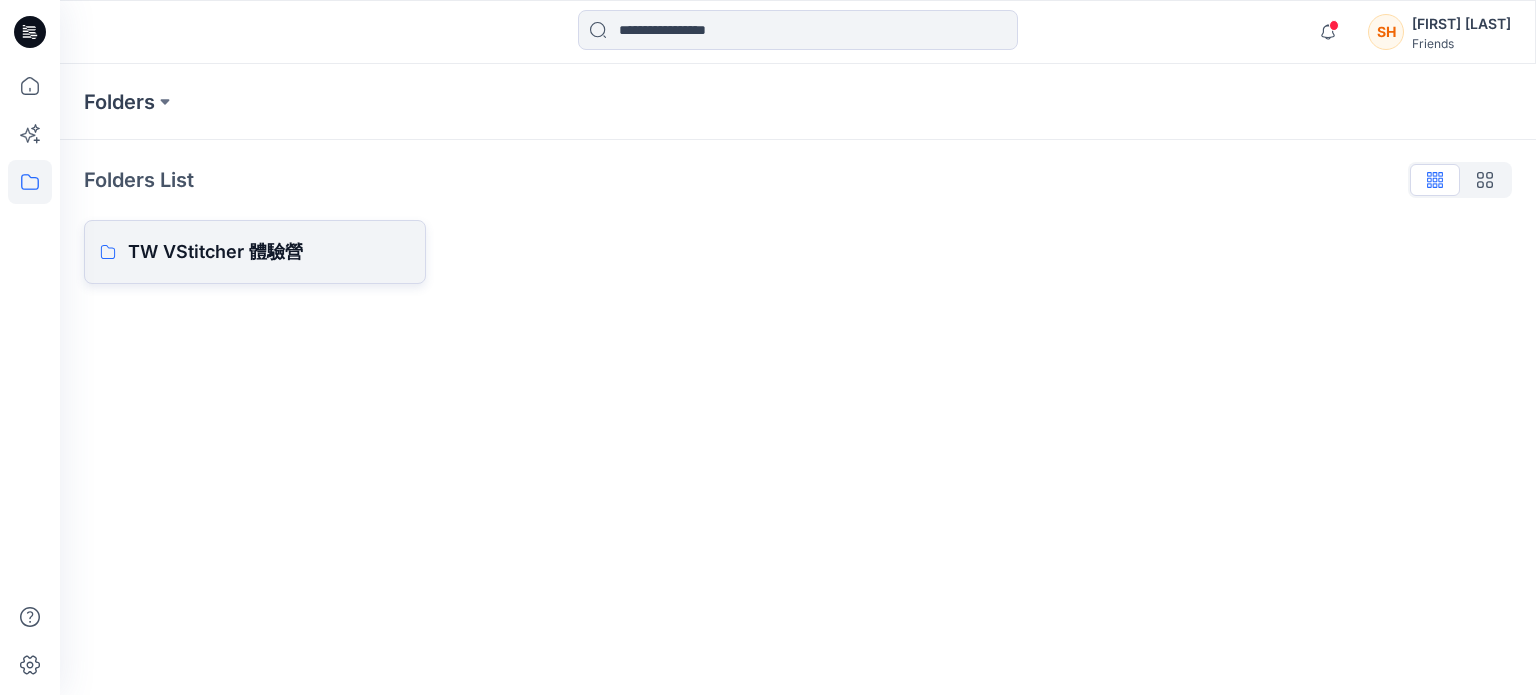 click on "TW VStitcher 體驗營" at bounding box center (269, 252) 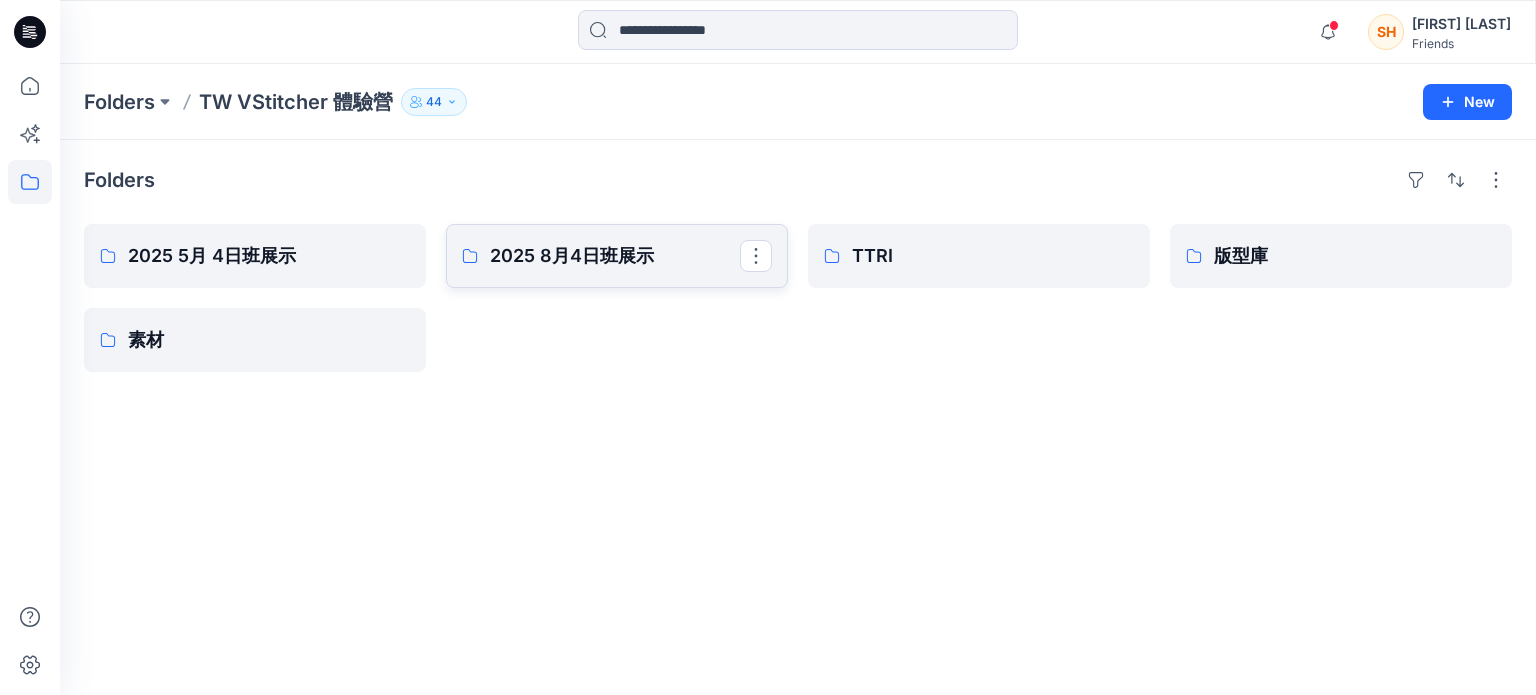 click on "2025 8月4日班展示" at bounding box center (615, 256) 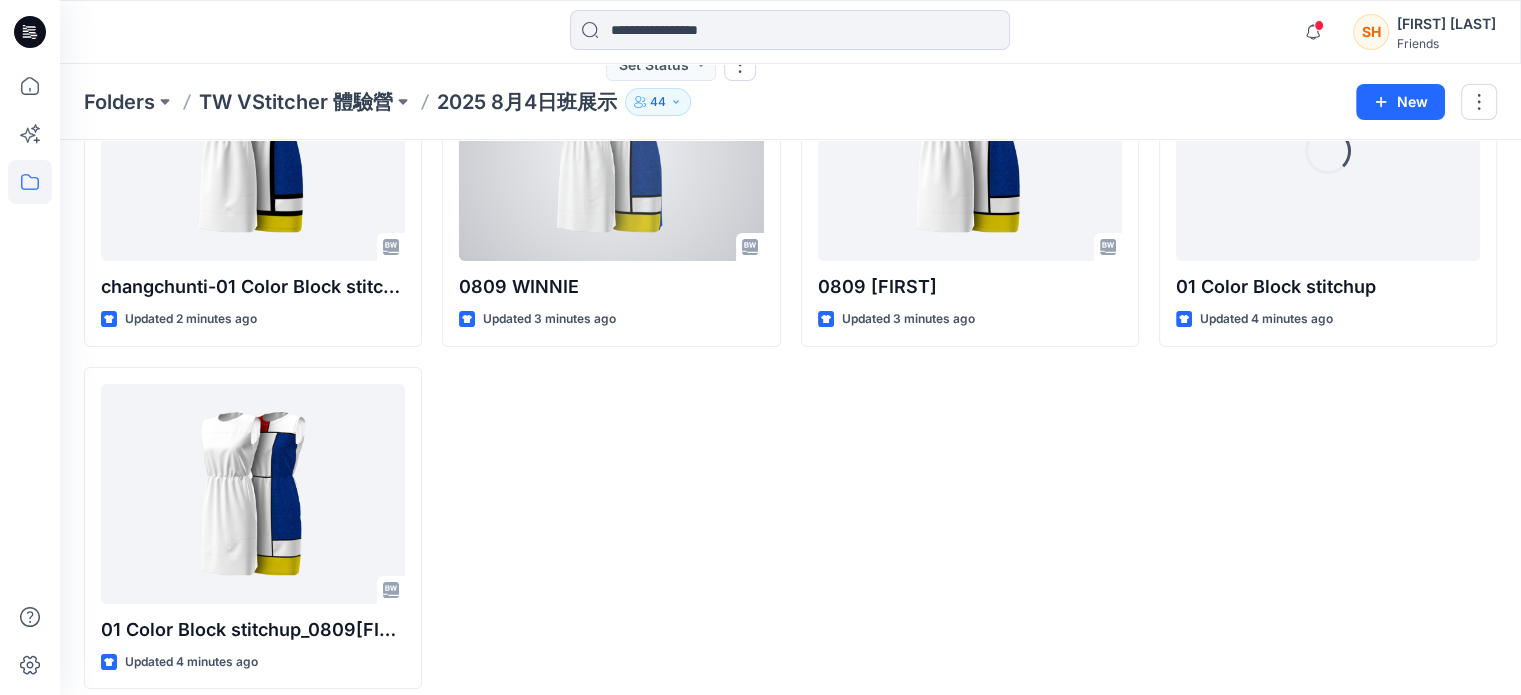 scroll, scrollTop: 216, scrollLeft: 0, axis: vertical 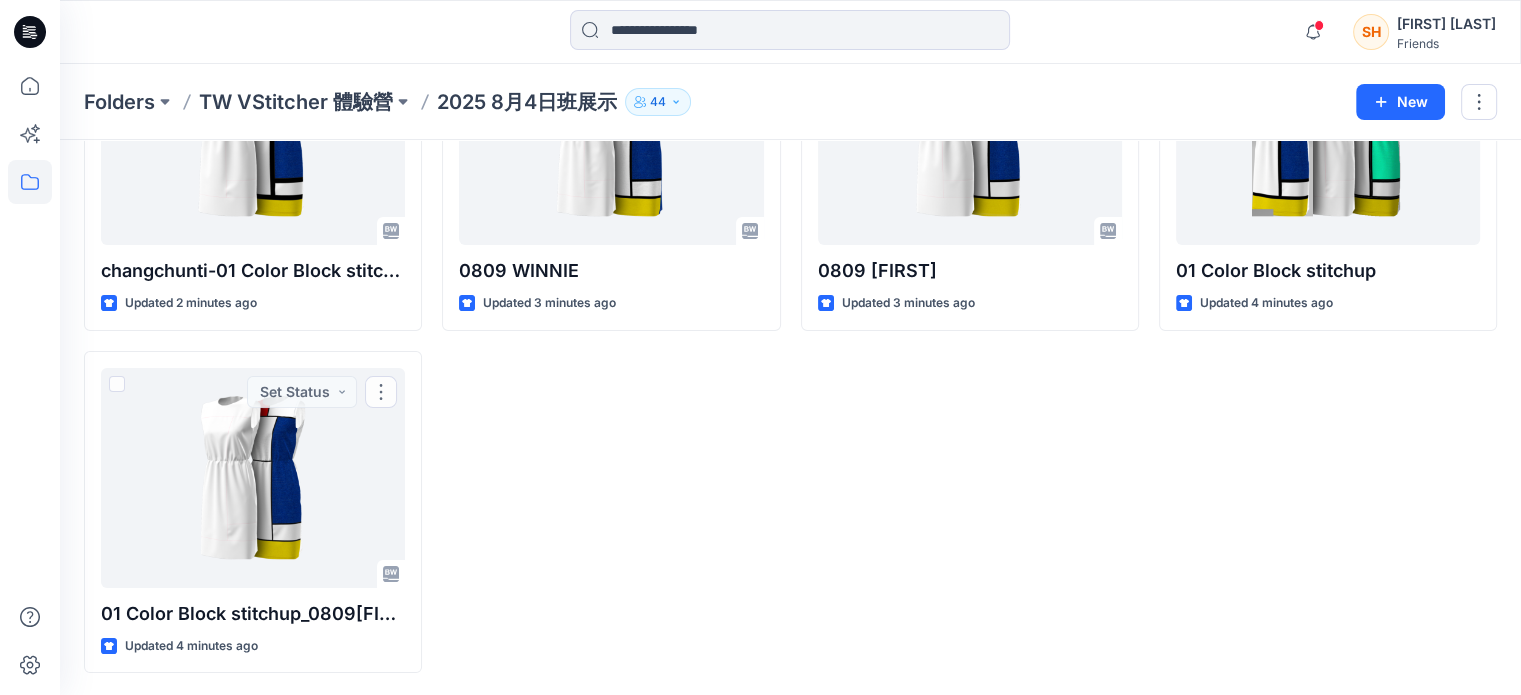 drag, startPoint x: 279, startPoint y: 618, endPoint x: 661, endPoint y: 406, distance: 436.88443 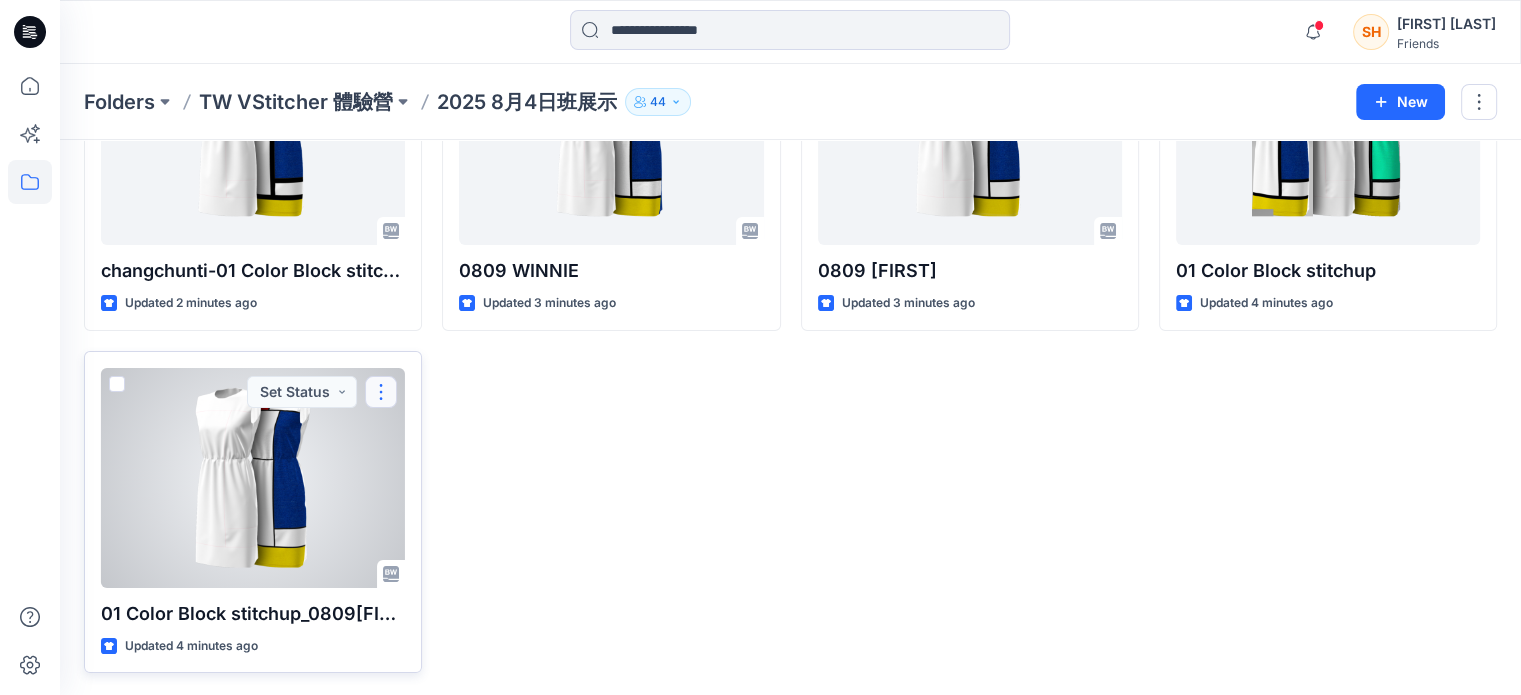 click at bounding box center (381, 392) 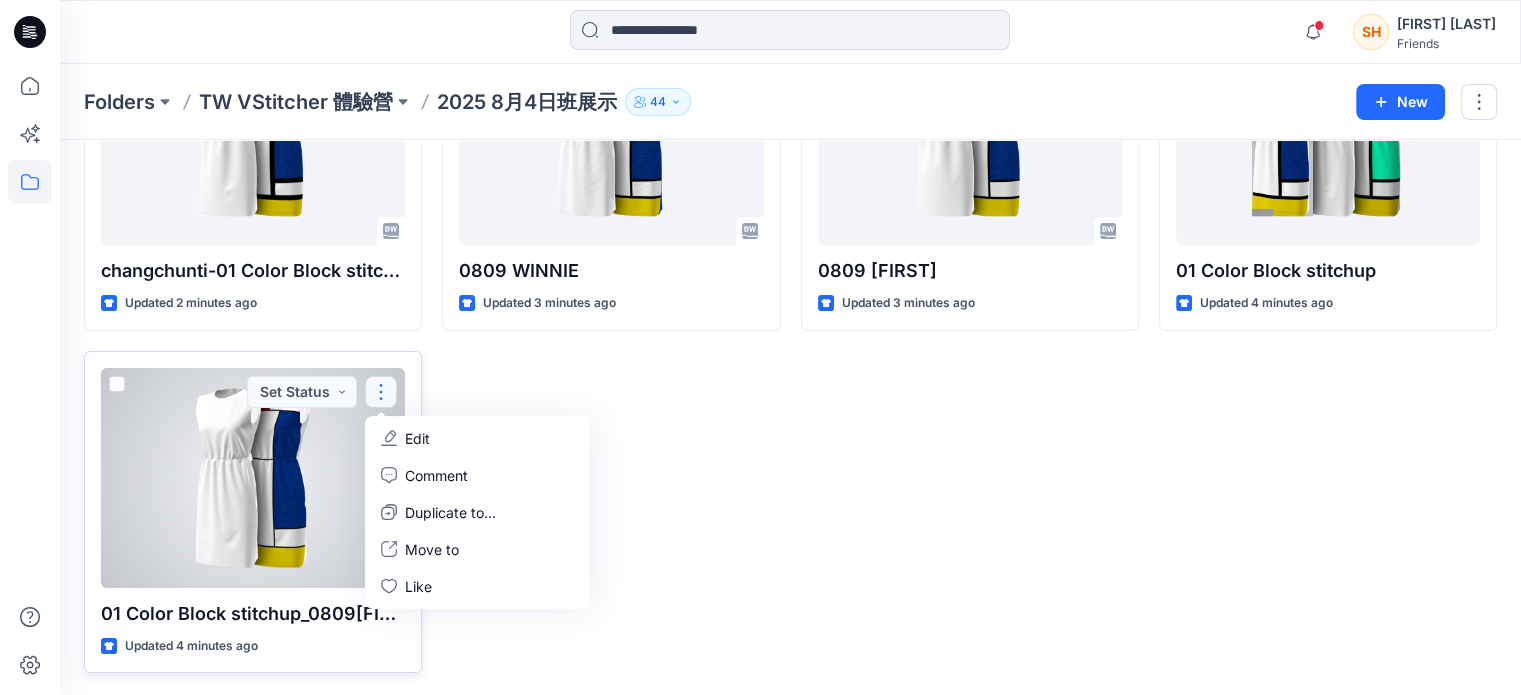 click on "Edit" at bounding box center [417, 438] 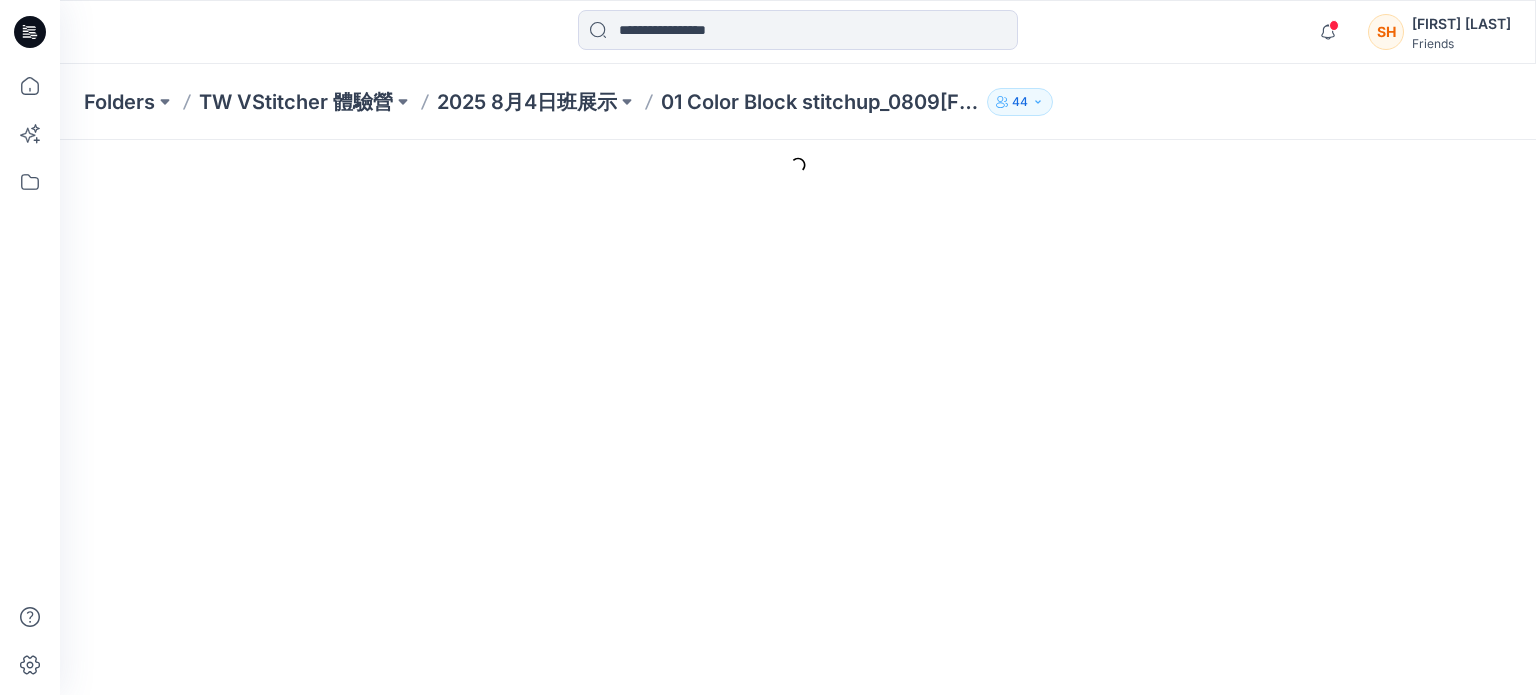 scroll, scrollTop: 0, scrollLeft: 0, axis: both 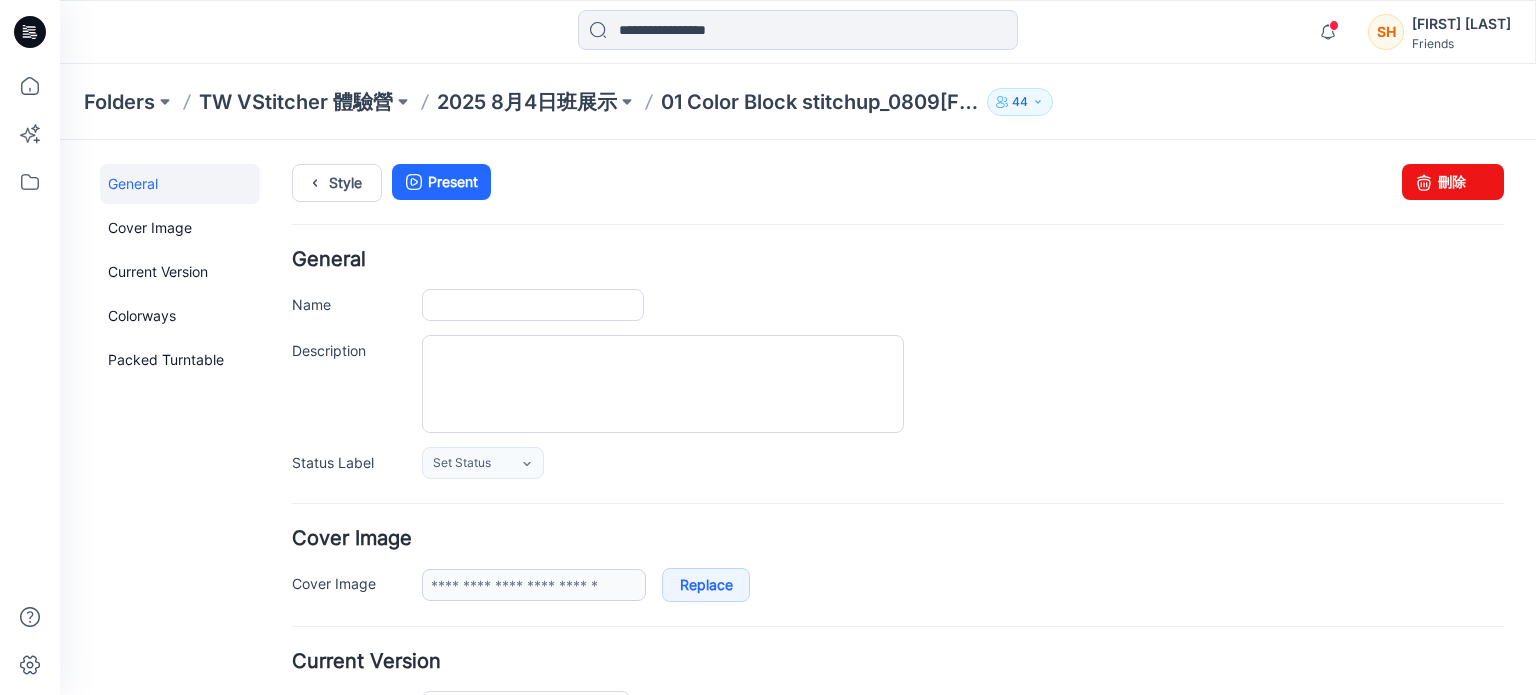 type on "**********" 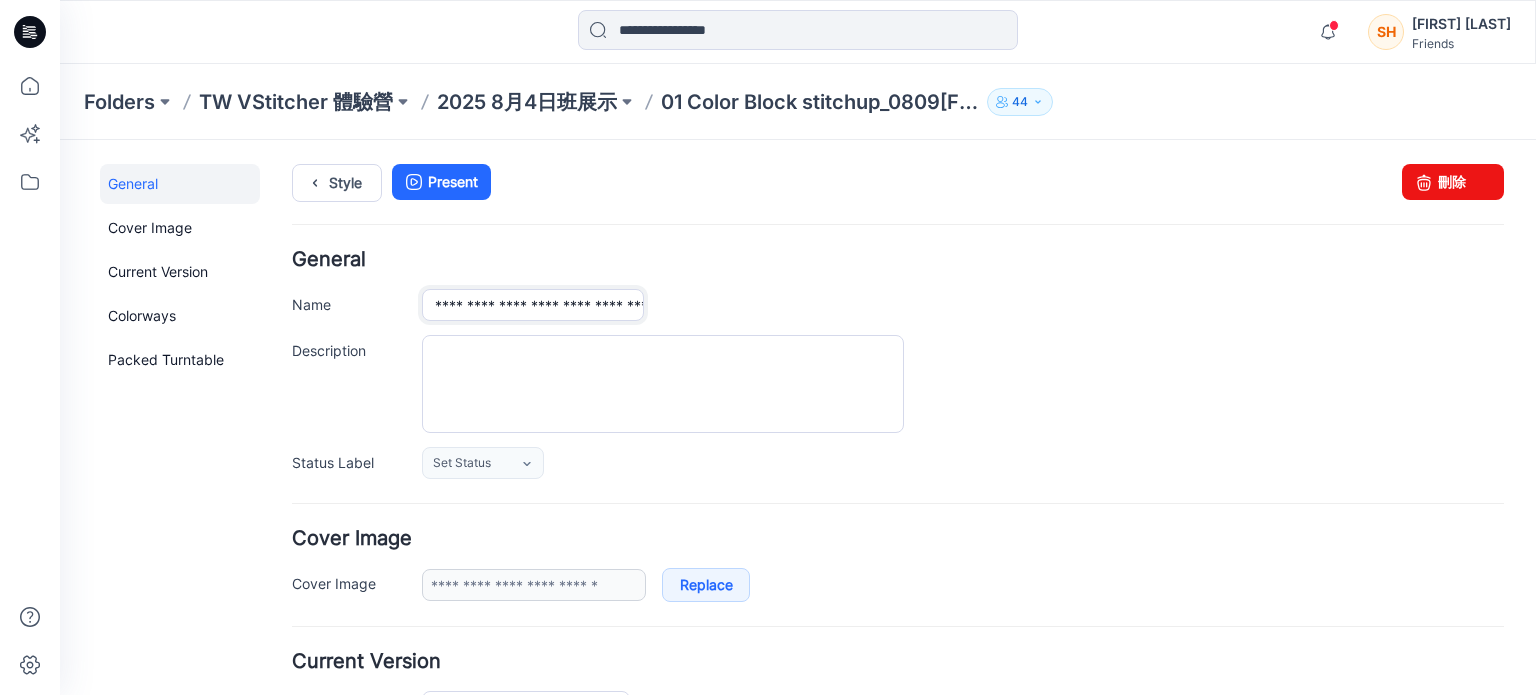 click on "**********" at bounding box center [533, 305] 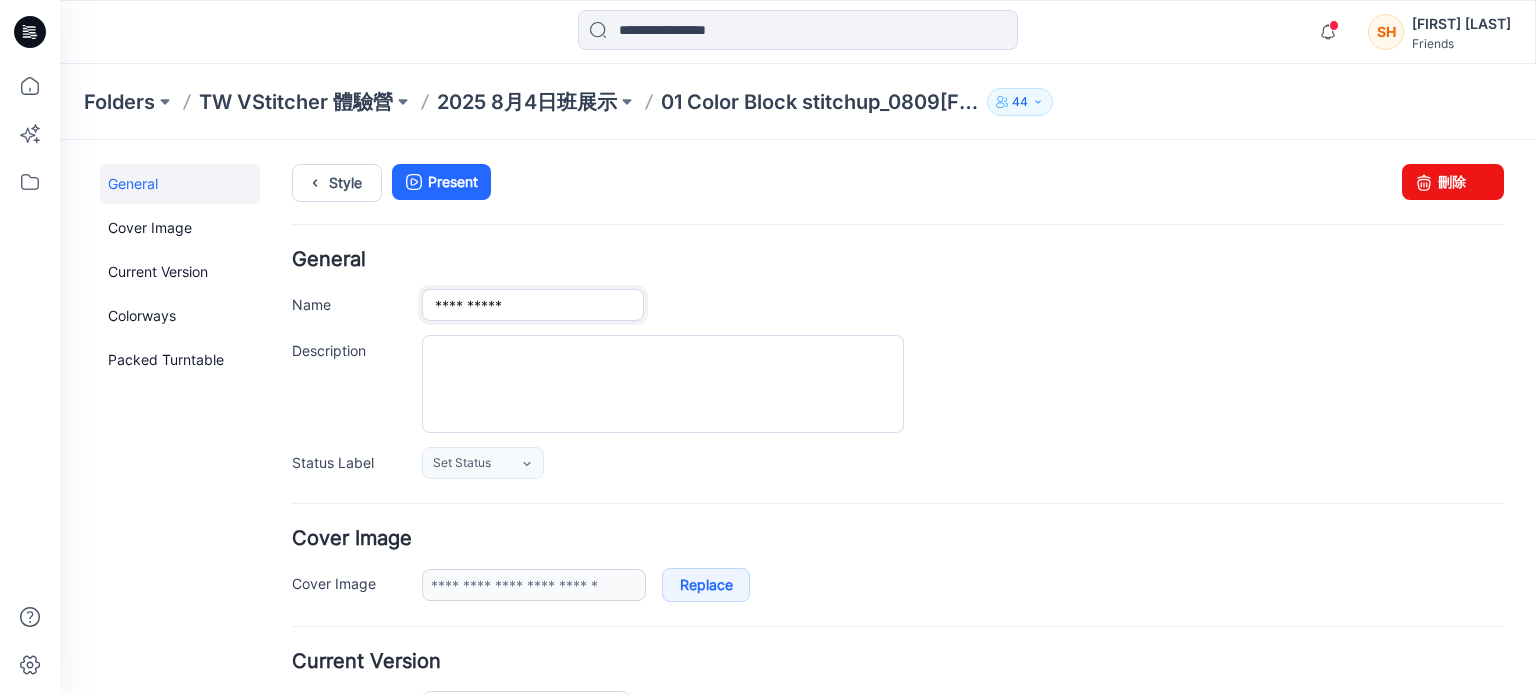 click on "**********" at bounding box center [533, 305] 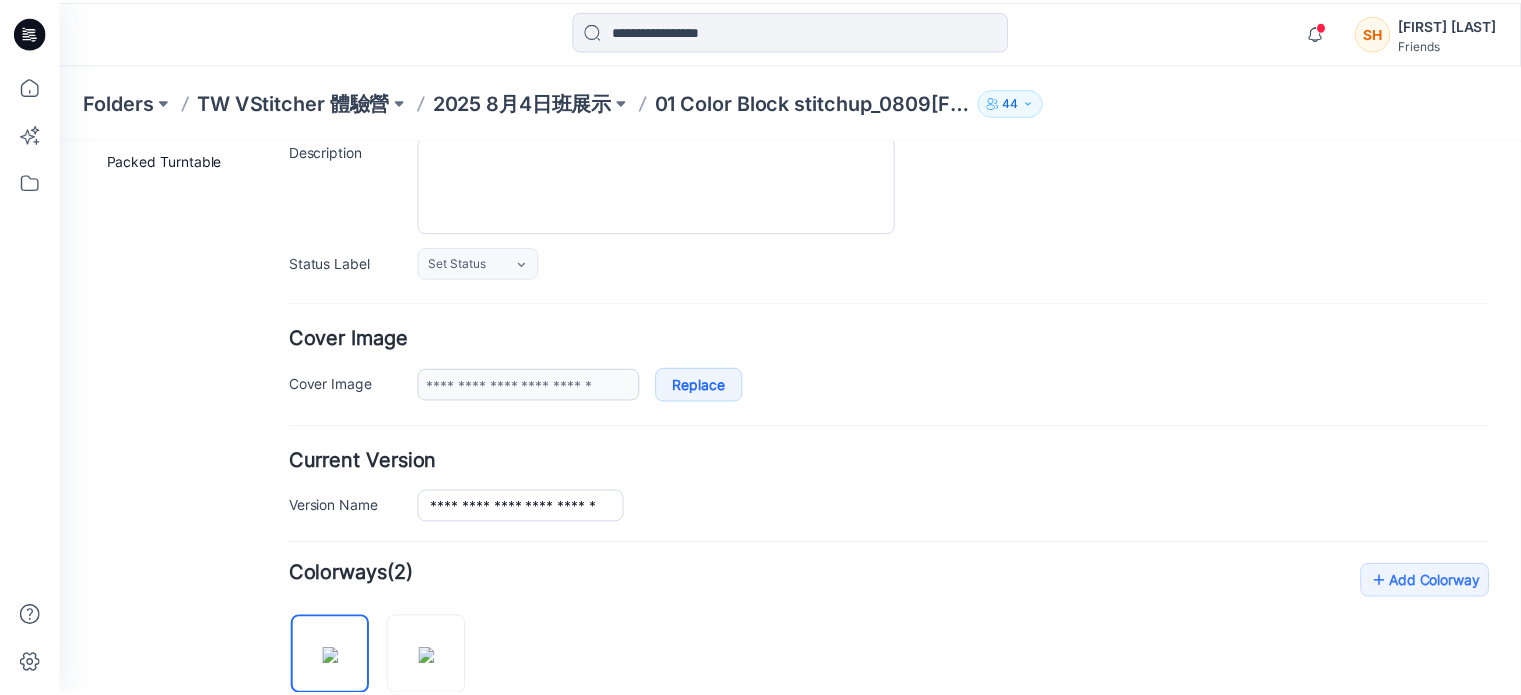 scroll, scrollTop: 0, scrollLeft: 0, axis: both 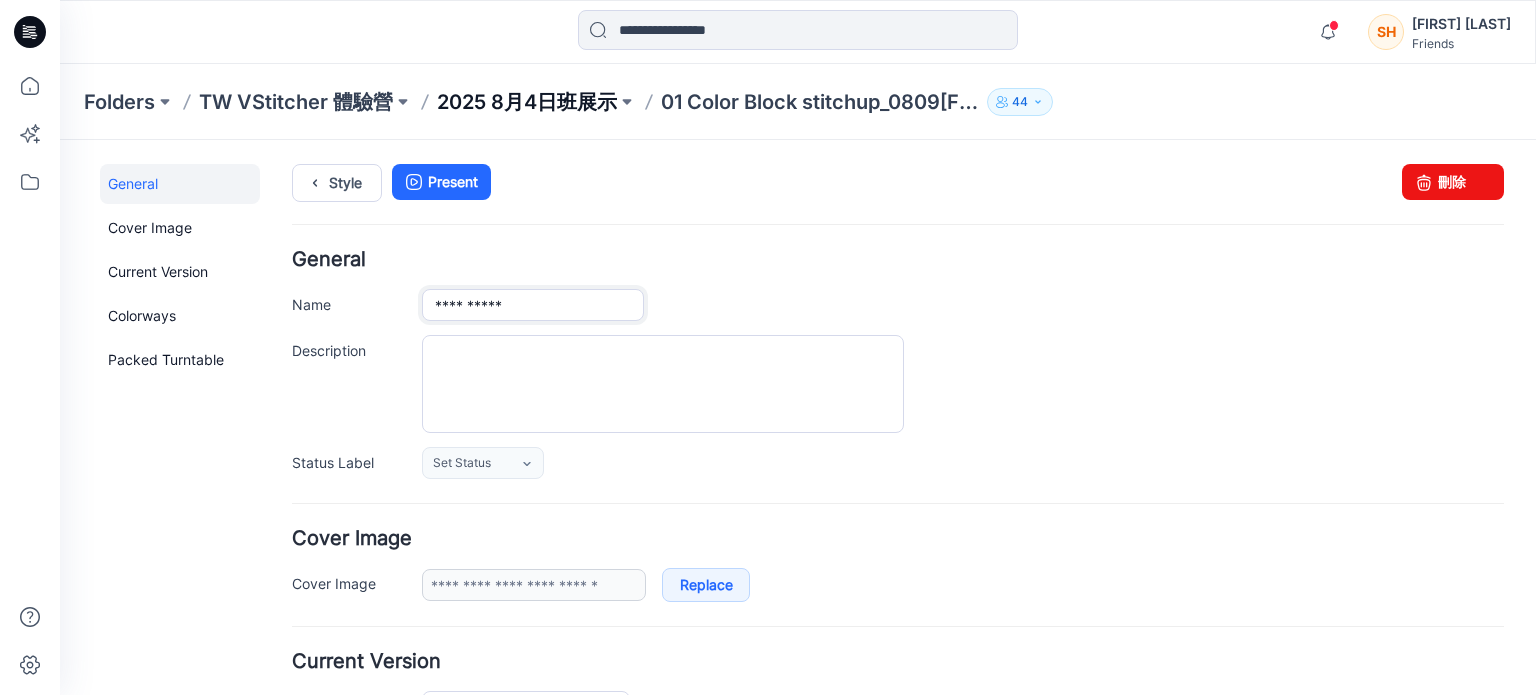type on "**********" 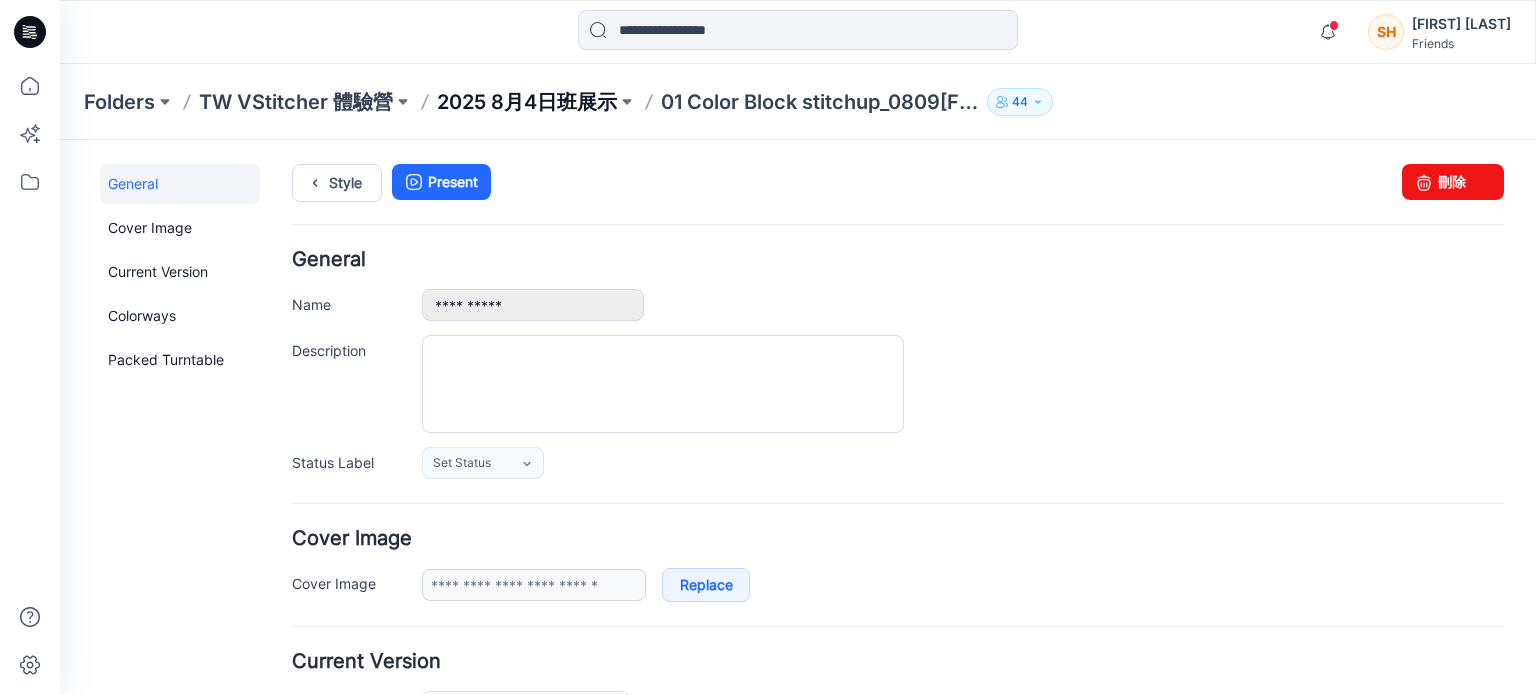 click on "2025 8月4日班展示" at bounding box center [527, 102] 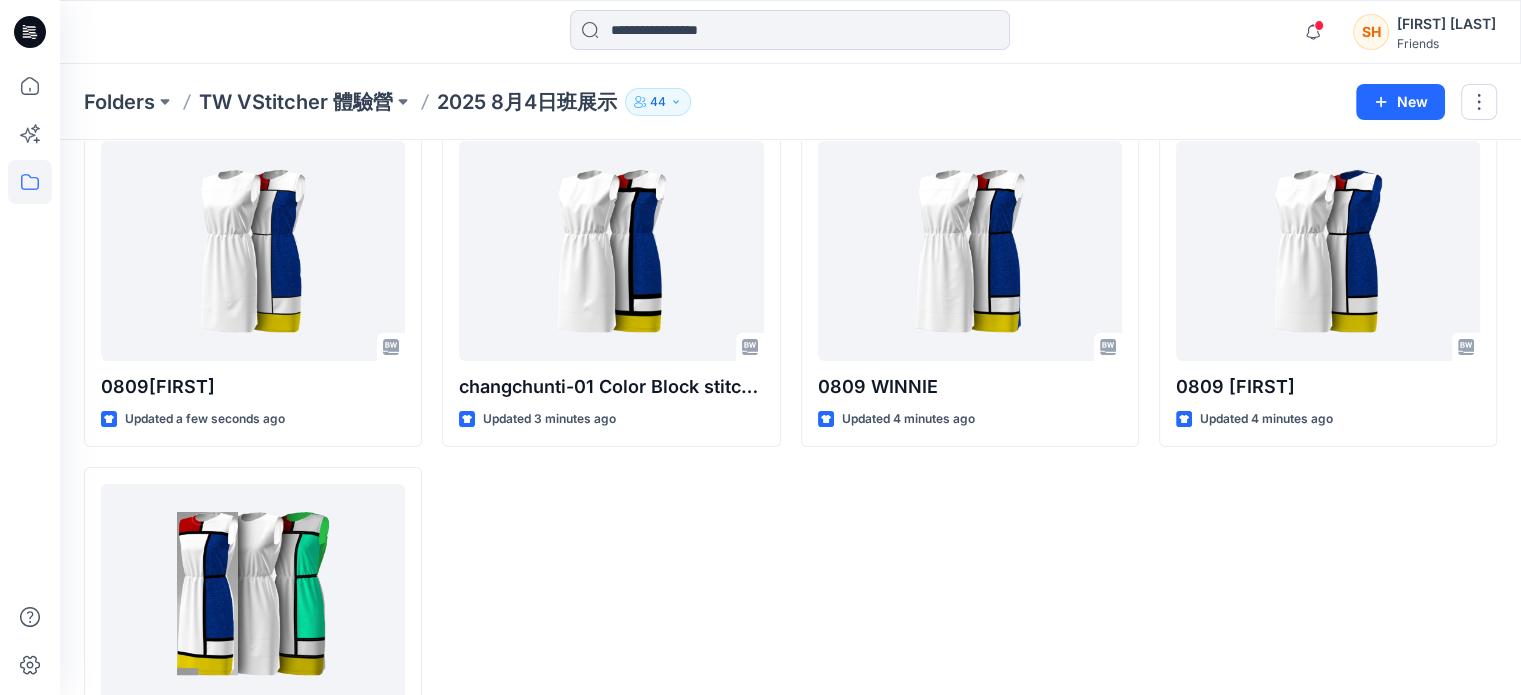 scroll, scrollTop: 0, scrollLeft: 0, axis: both 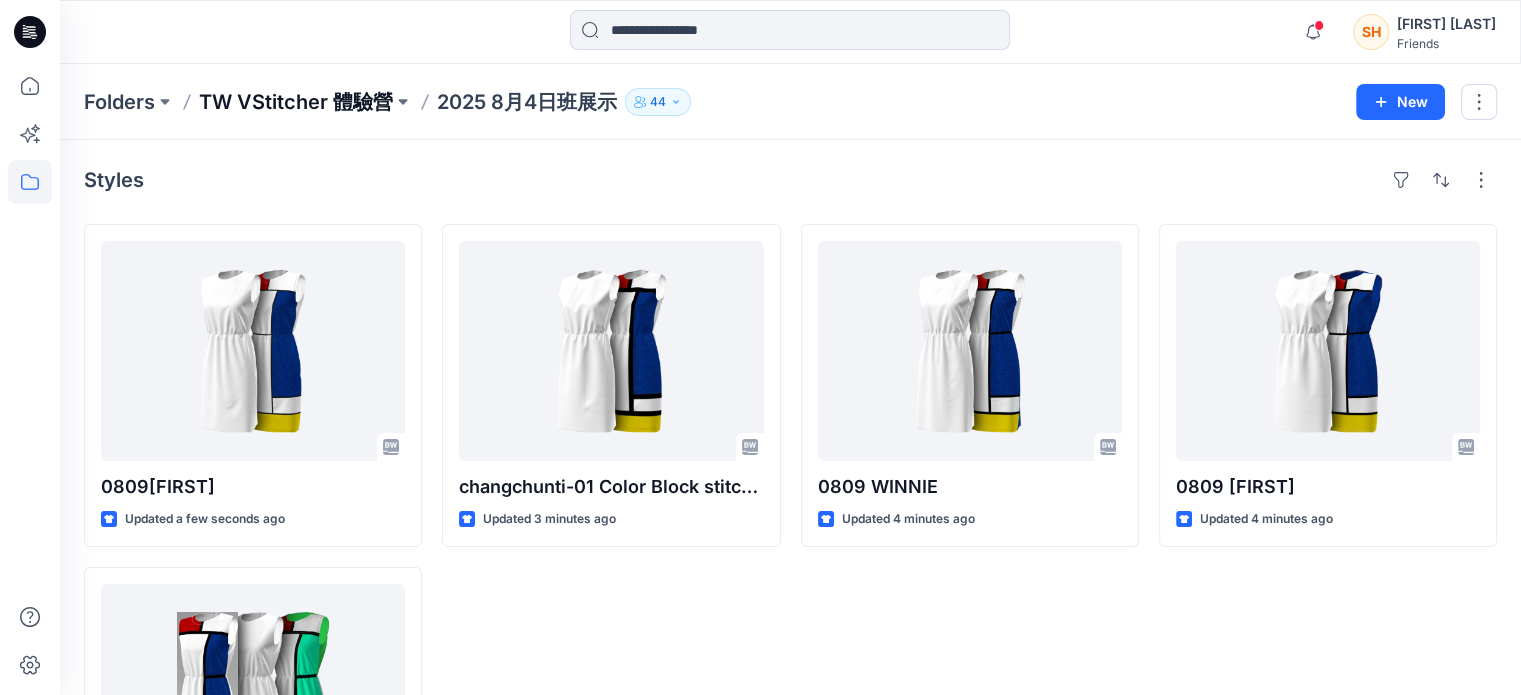 click on "TW VStitcher 體驗營" at bounding box center (296, 102) 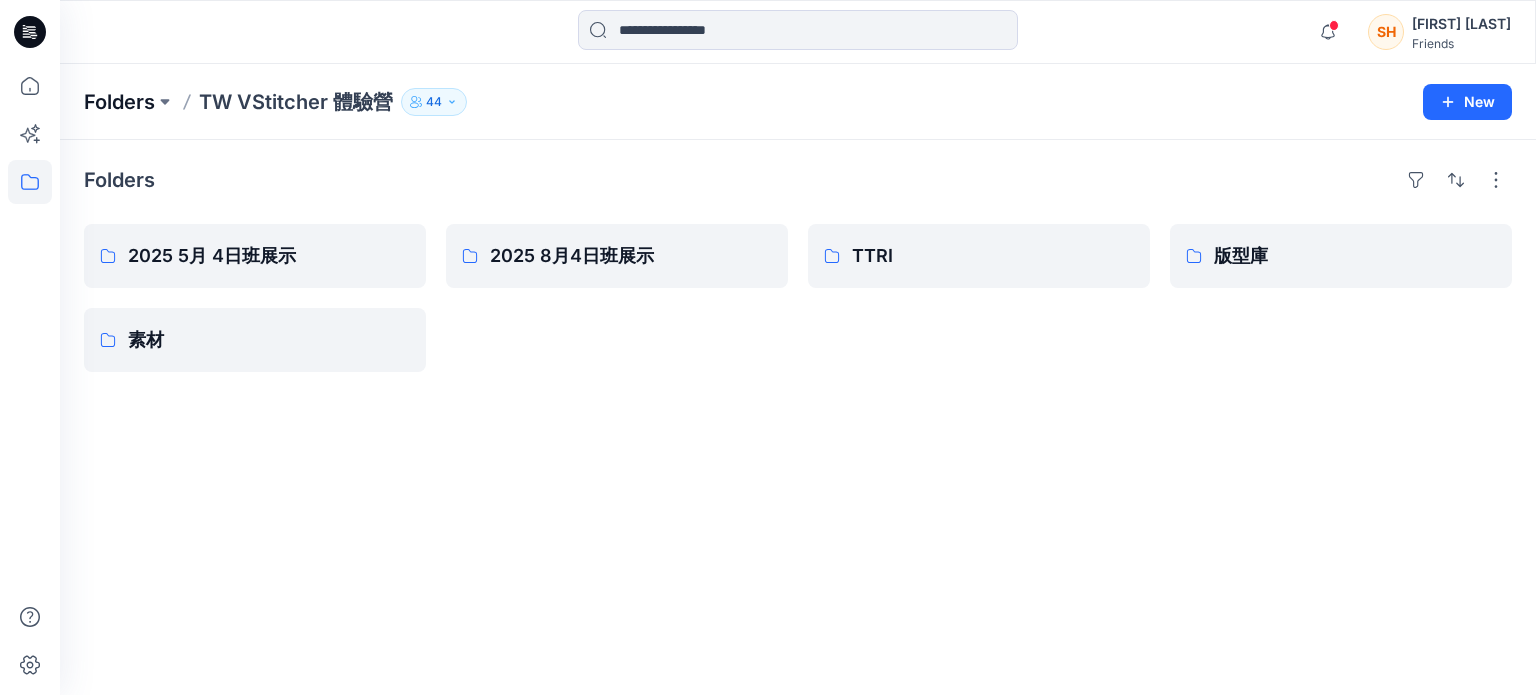 click on "Folders" at bounding box center [119, 102] 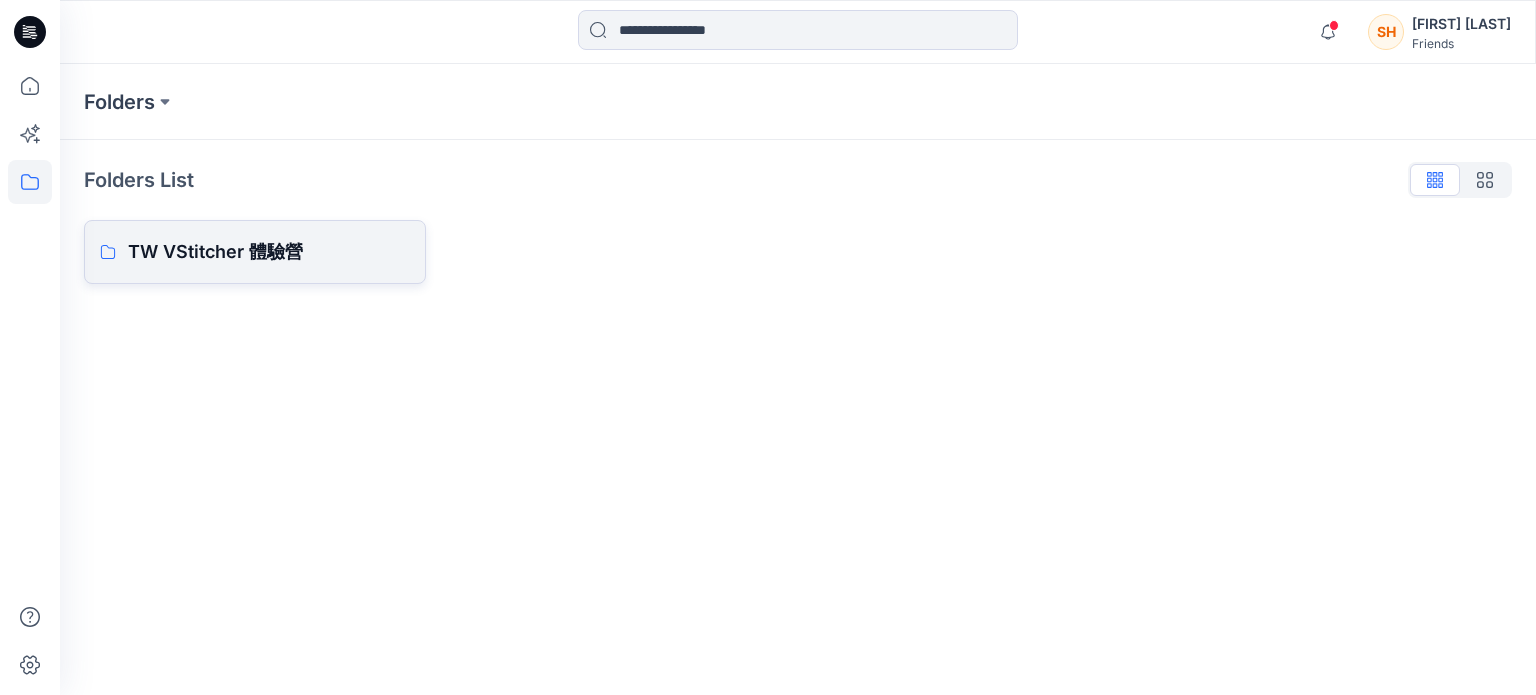 click on "TW VStitcher 體驗營" at bounding box center (269, 252) 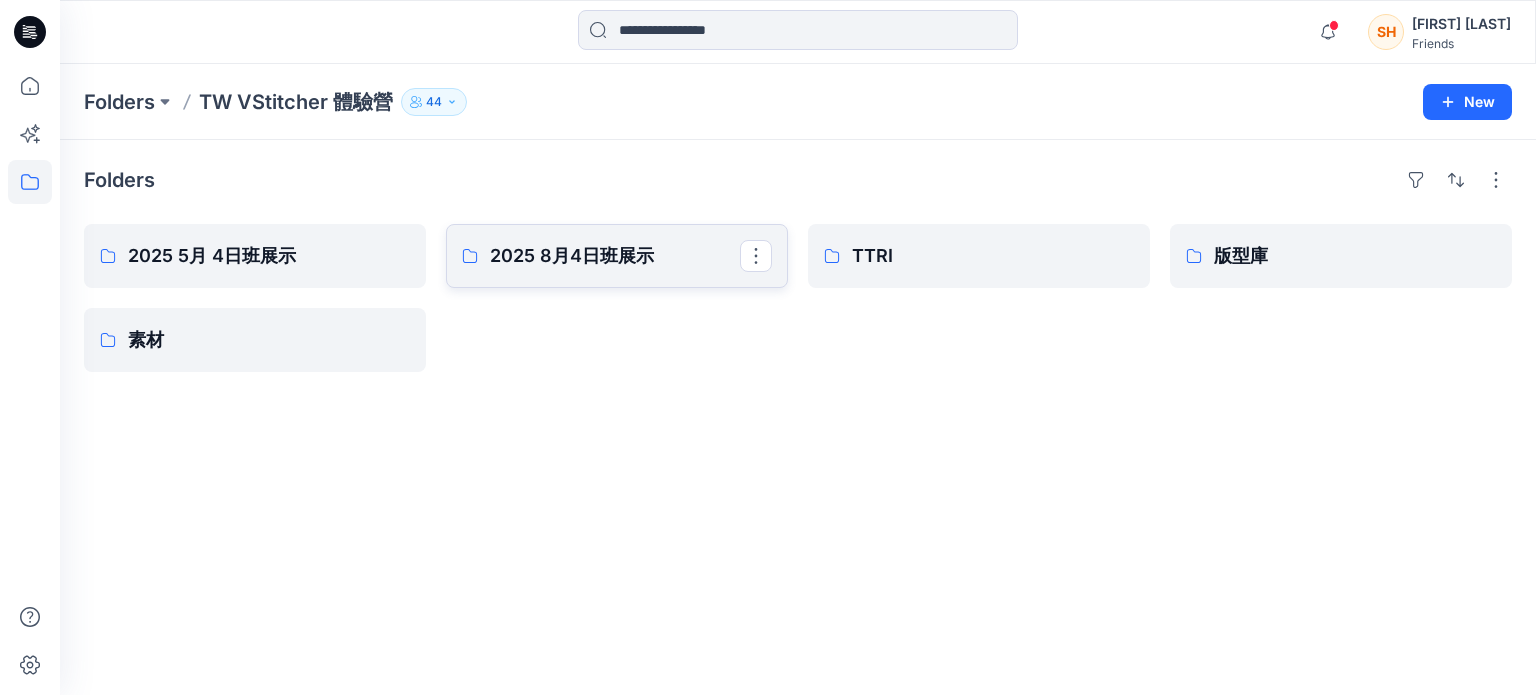 click on "2025 8月4日班展示" at bounding box center [615, 256] 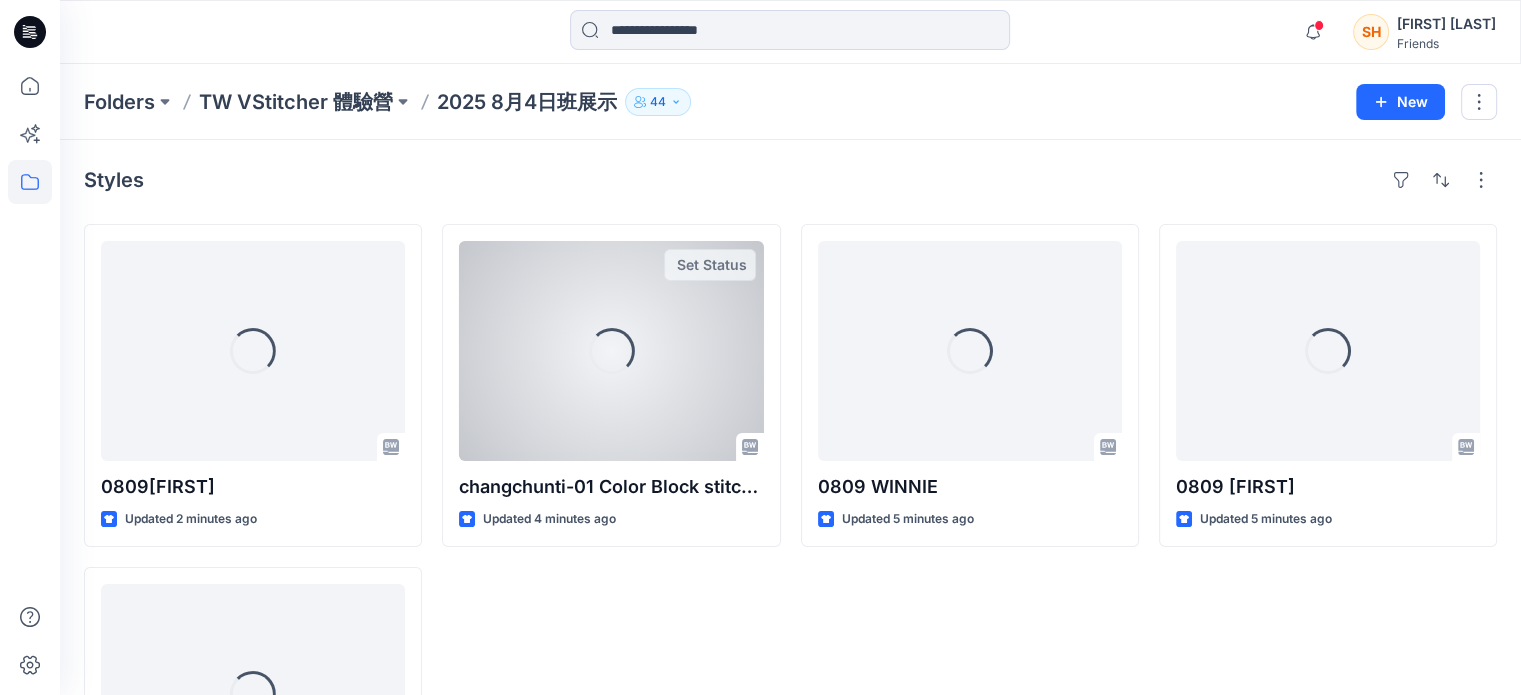 click on "Loading..." at bounding box center [611, 351] 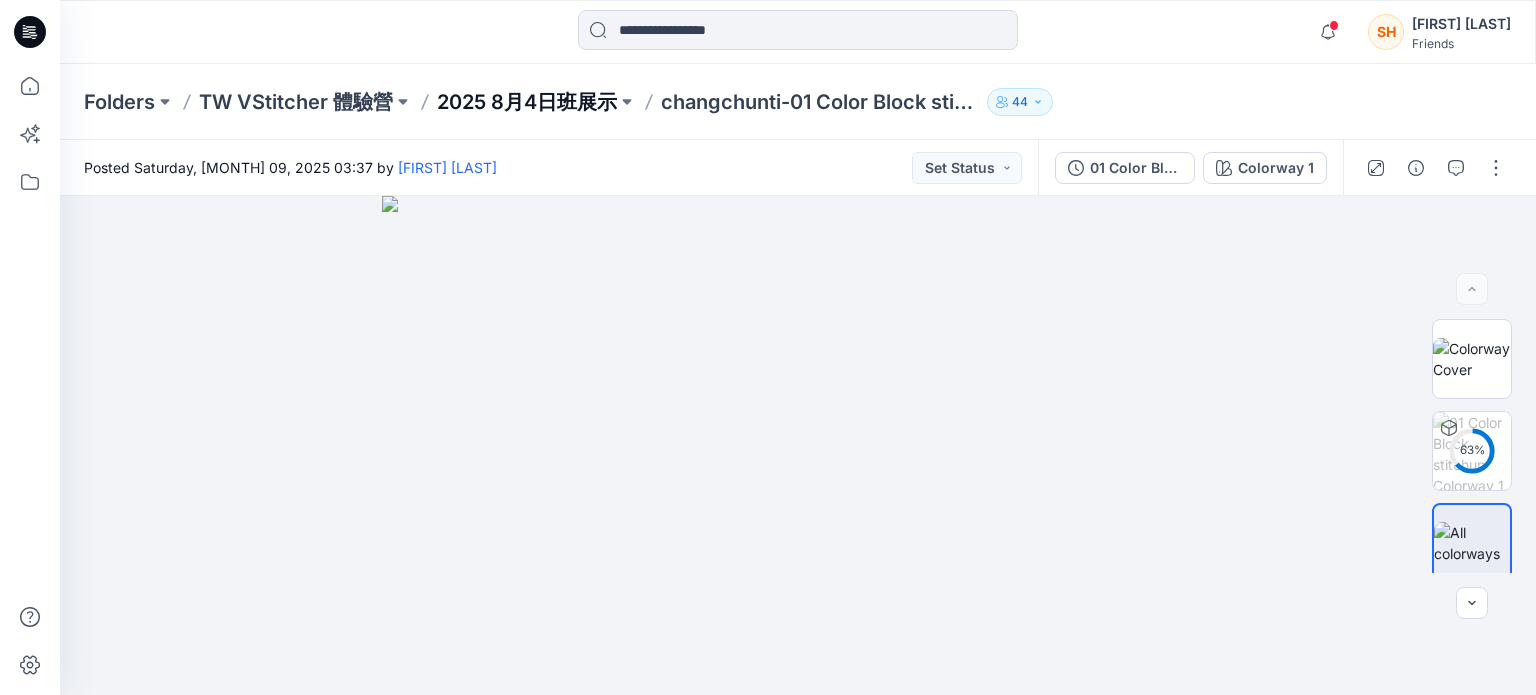 click on "2025 8月4日班展示" at bounding box center [527, 102] 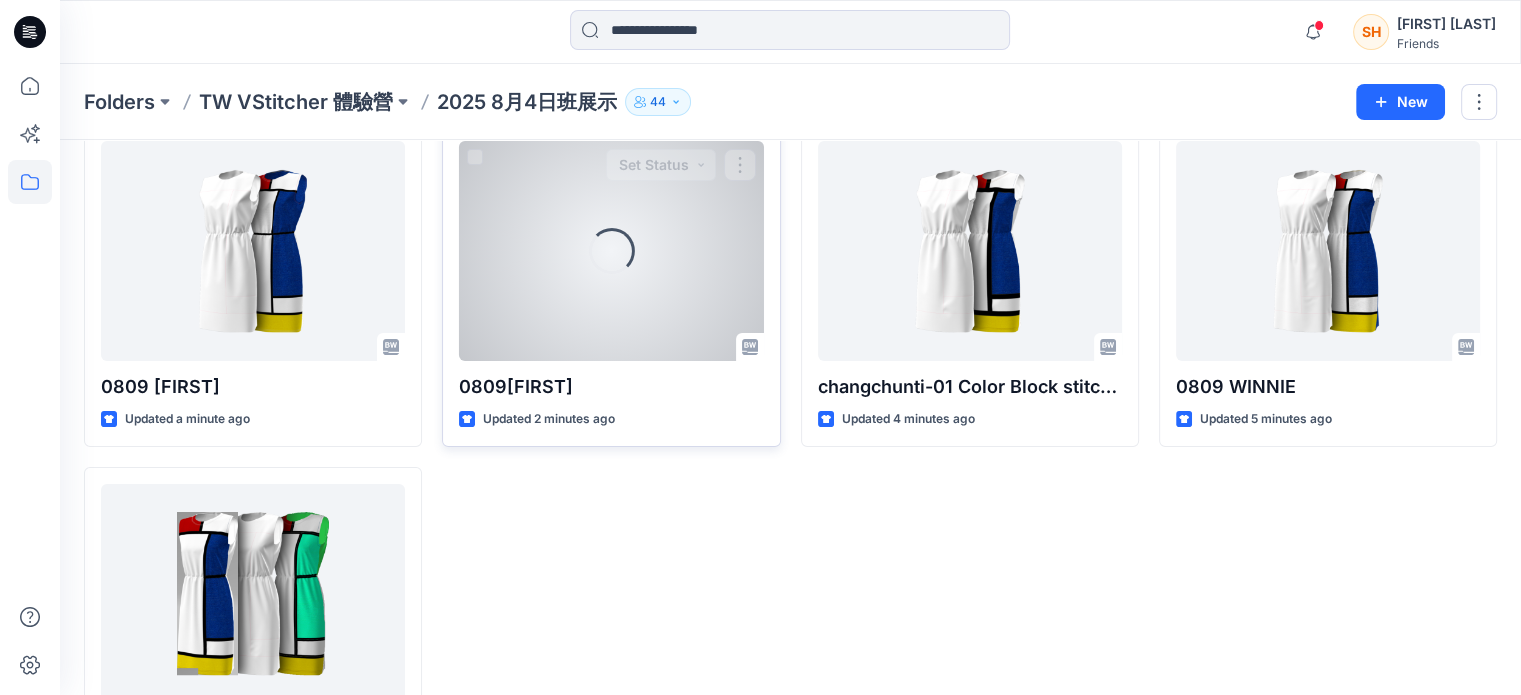 scroll, scrollTop: 0, scrollLeft: 0, axis: both 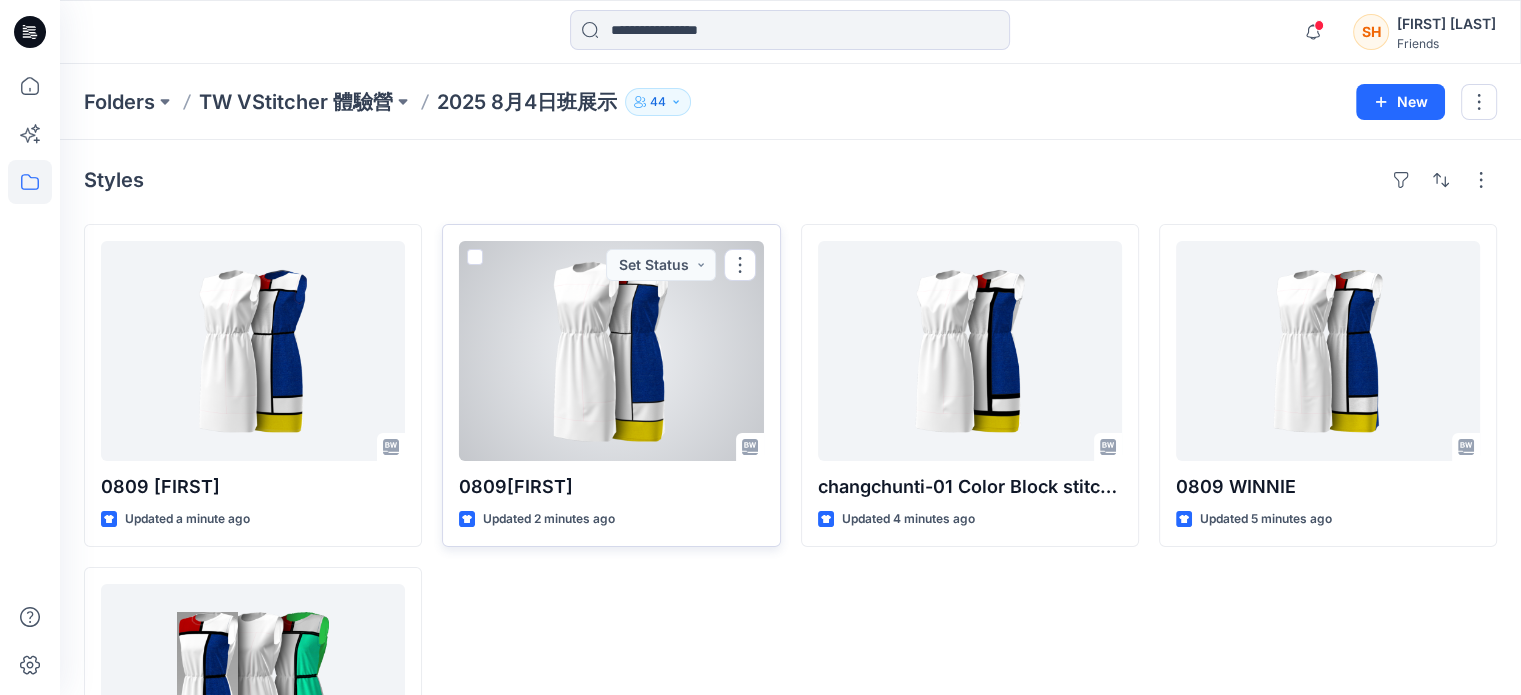 click at bounding box center [611, 351] 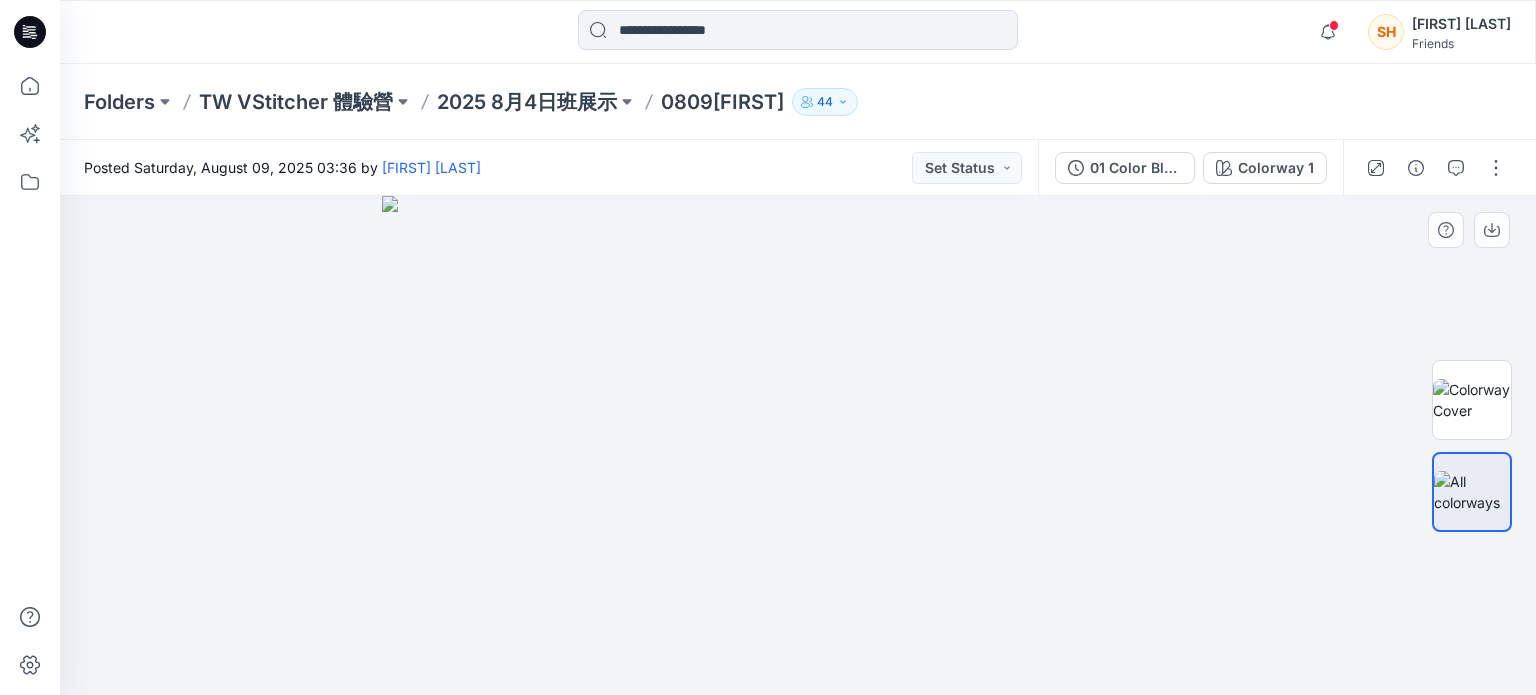 click at bounding box center (798, 445) 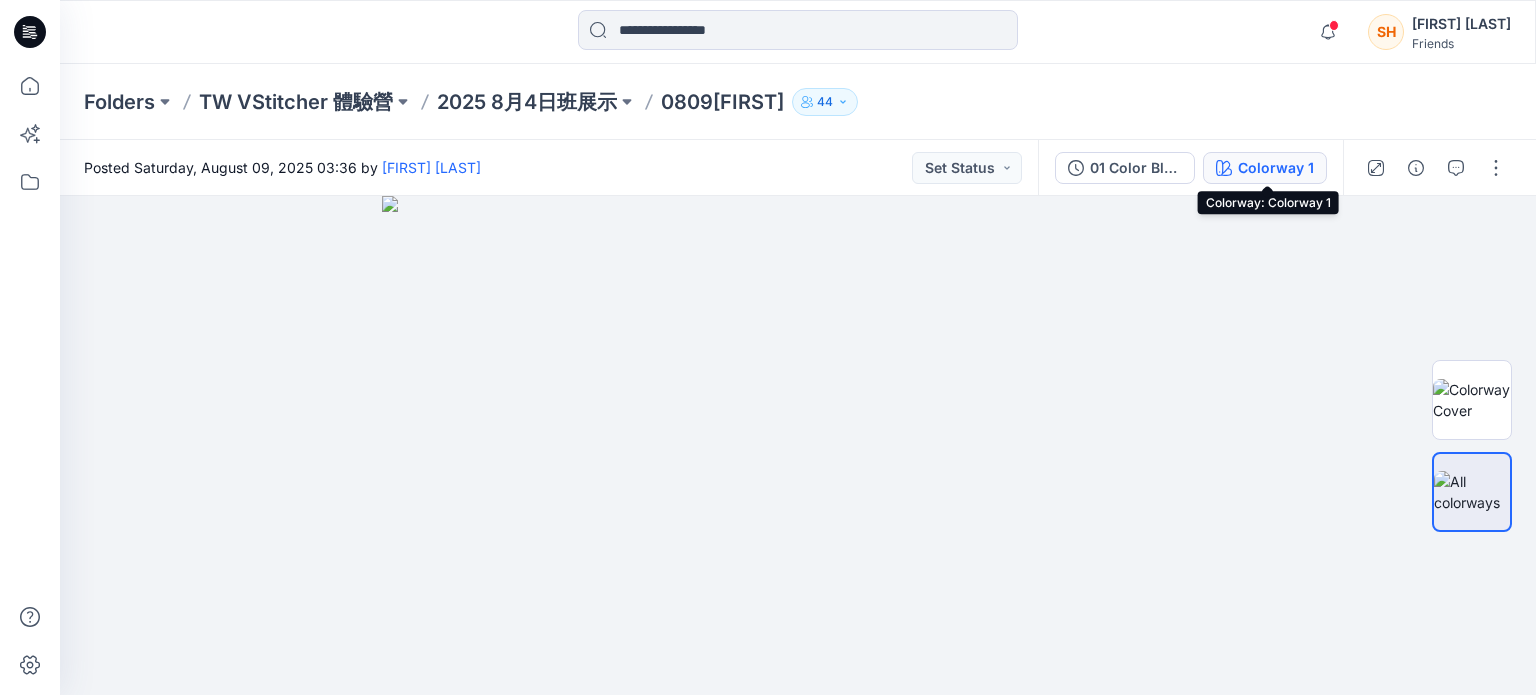 click on "Colorway 1" at bounding box center [1276, 168] 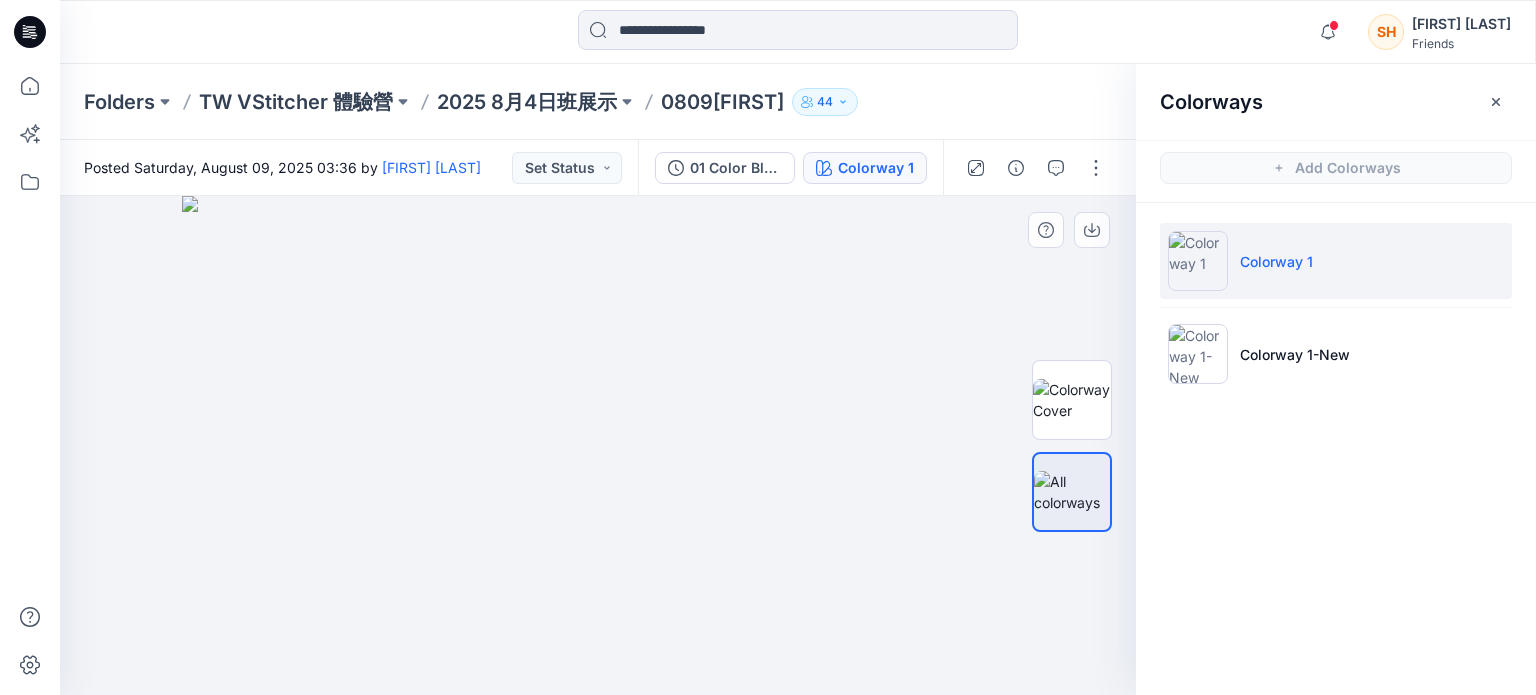click at bounding box center (598, 445) 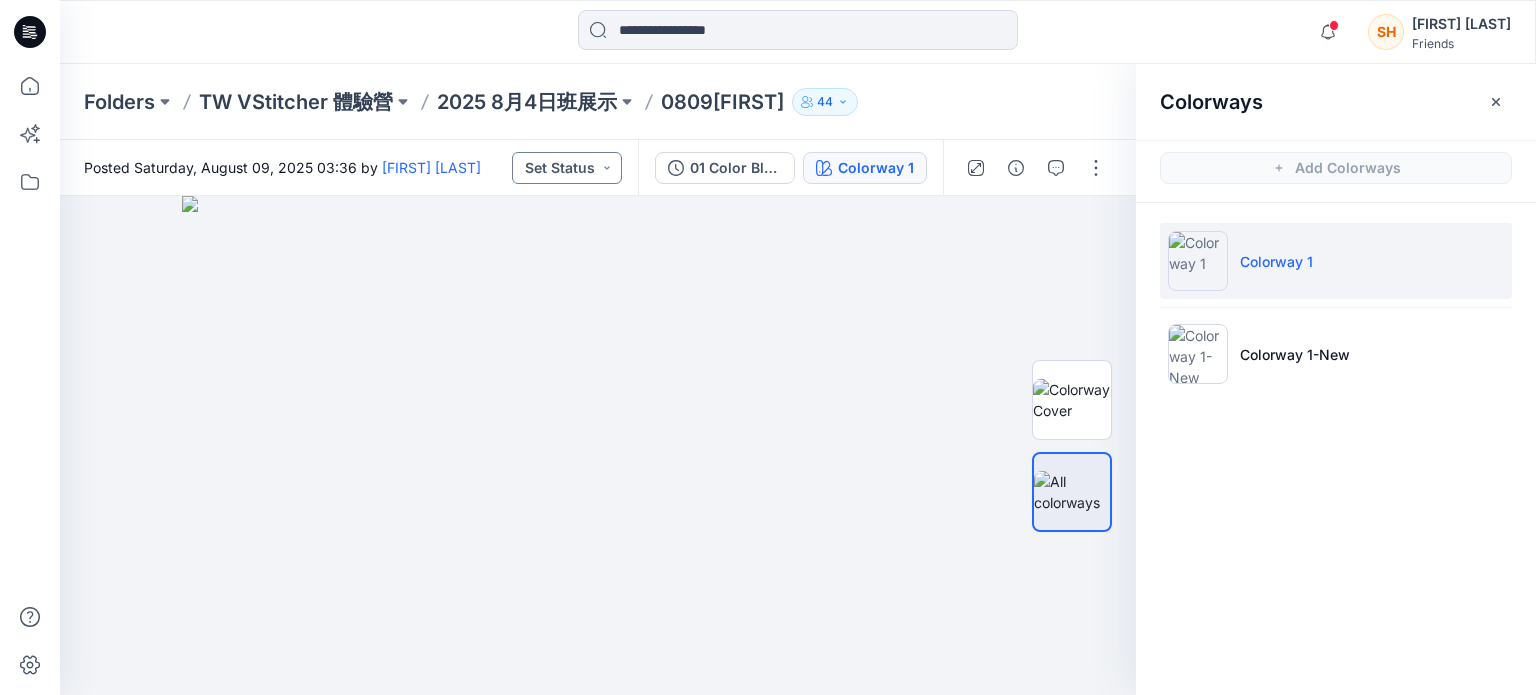 click on "Set Status" at bounding box center [567, 168] 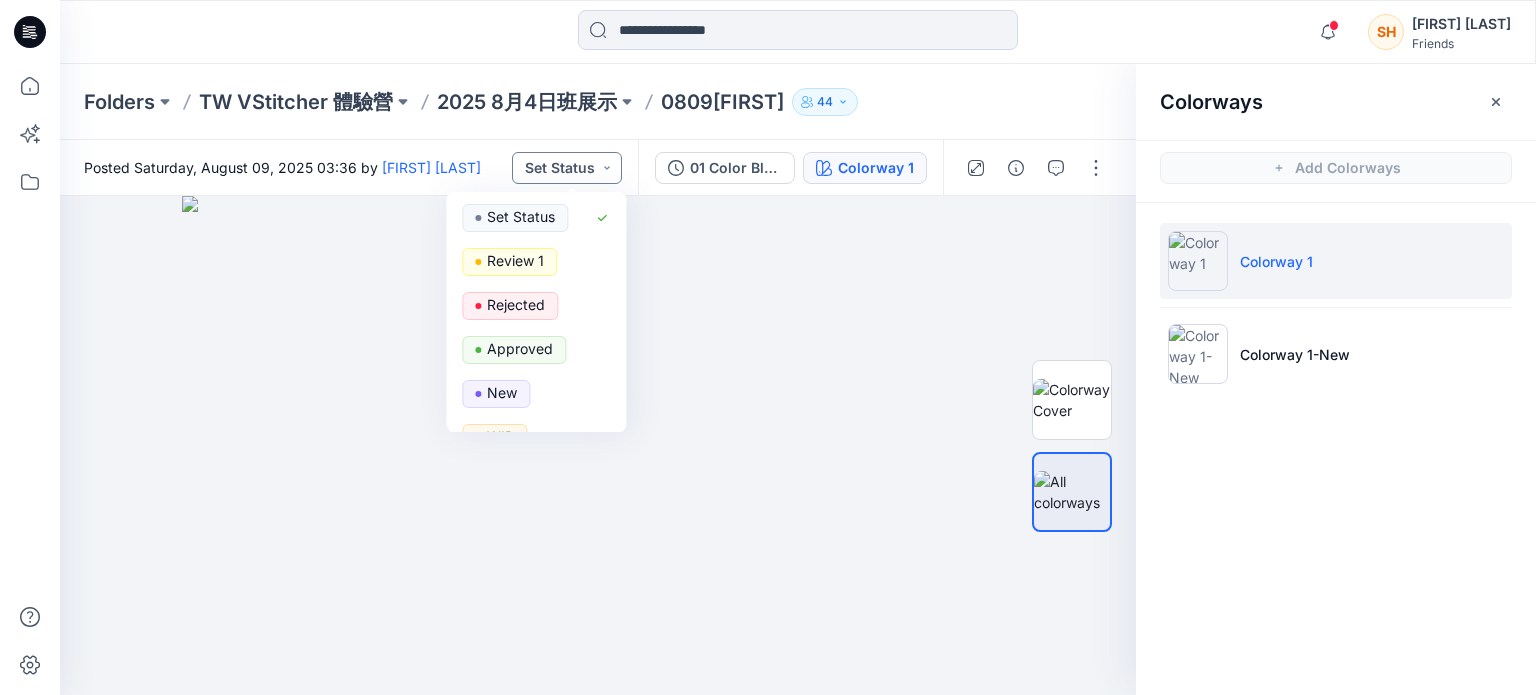 click on "Set Status" at bounding box center (567, 168) 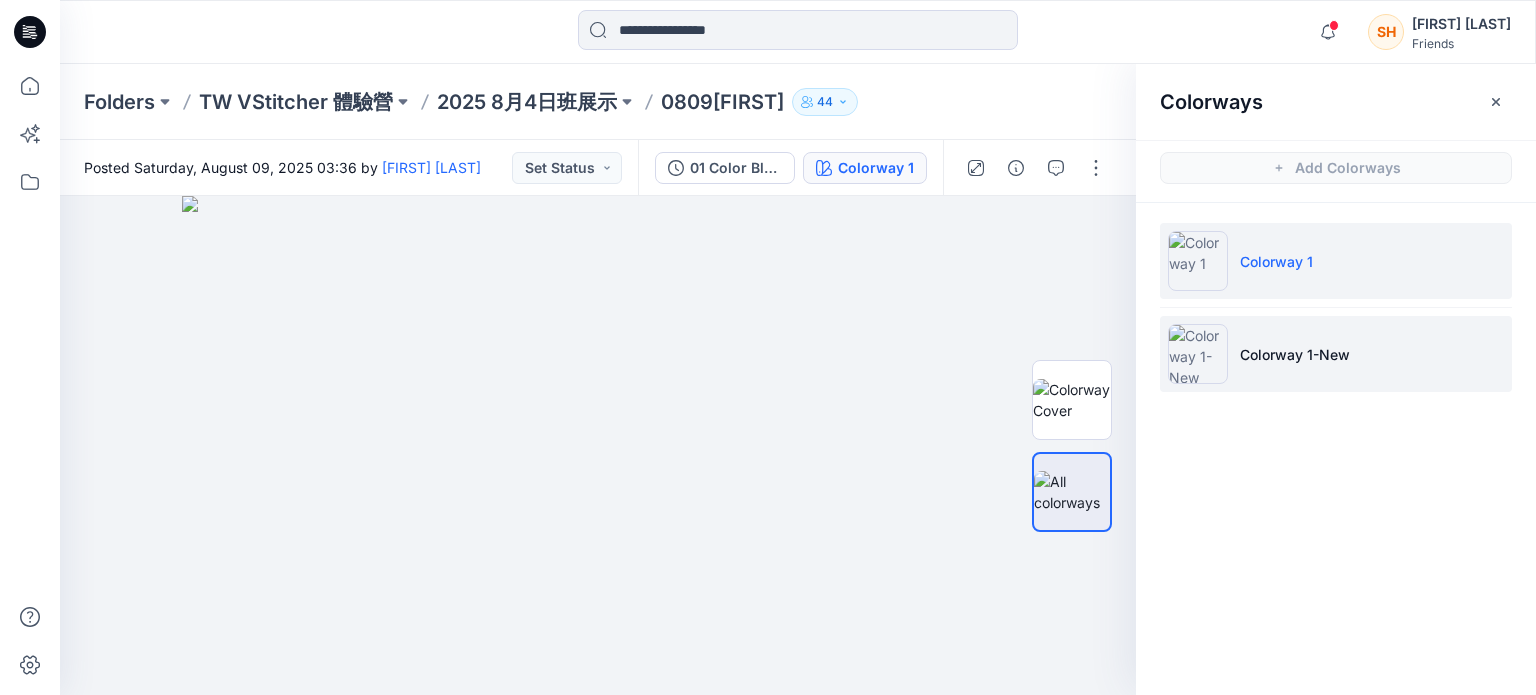 click at bounding box center [1198, 354] 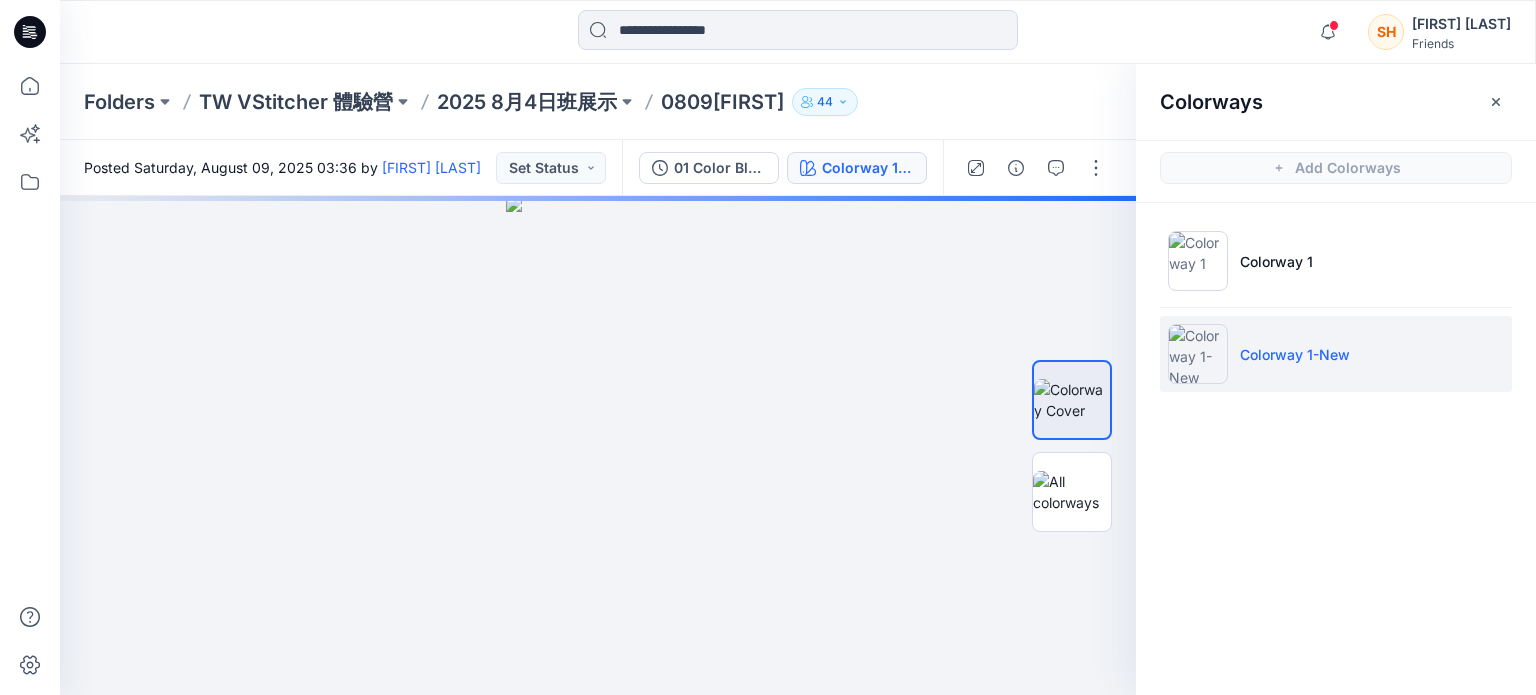 click at bounding box center [1198, 354] 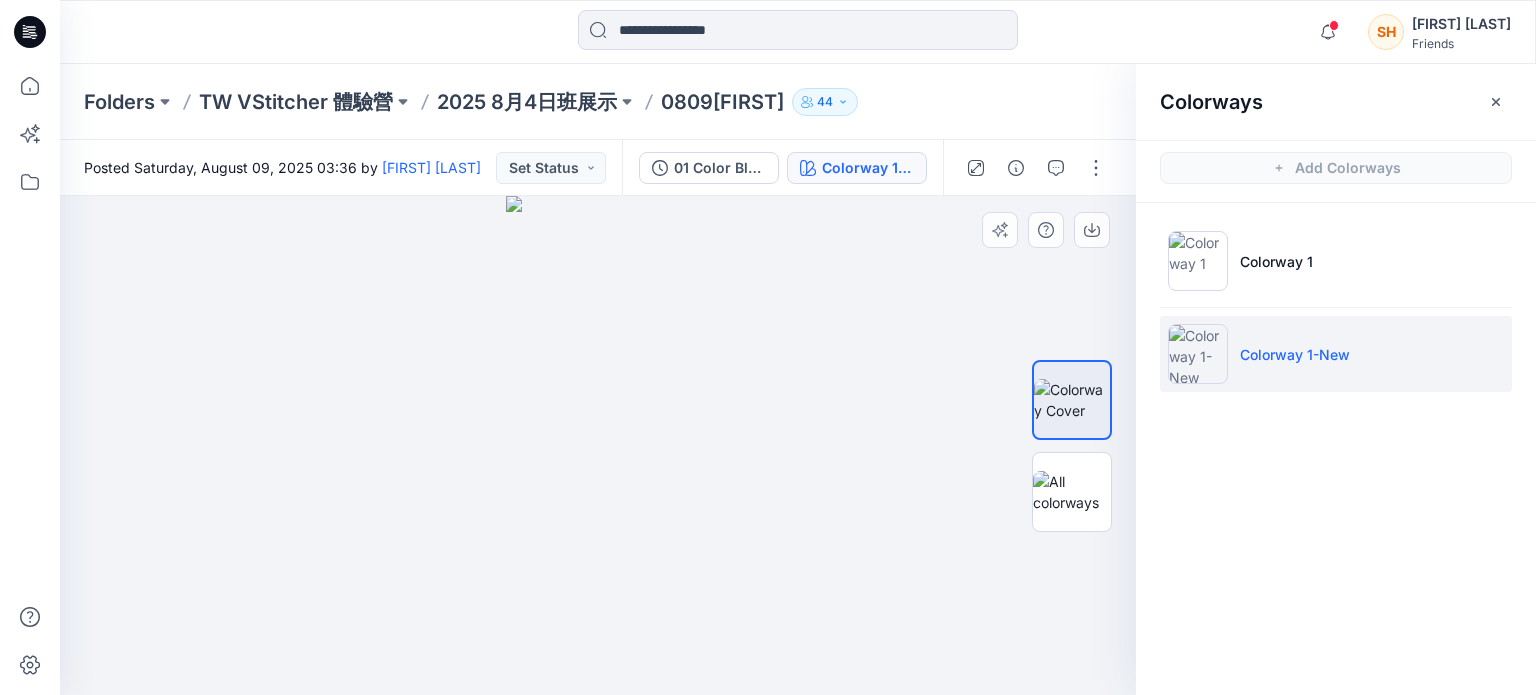 click at bounding box center [598, 445] 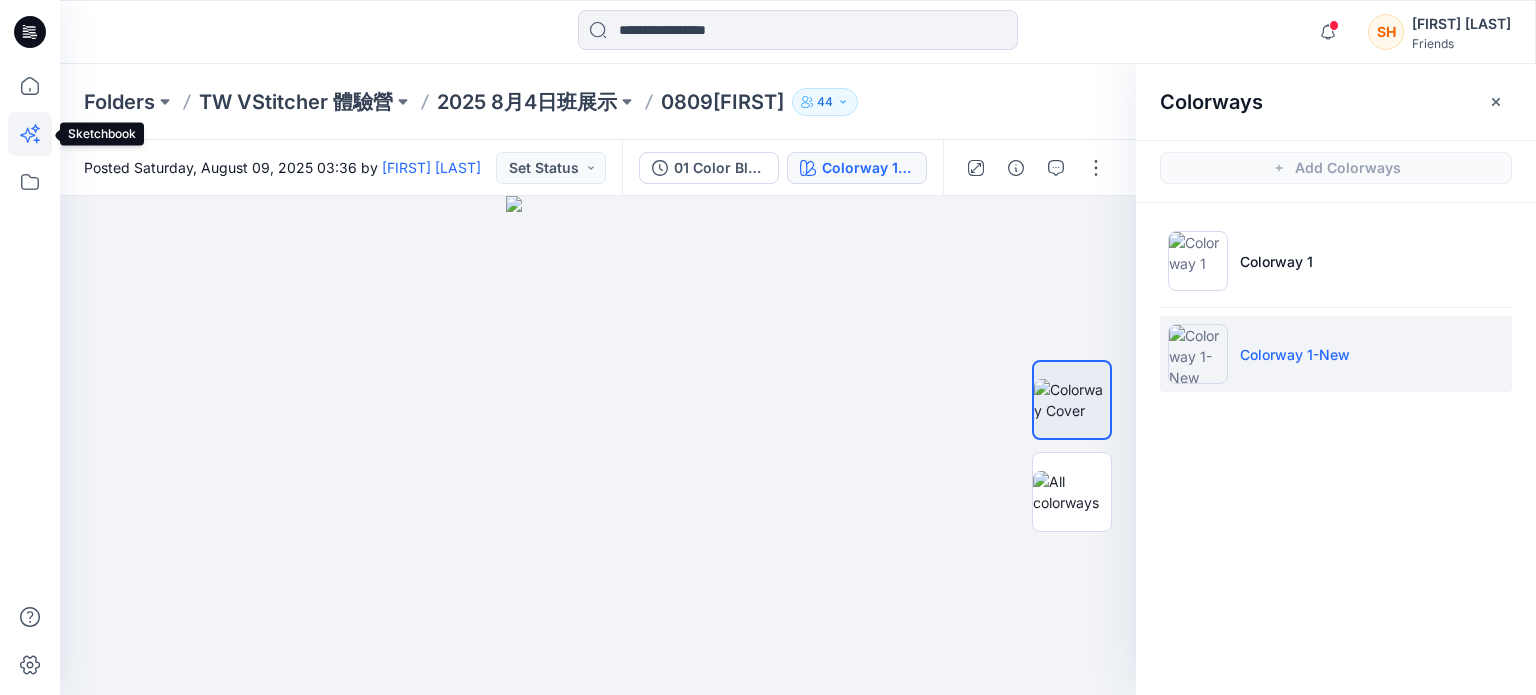 click 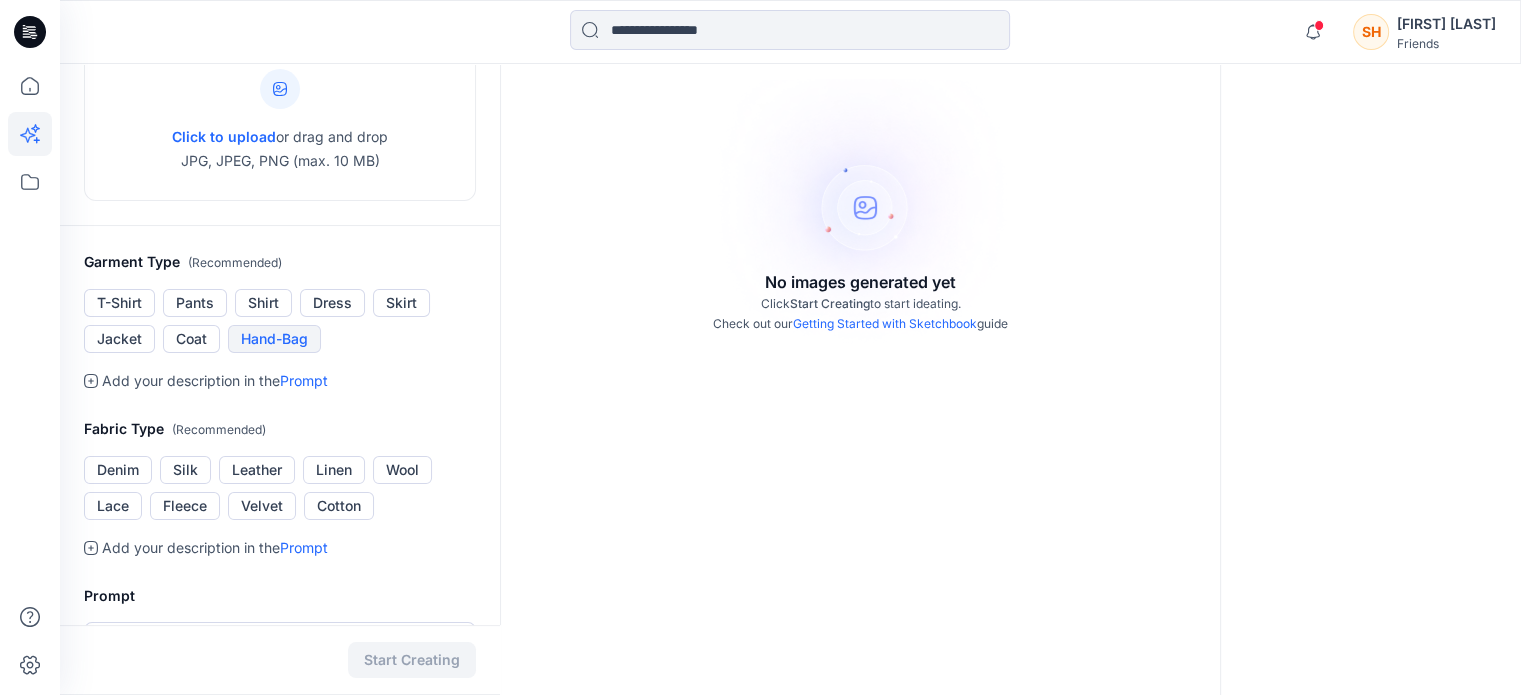 scroll, scrollTop: 400, scrollLeft: 0, axis: vertical 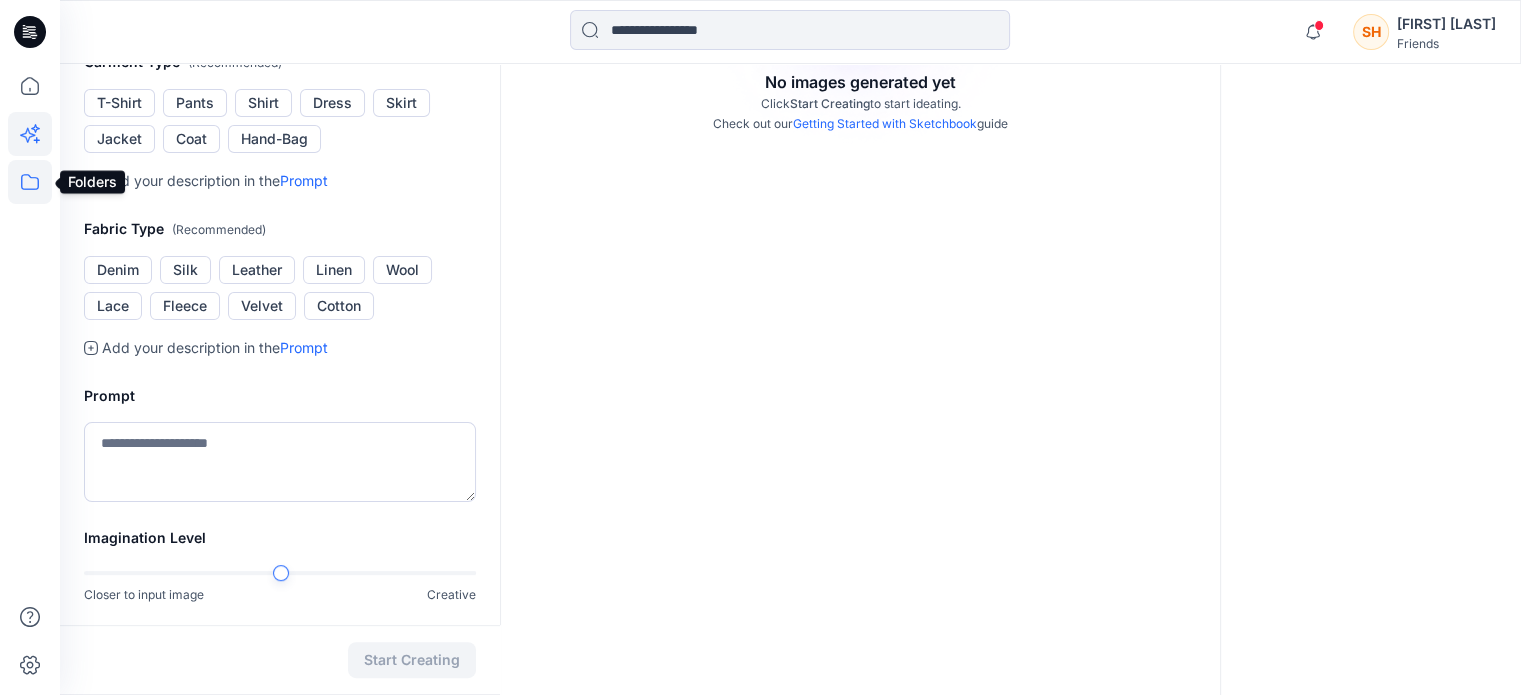 click 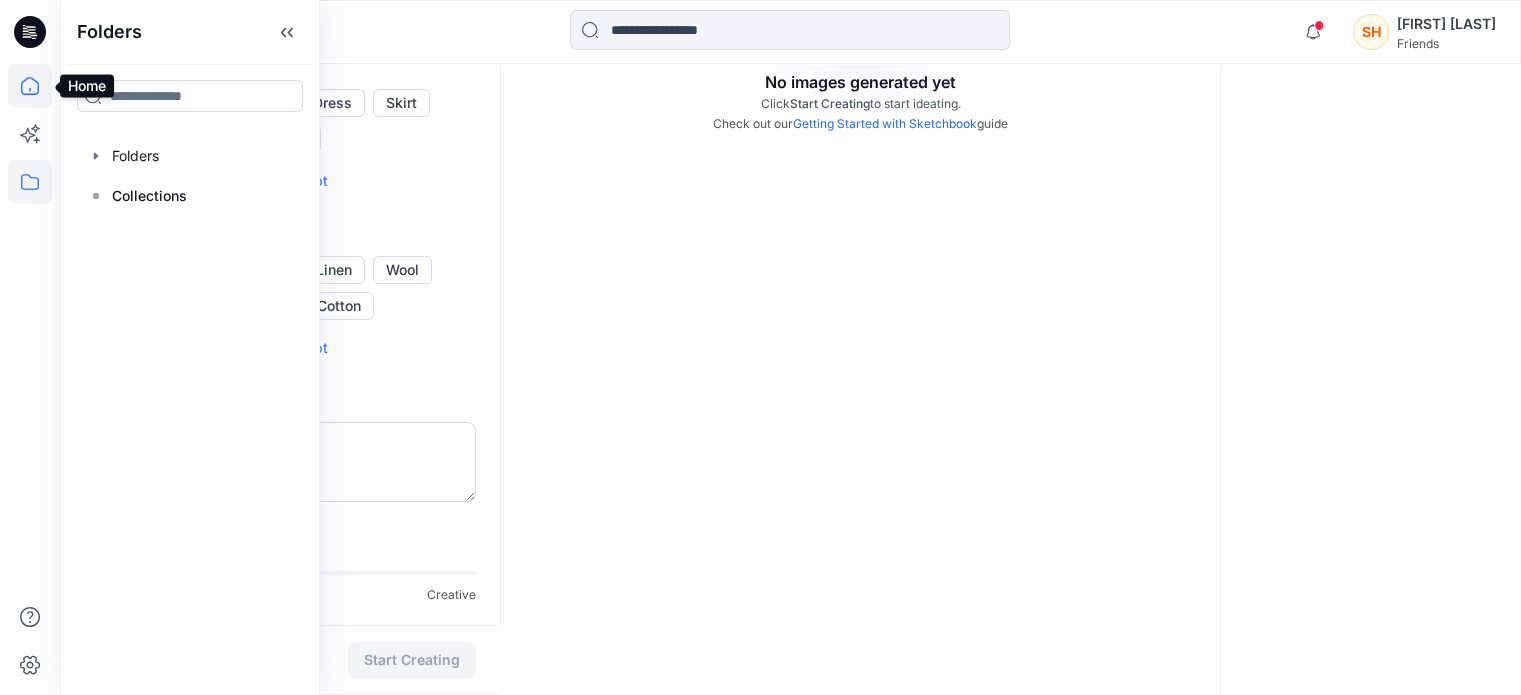 click 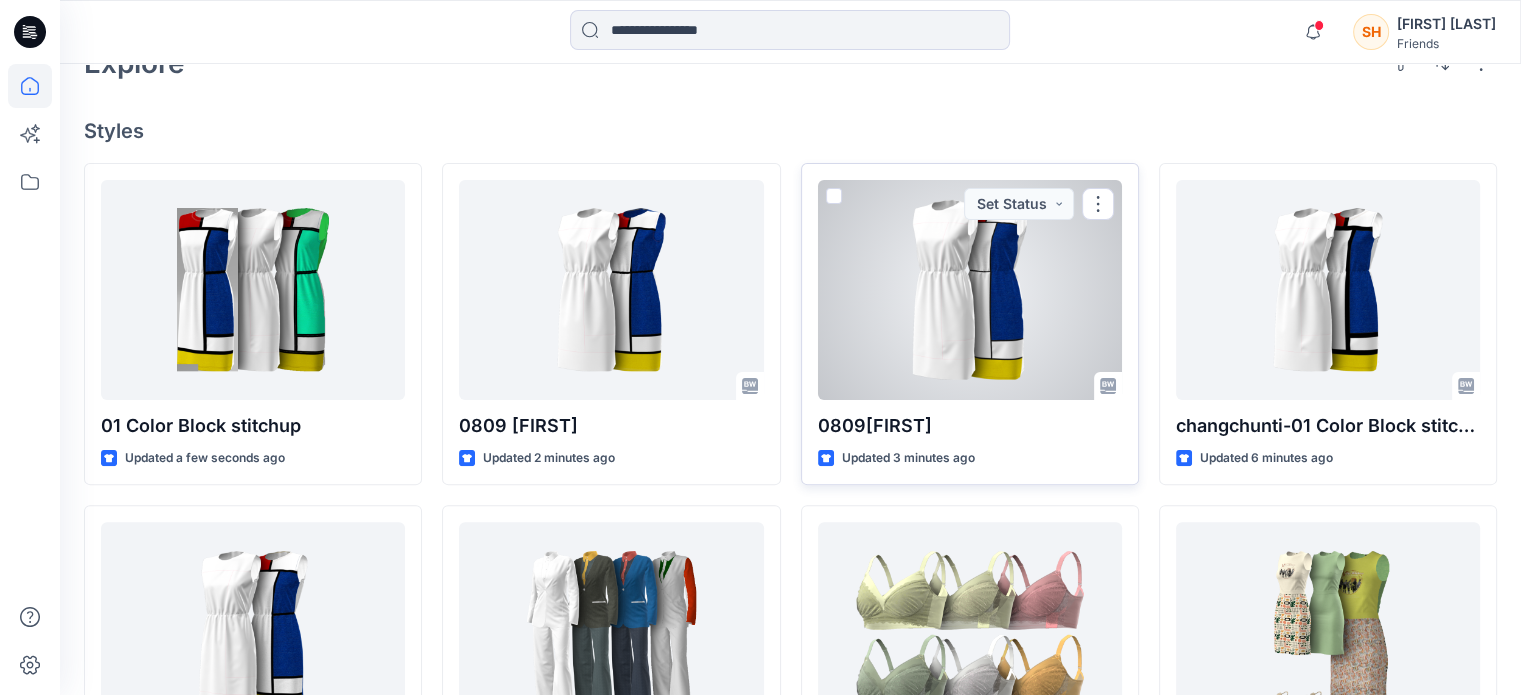 scroll, scrollTop: 400, scrollLeft: 0, axis: vertical 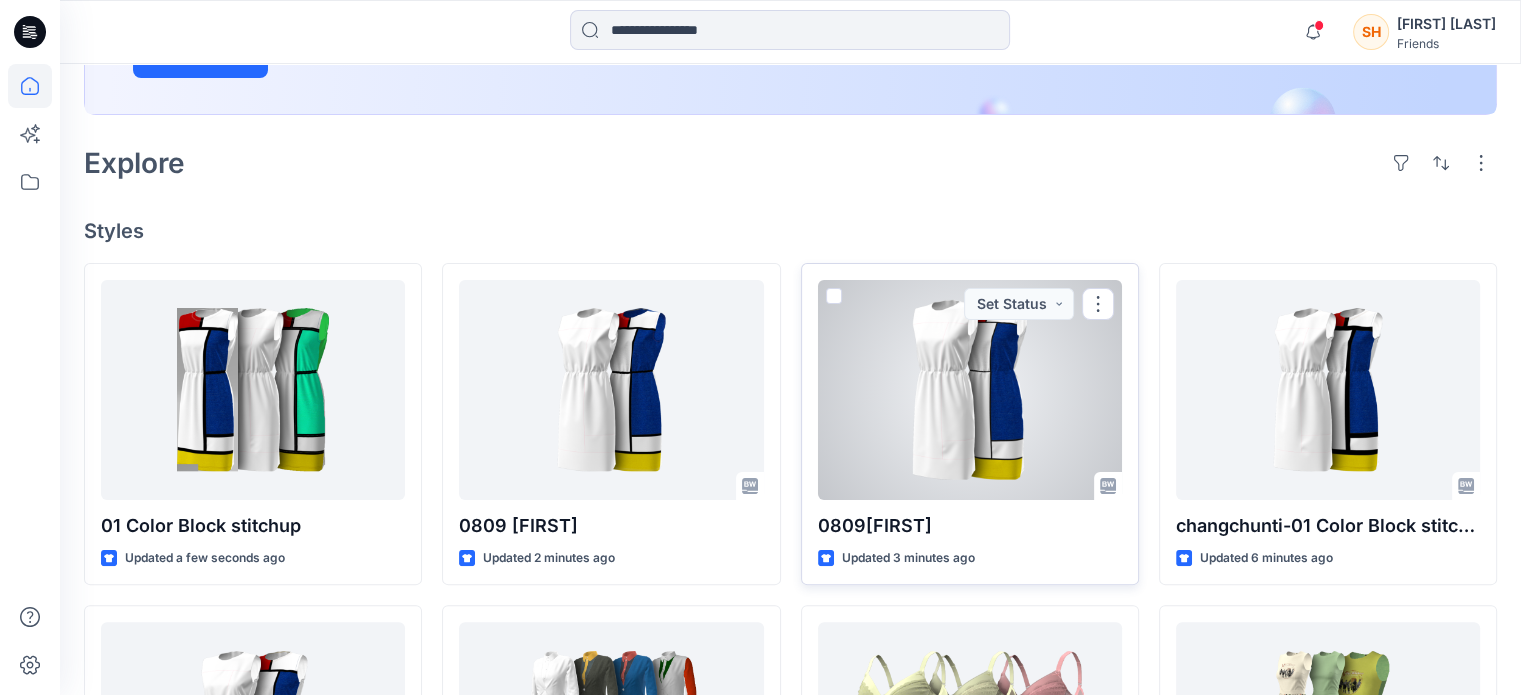 click at bounding box center (970, 390) 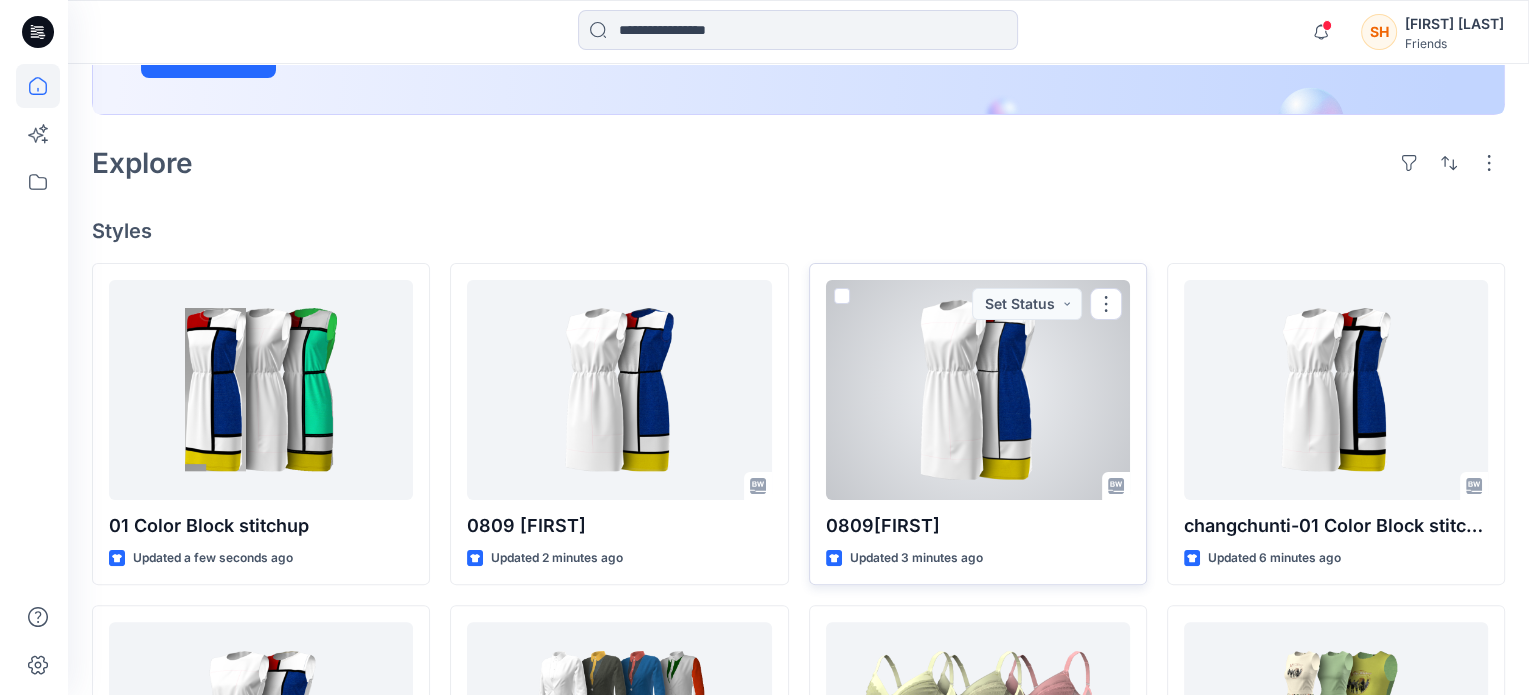 scroll, scrollTop: 0, scrollLeft: 0, axis: both 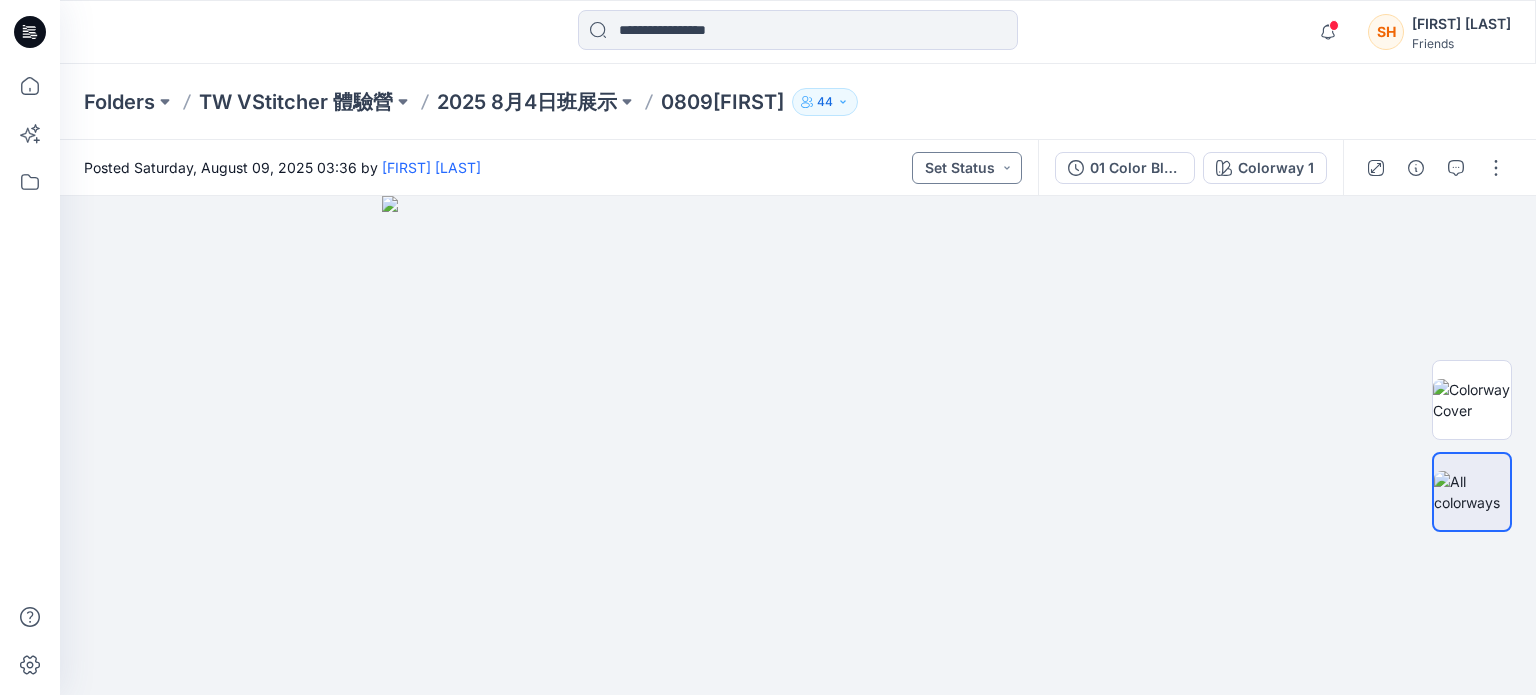 click on "Set Status" at bounding box center [967, 168] 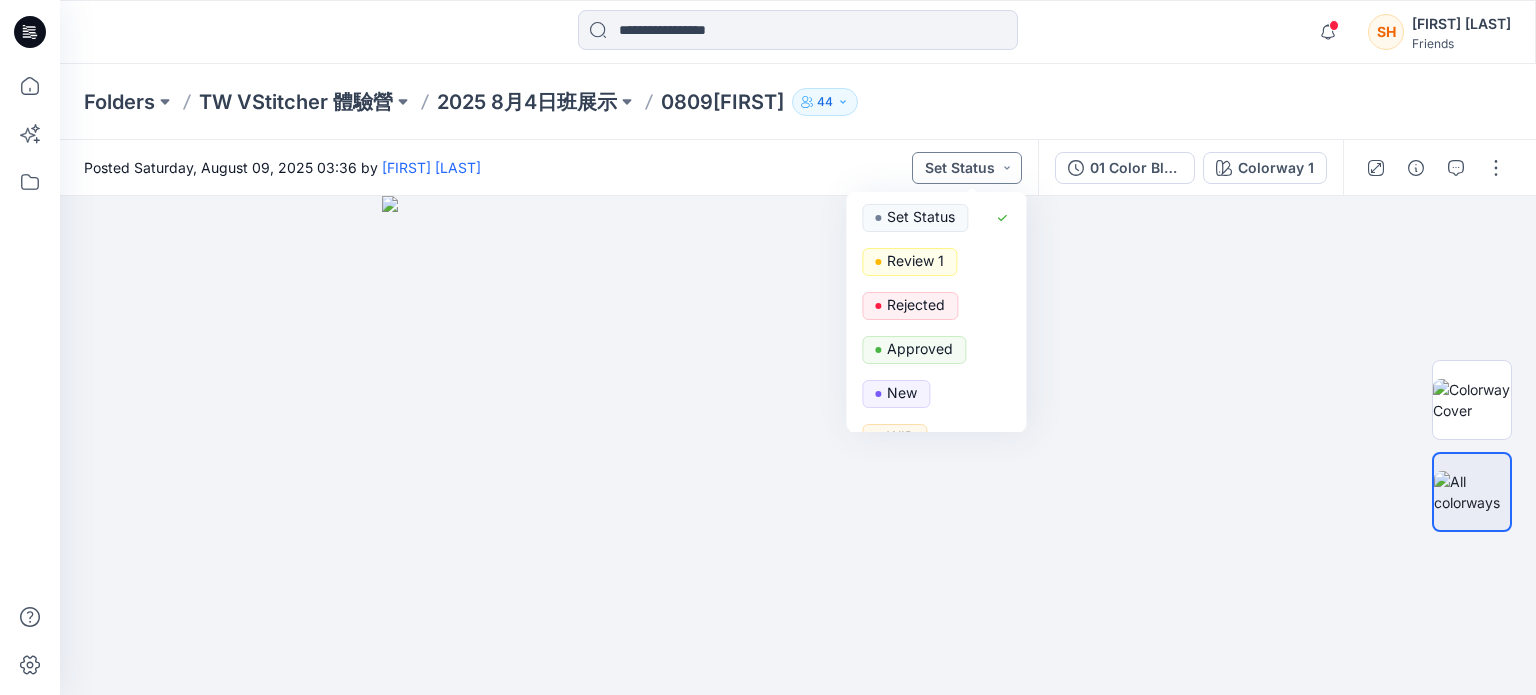 click on "Set Status" at bounding box center (967, 168) 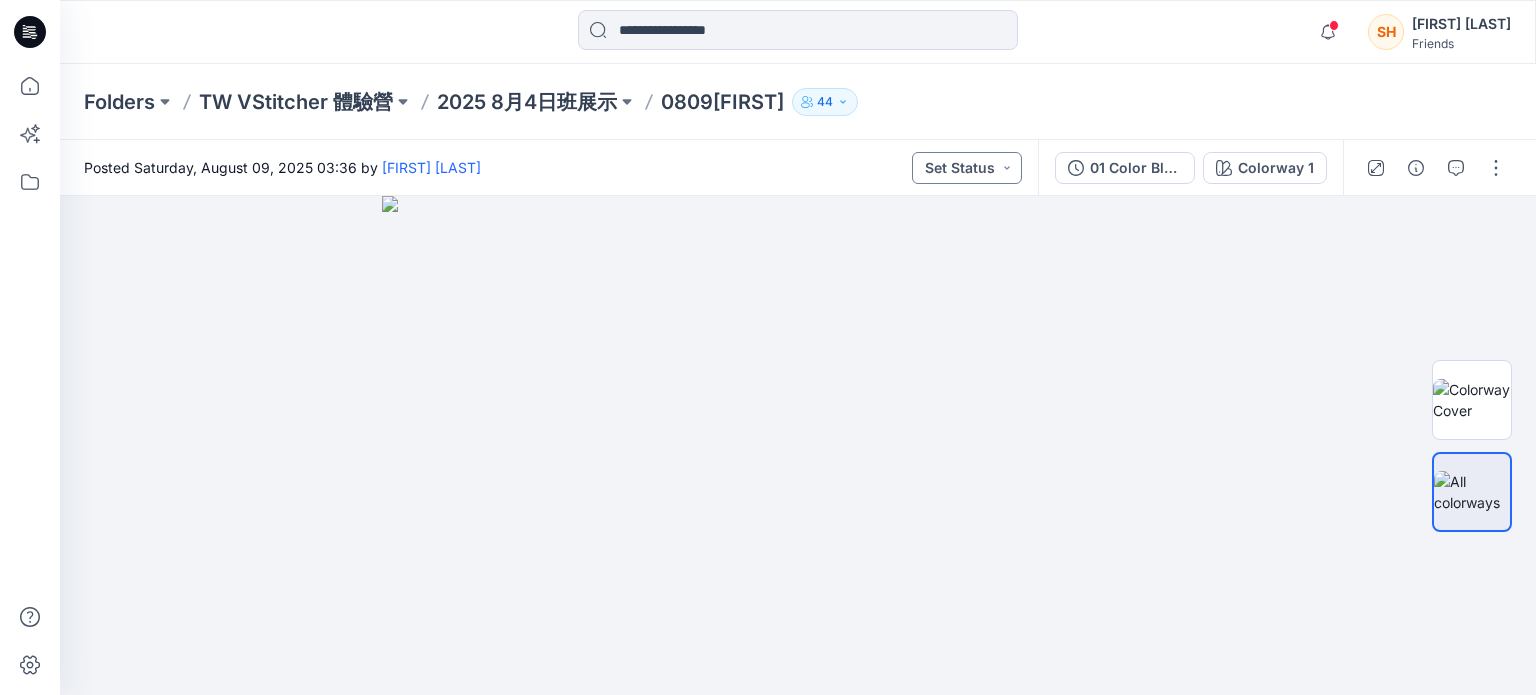 click on "Set Status" at bounding box center (967, 168) 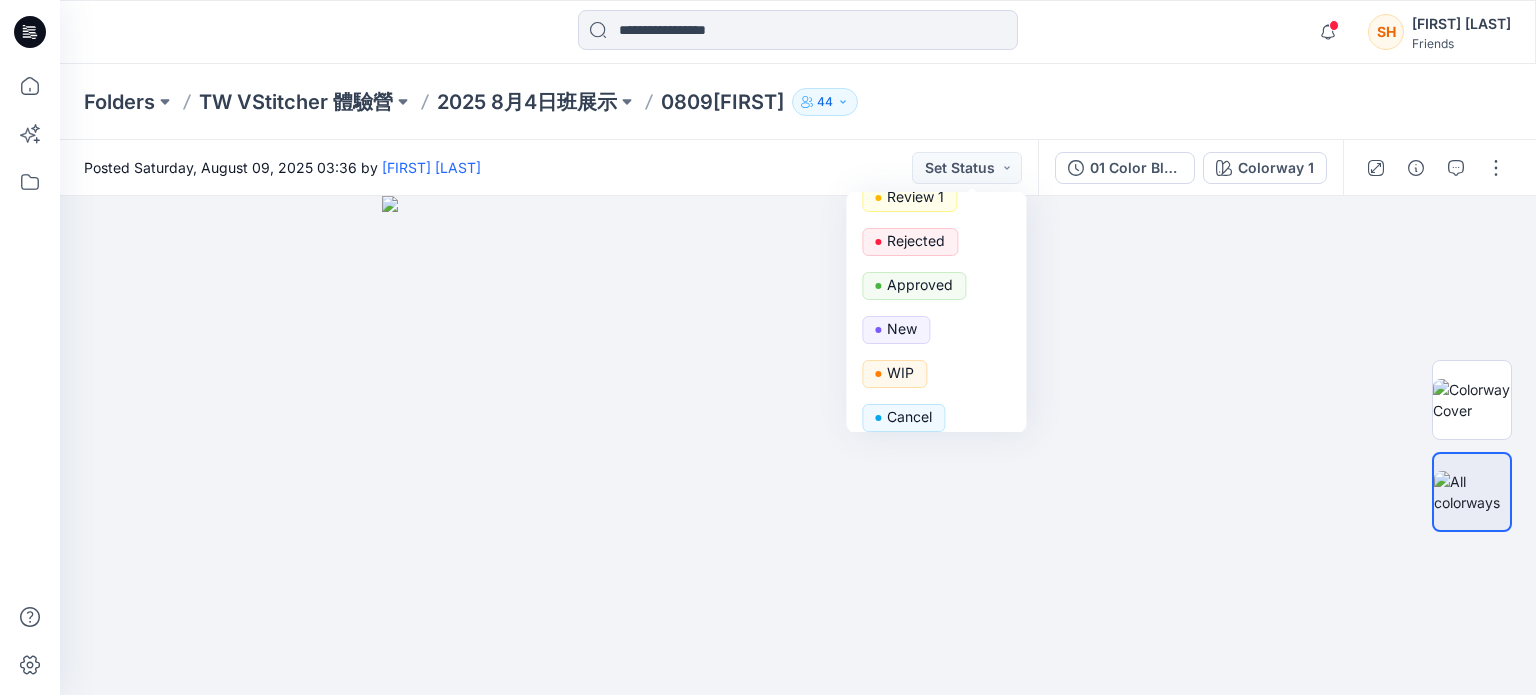 scroll, scrollTop: 18, scrollLeft: 0, axis: vertical 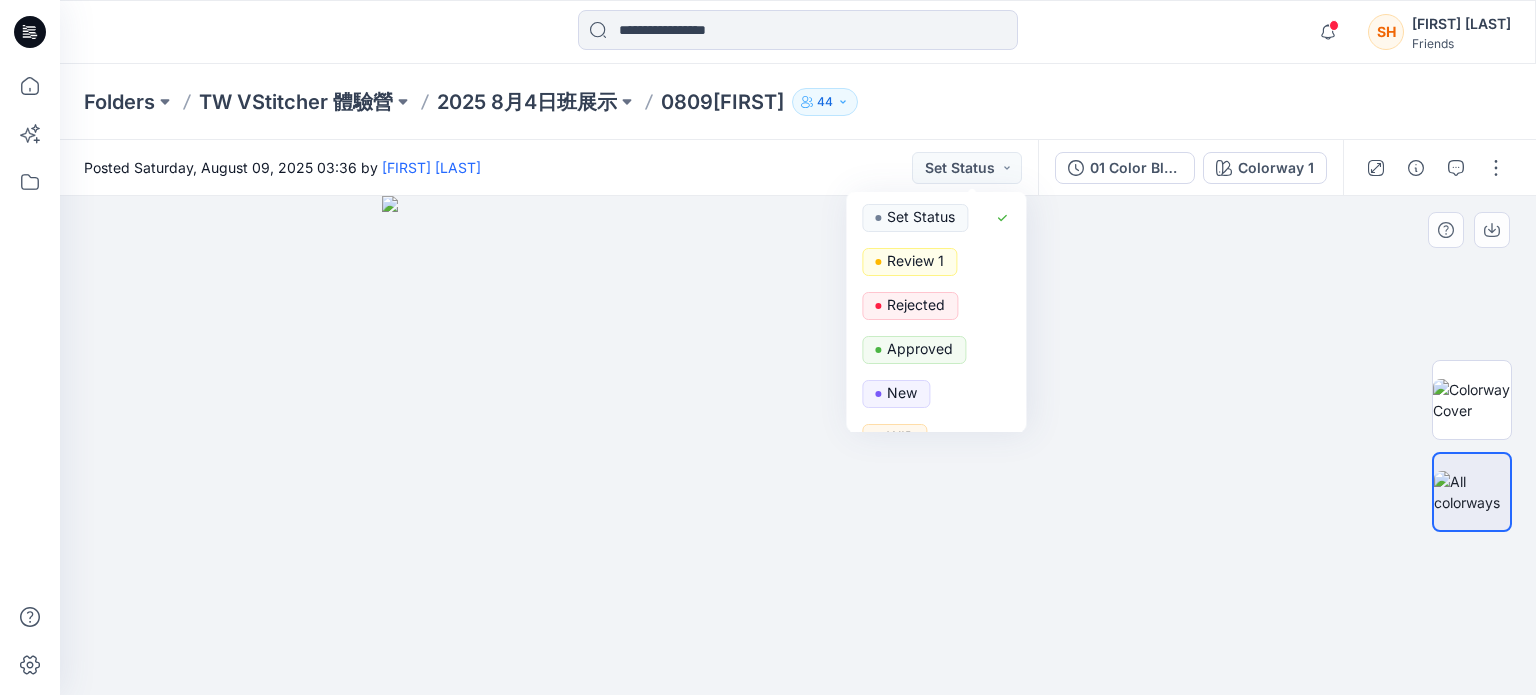 drag, startPoint x: 1109, startPoint y: 261, endPoint x: 1128, endPoint y: 256, distance: 19.646883 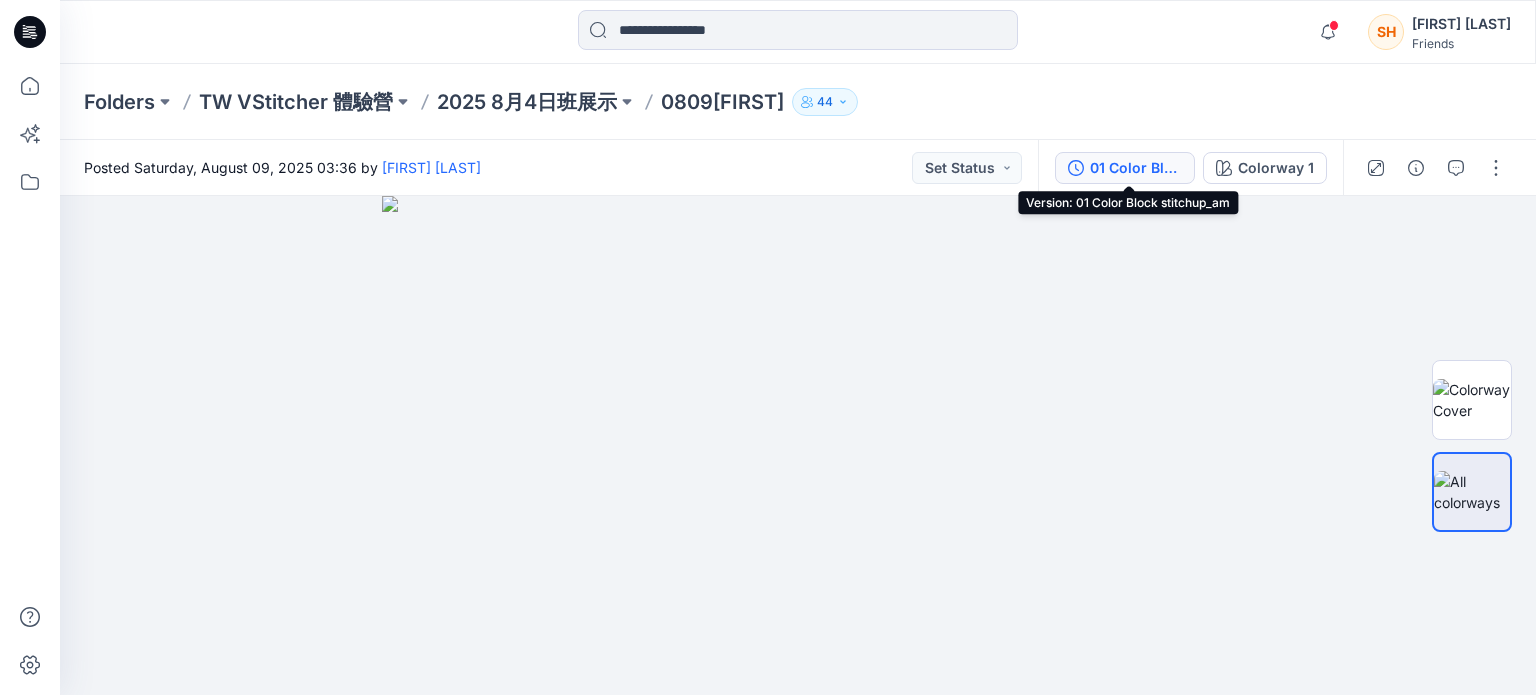 click on "01 Color Block stitchup_am" at bounding box center [1136, 168] 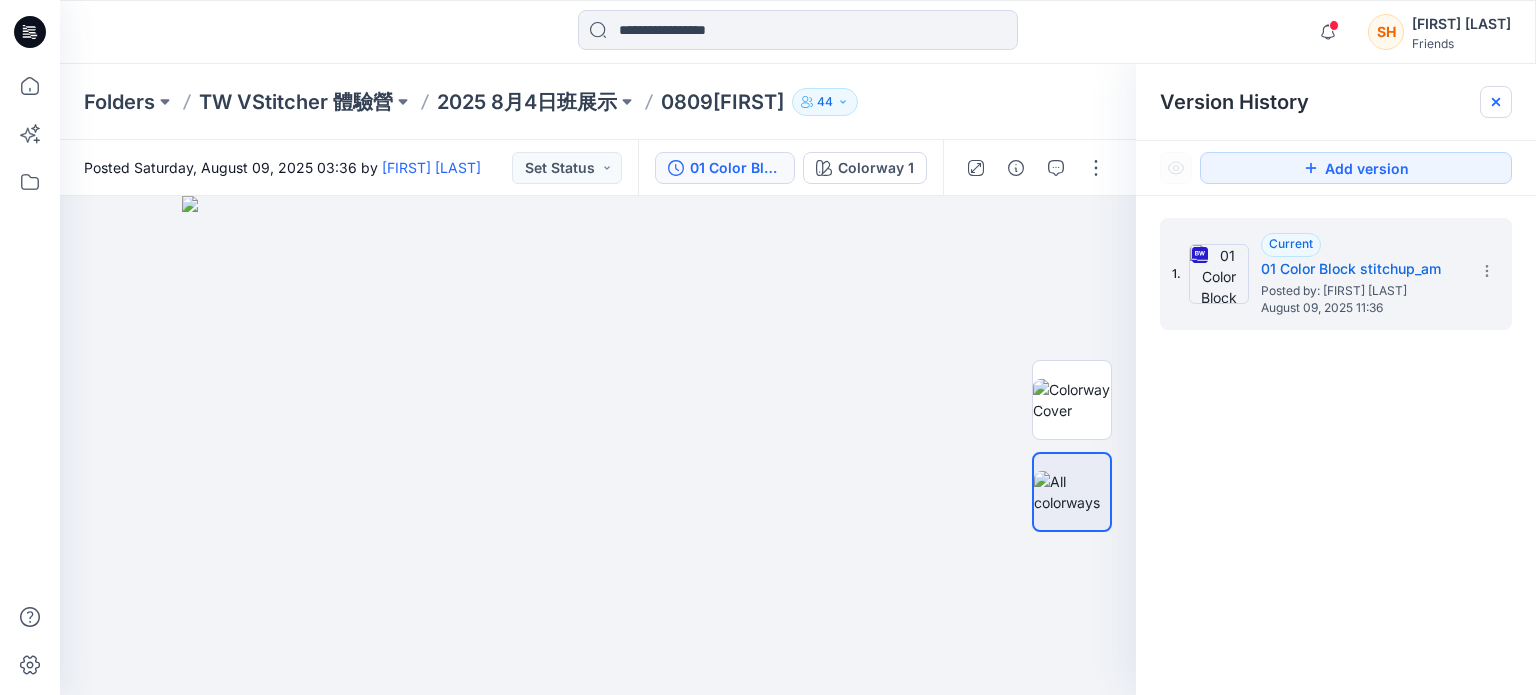 click 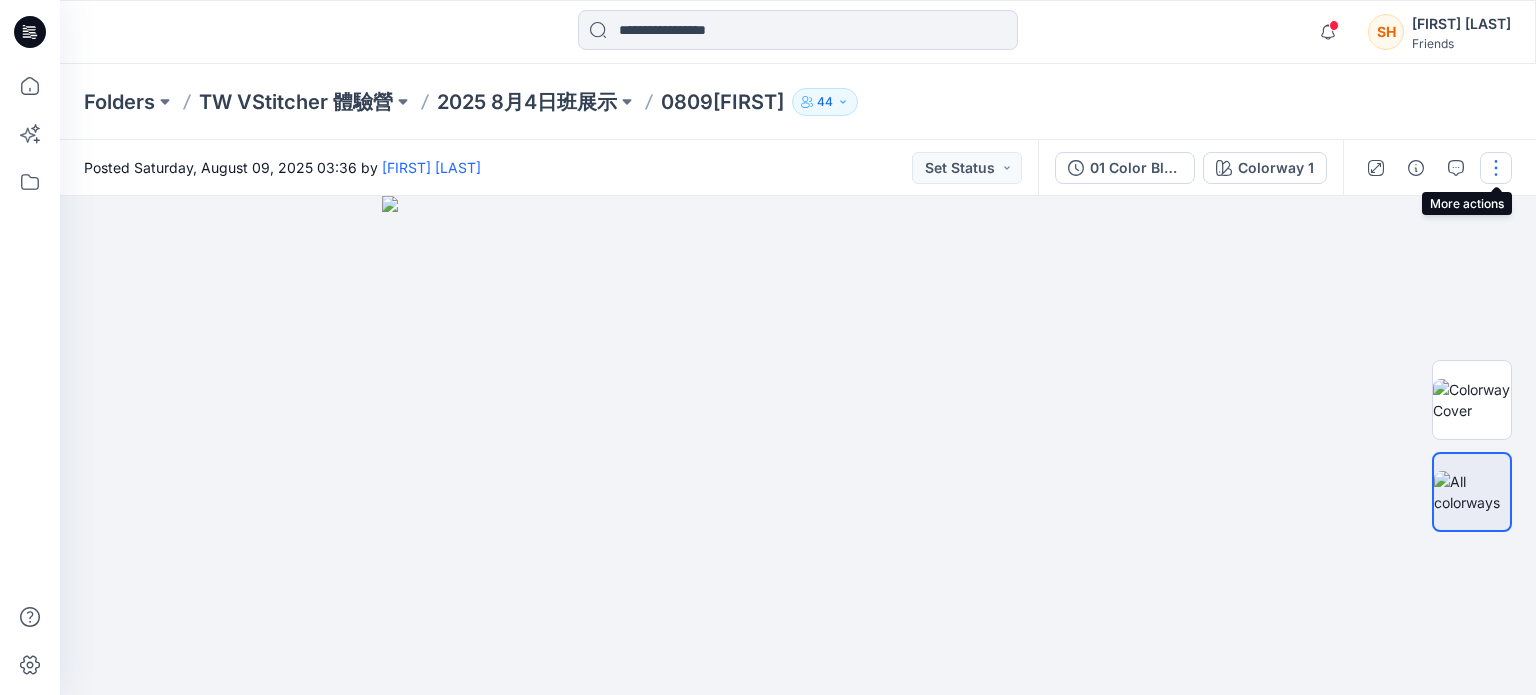 click at bounding box center (1496, 168) 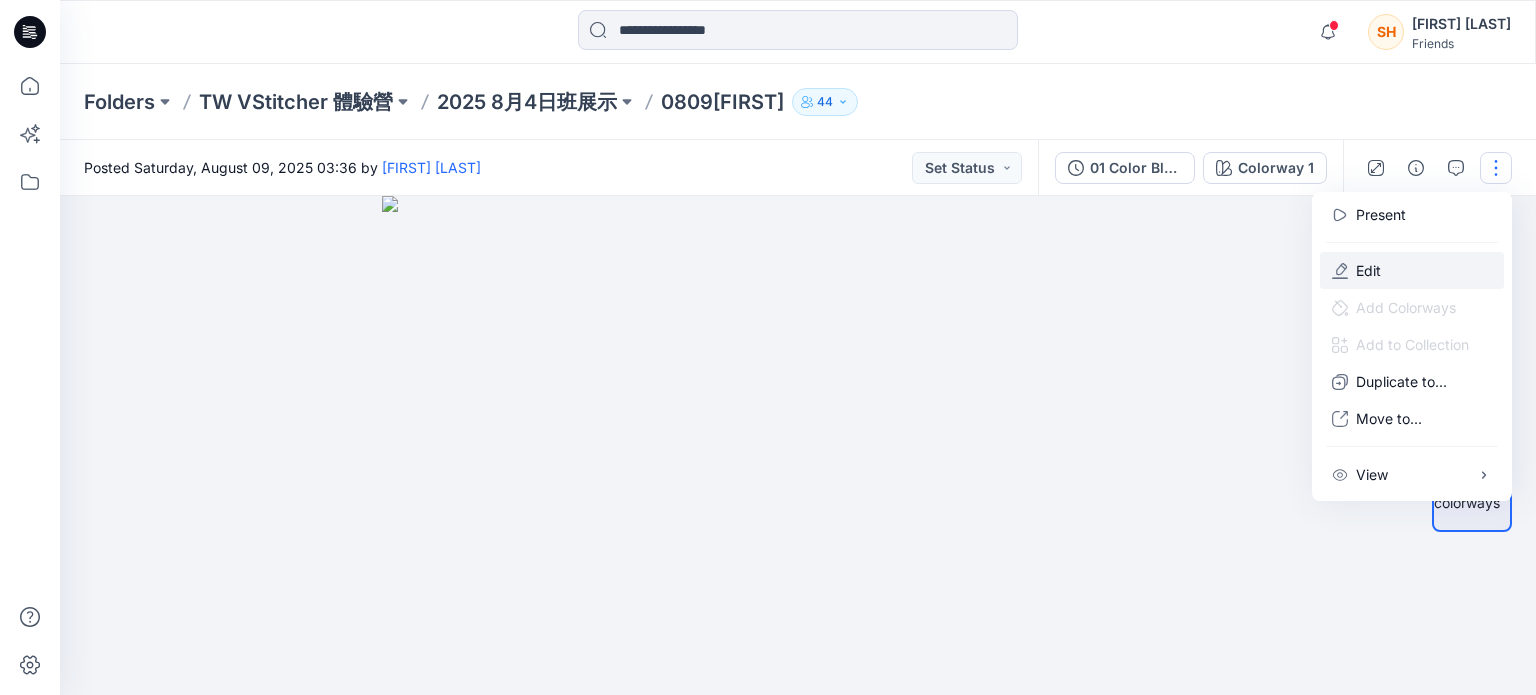 click on "Edit" at bounding box center [1412, 270] 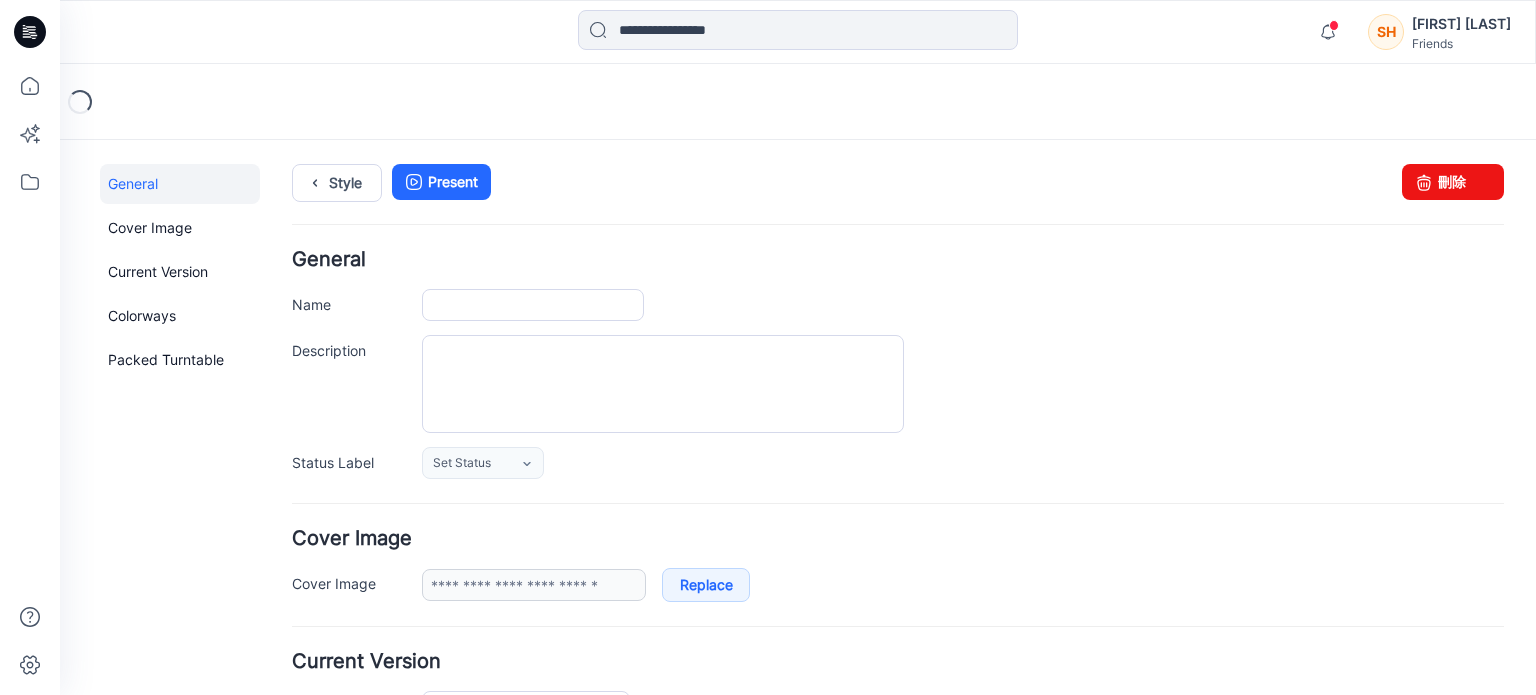 scroll, scrollTop: 0, scrollLeft: 0, axis: both 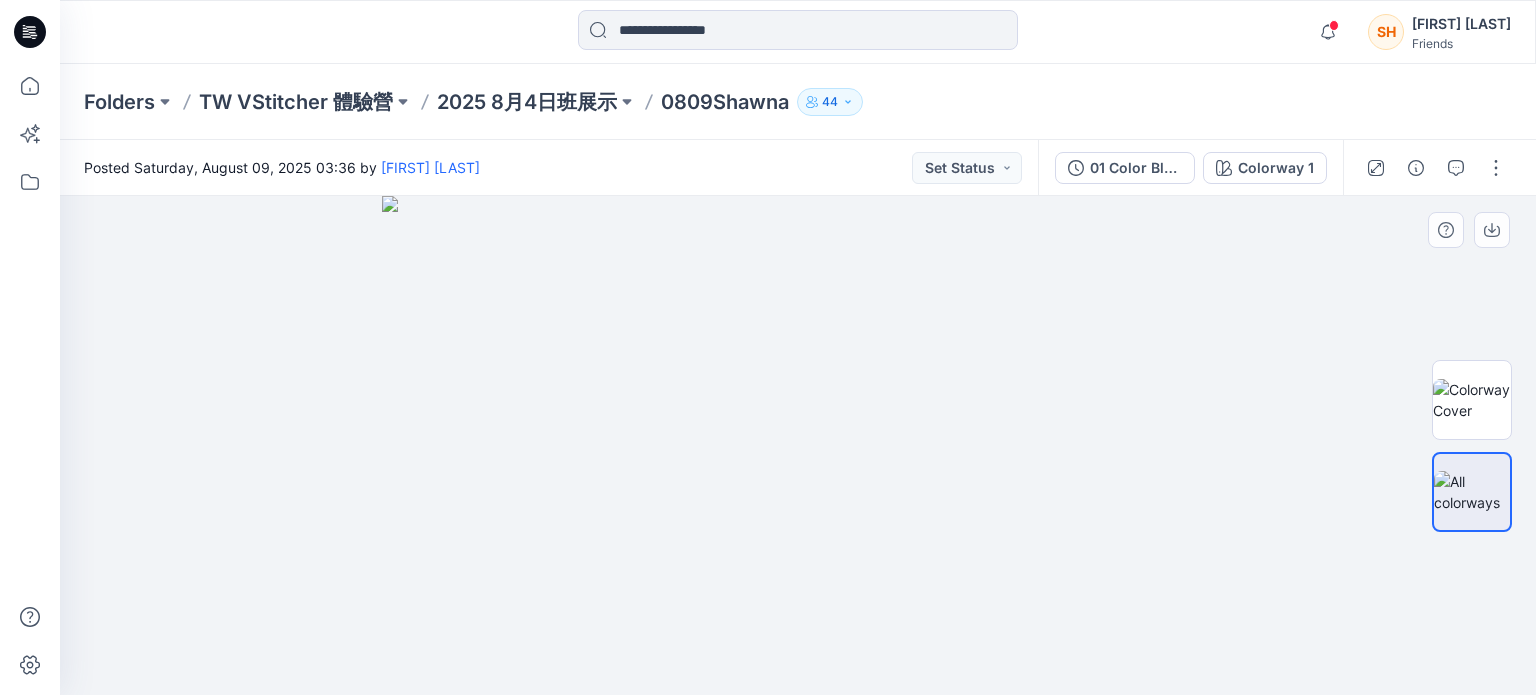 click at bounding box center [798, 445] 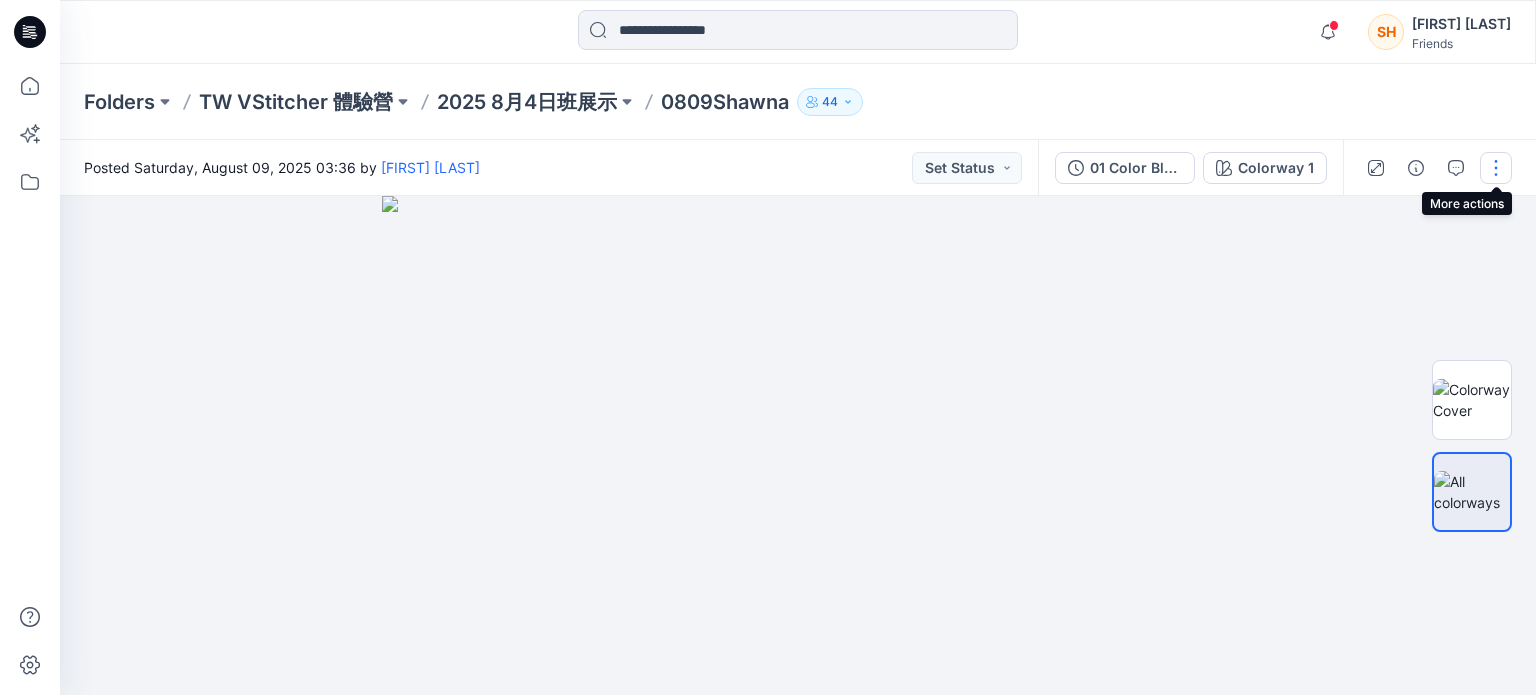 click at bounding box center [1496, 168] 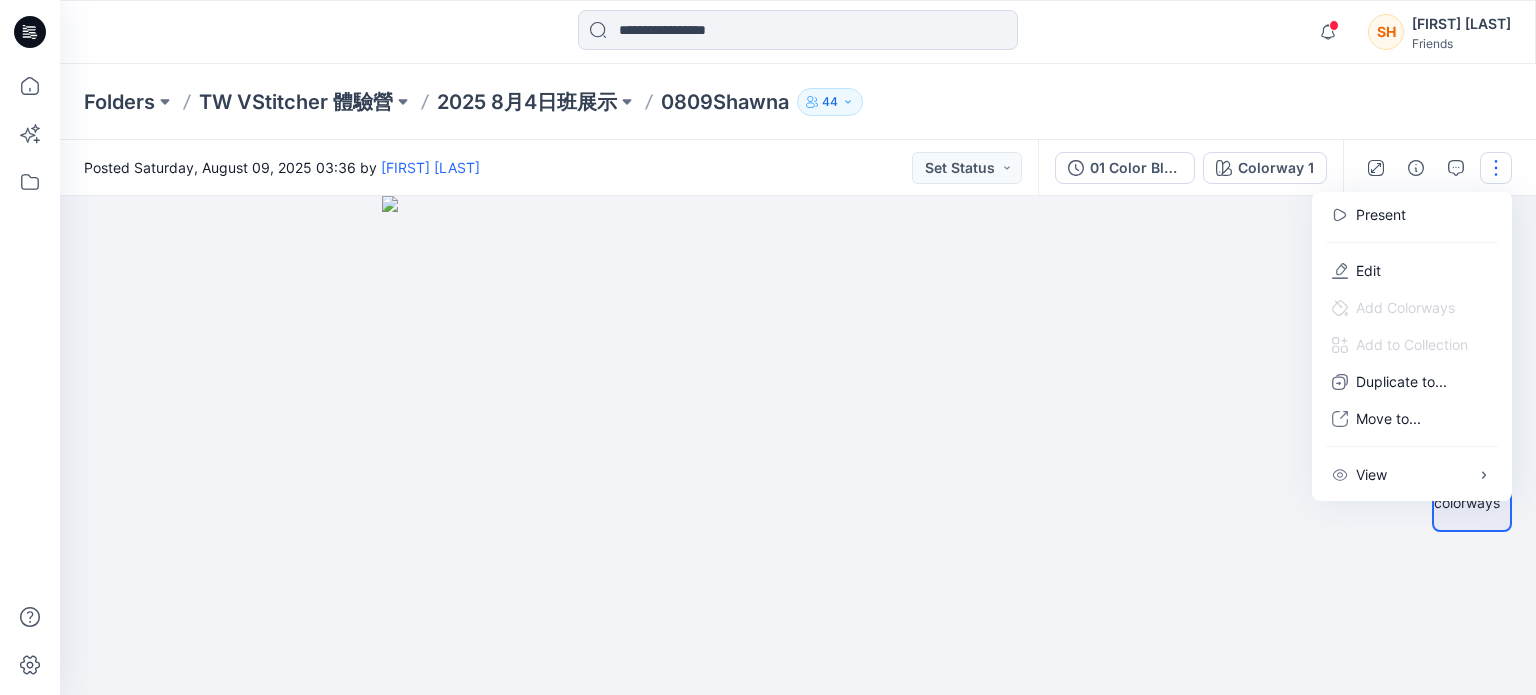 click at bounding box center (1496, 168) 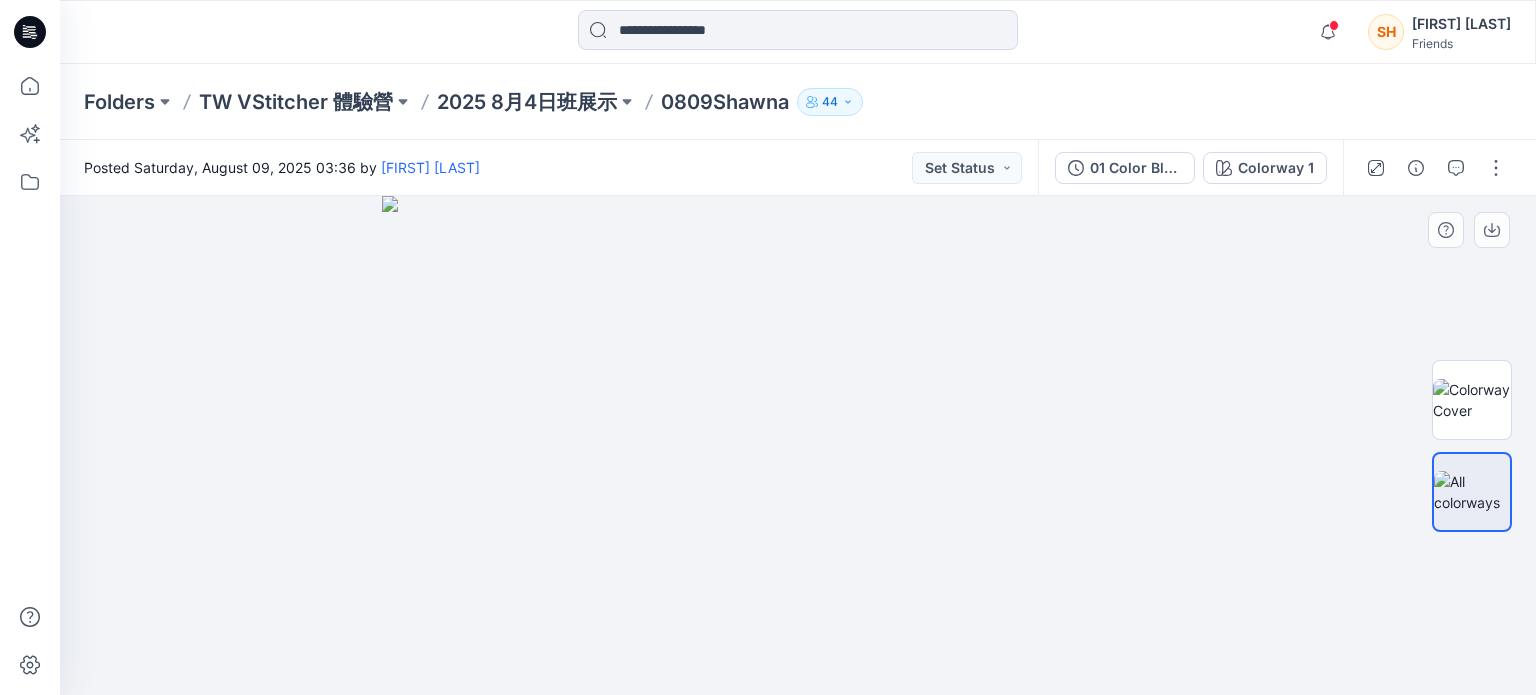 click at bounding box center (798, 445) 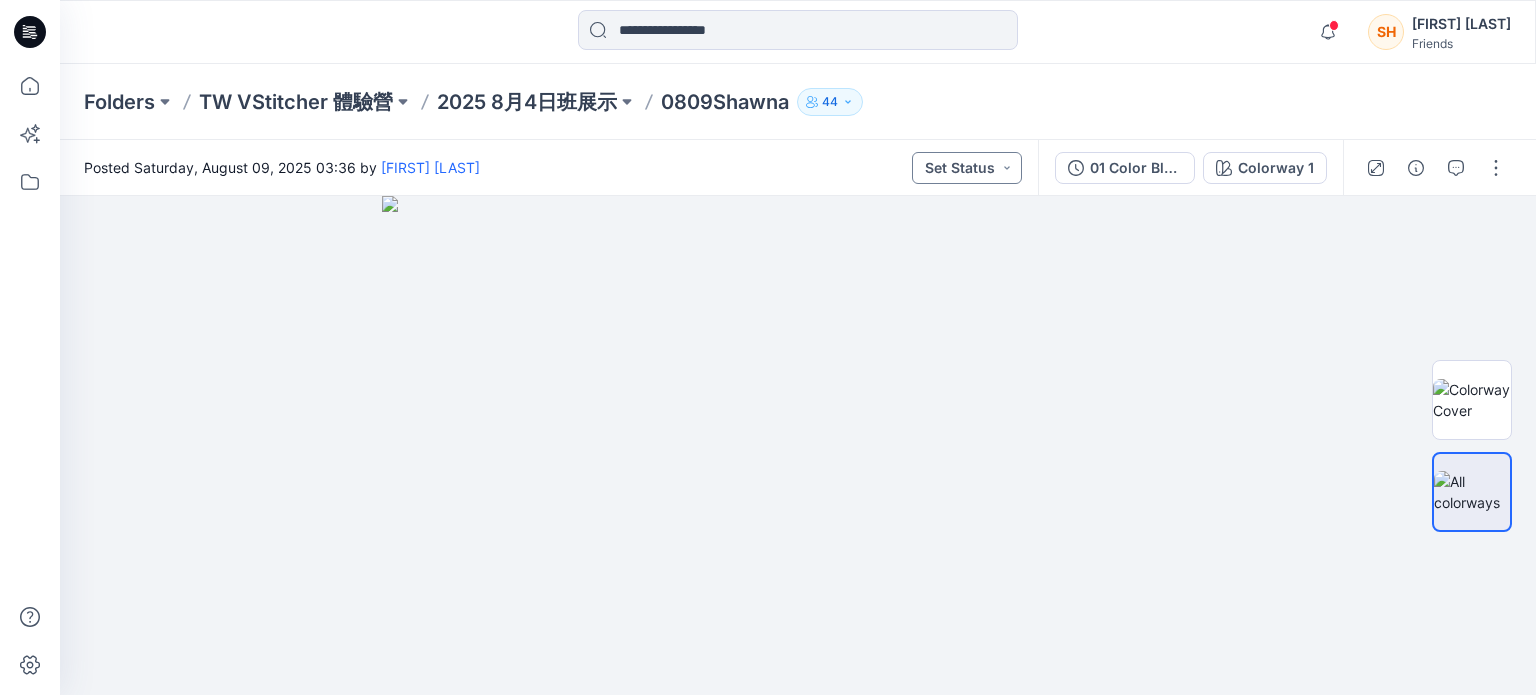 click on "Set Status" at bounding box center [967, 168] 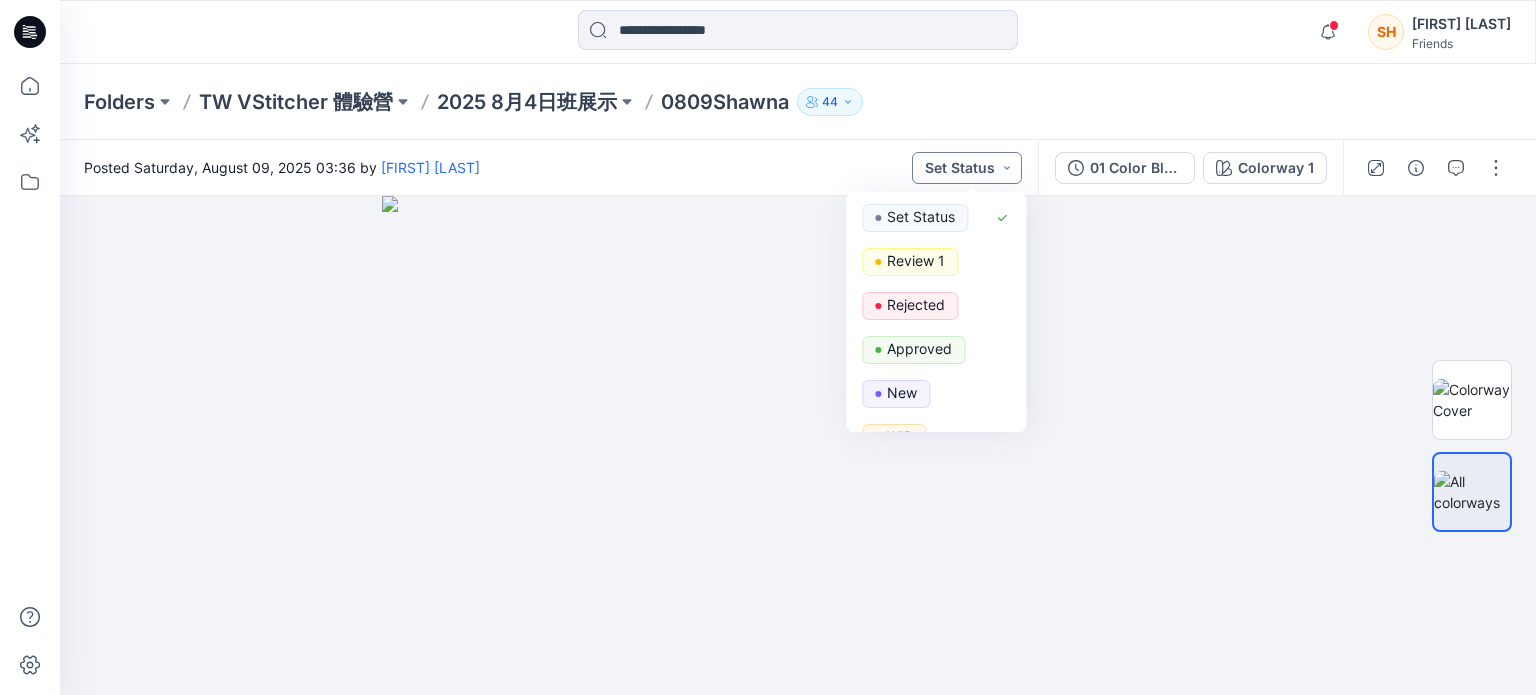 click on "Set Status" at bounding box center [967, 168] 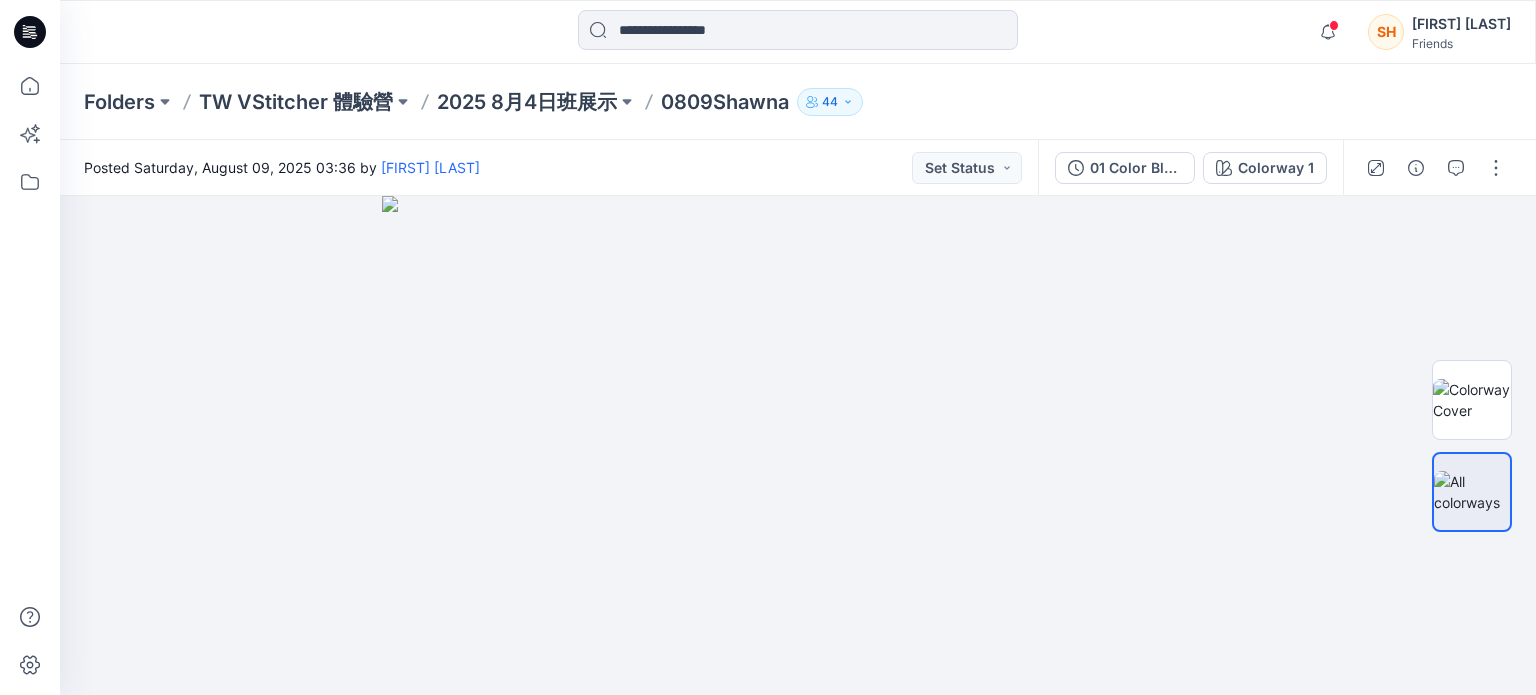 click on "0809Shawna" at bounding box center (725, 102) 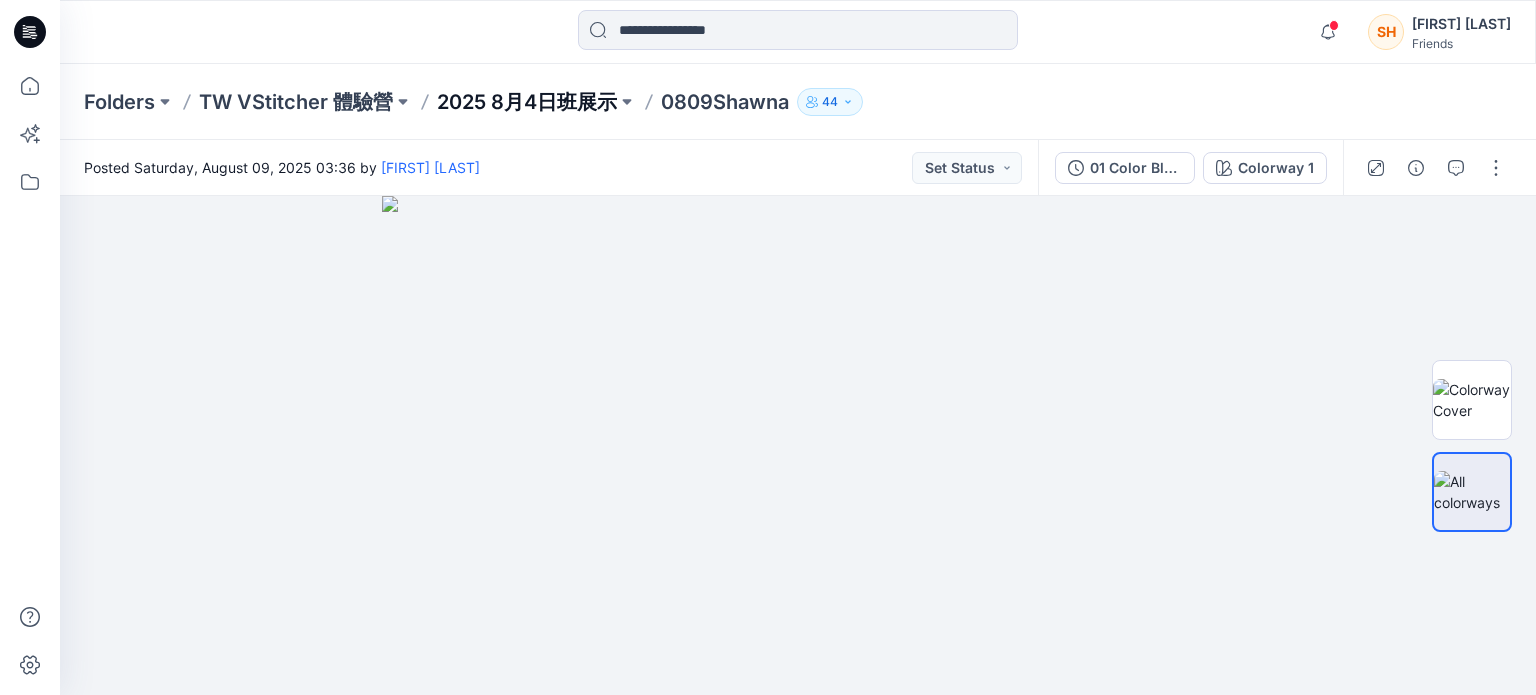 click on "2025 8月4日班展示" at bounding box center [527, 102] 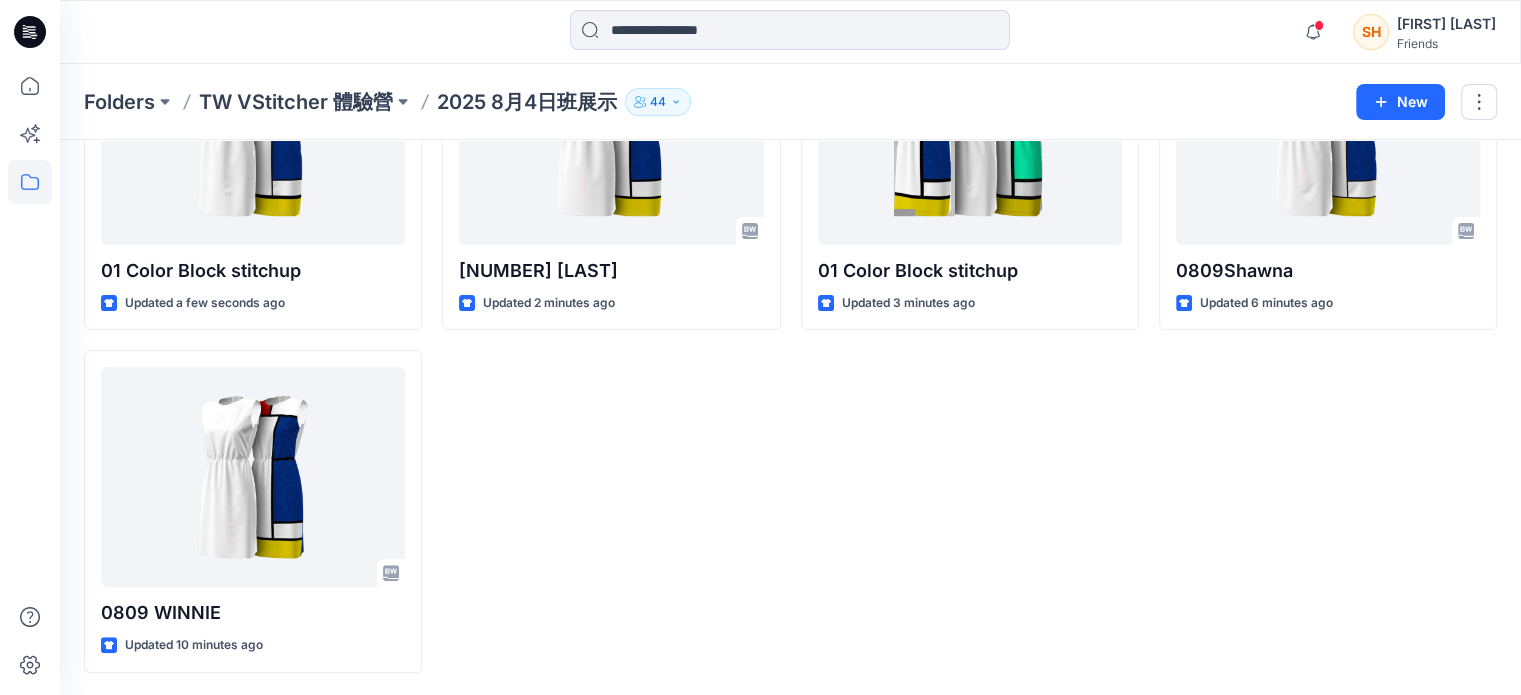 scroll, scrollTop: 359, scrollLeft: 0, axis: vertical 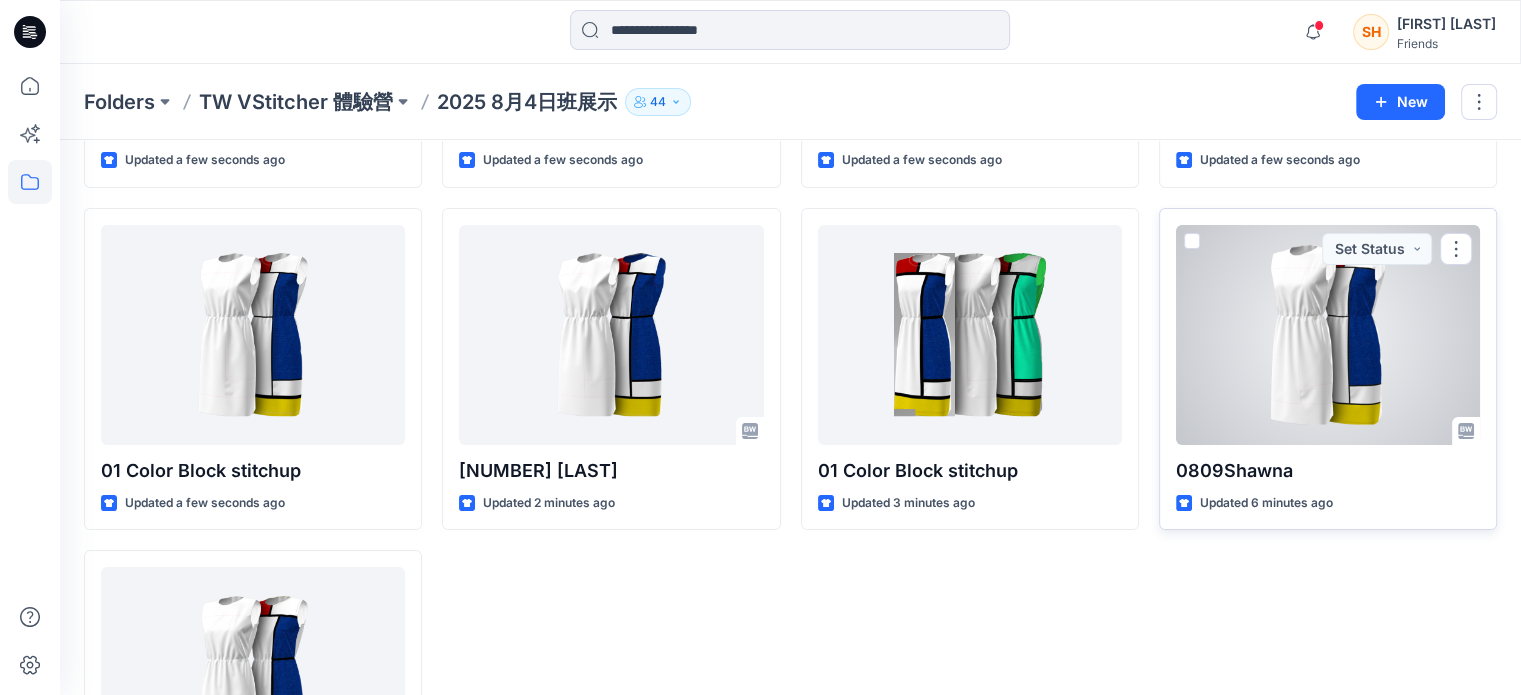 click at bounding box center (1328, 335) 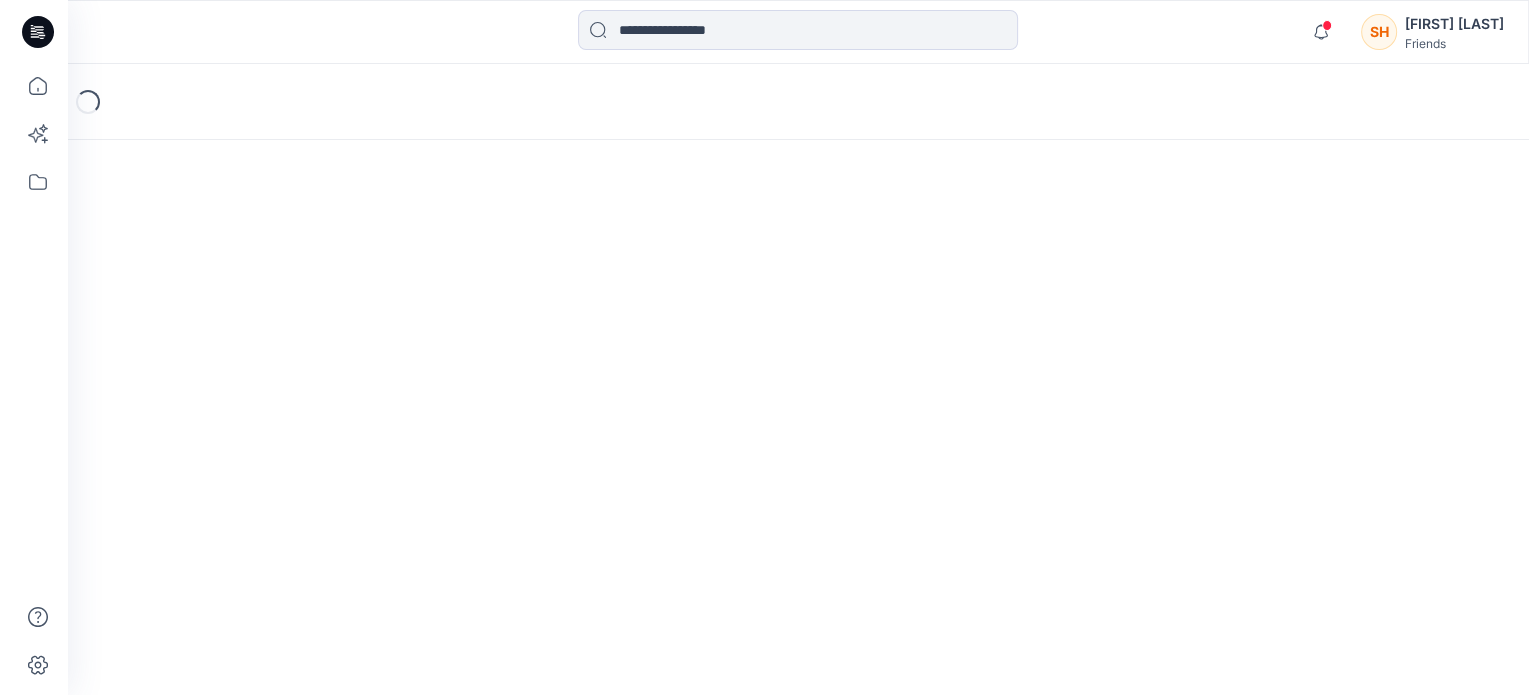 scroll, scrollTop: 0, scrollLeft: 0, axis: both 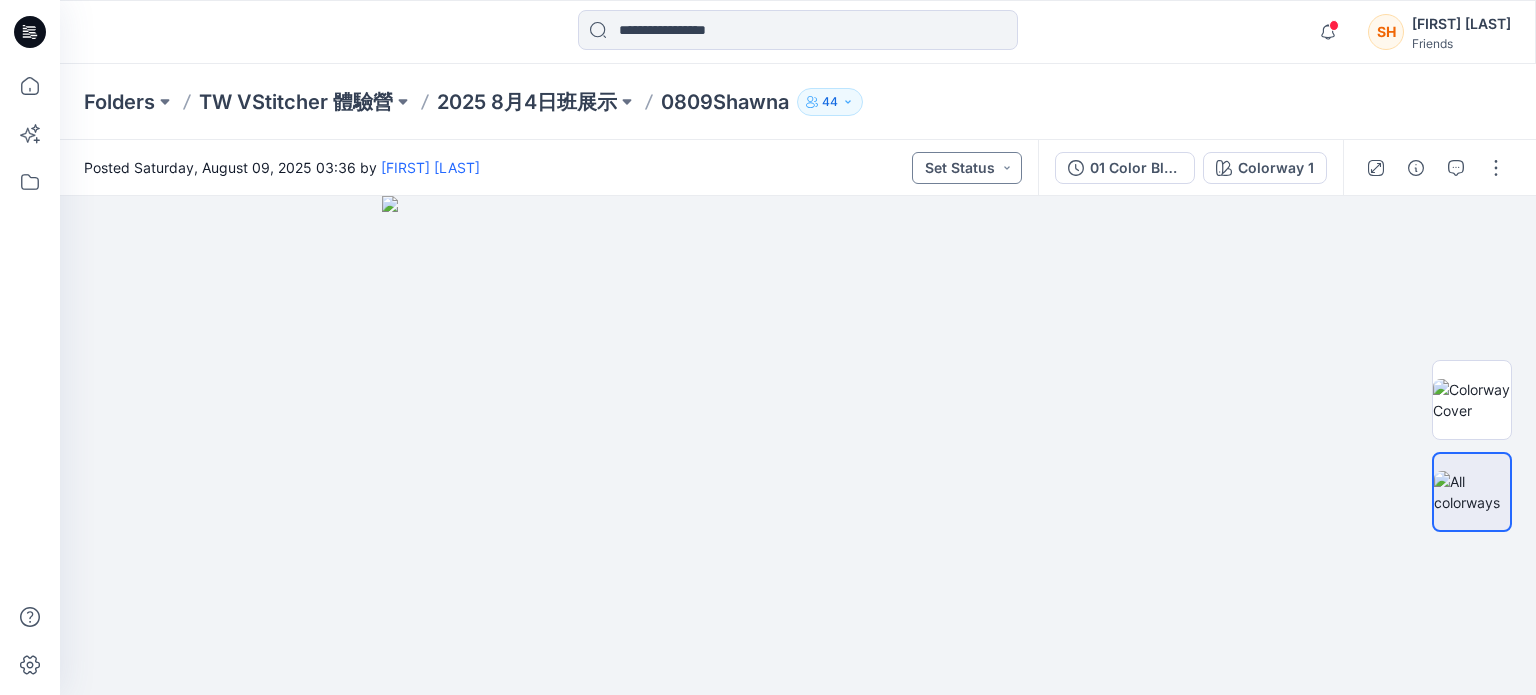 click on "Set Status" at bounding box center [967, 168] 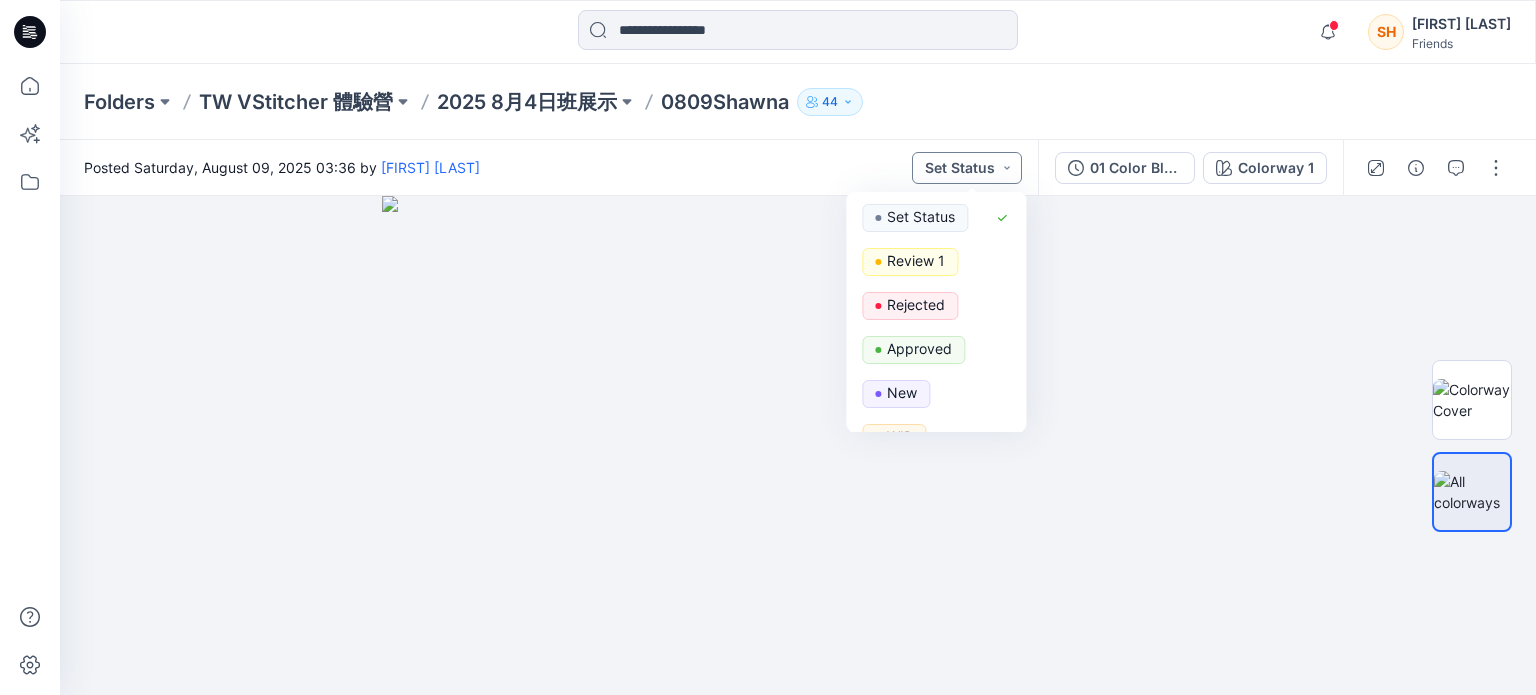 click on "Set Status" at bounding box center [967, 168] 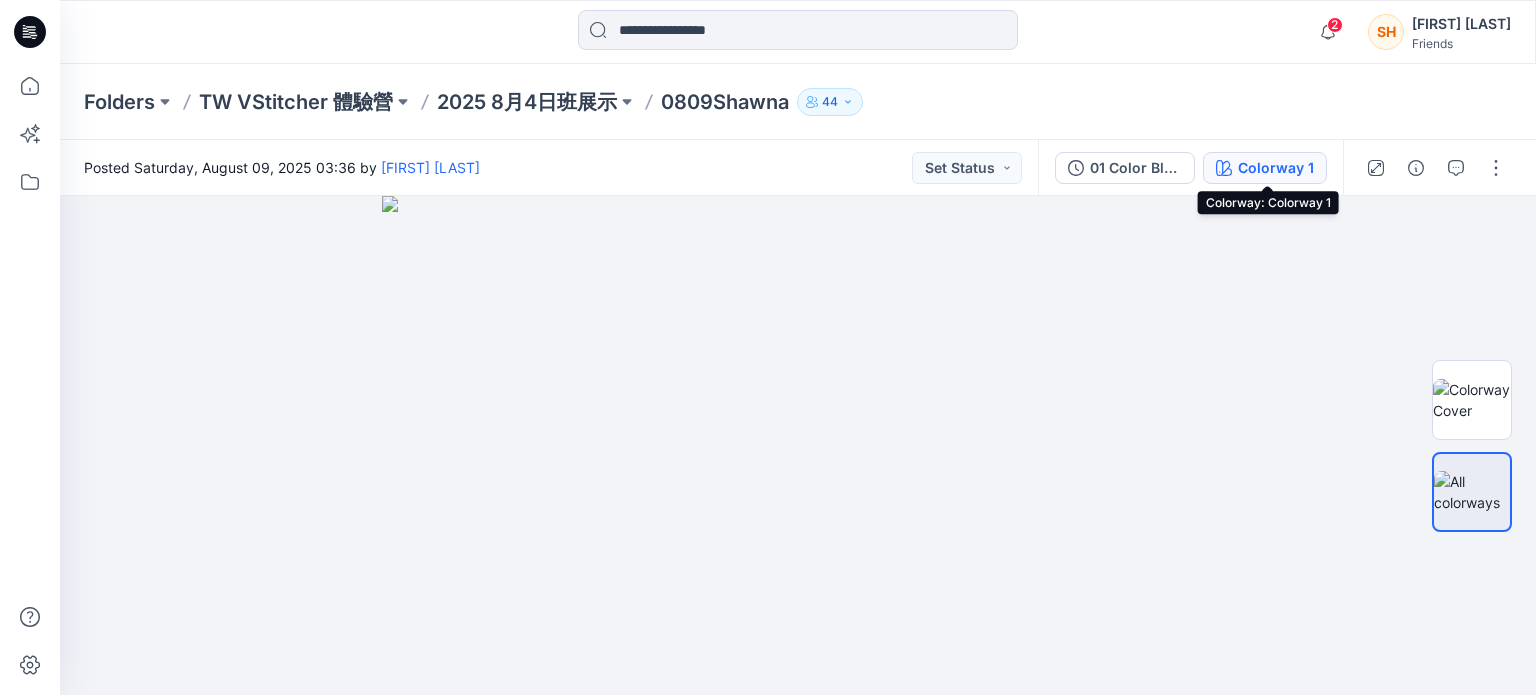 click on "Colorway 1" at bounding box center [1276, 168] 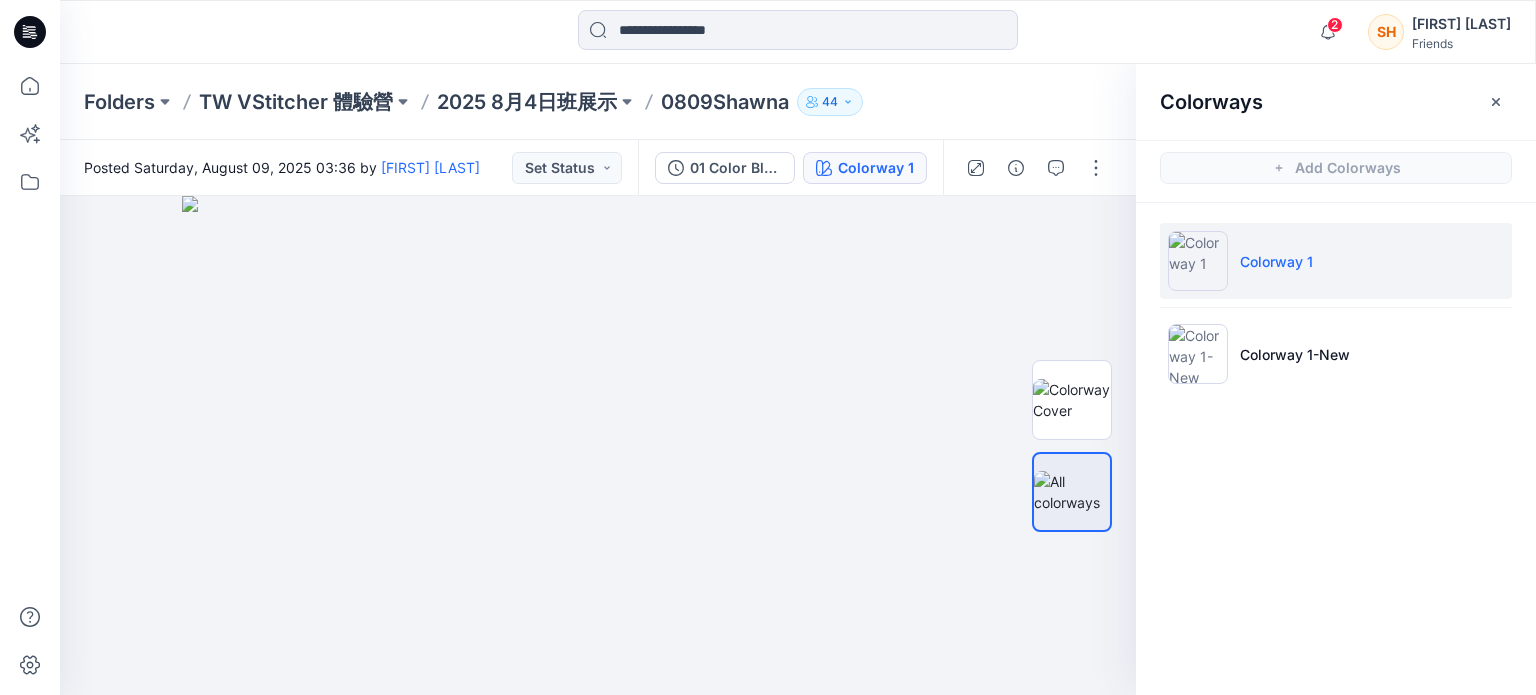click on "Folders TW VStitcher 體驗營 2025 8月4日班展示 0809Shawna 44" at bounding box center (720, 102) 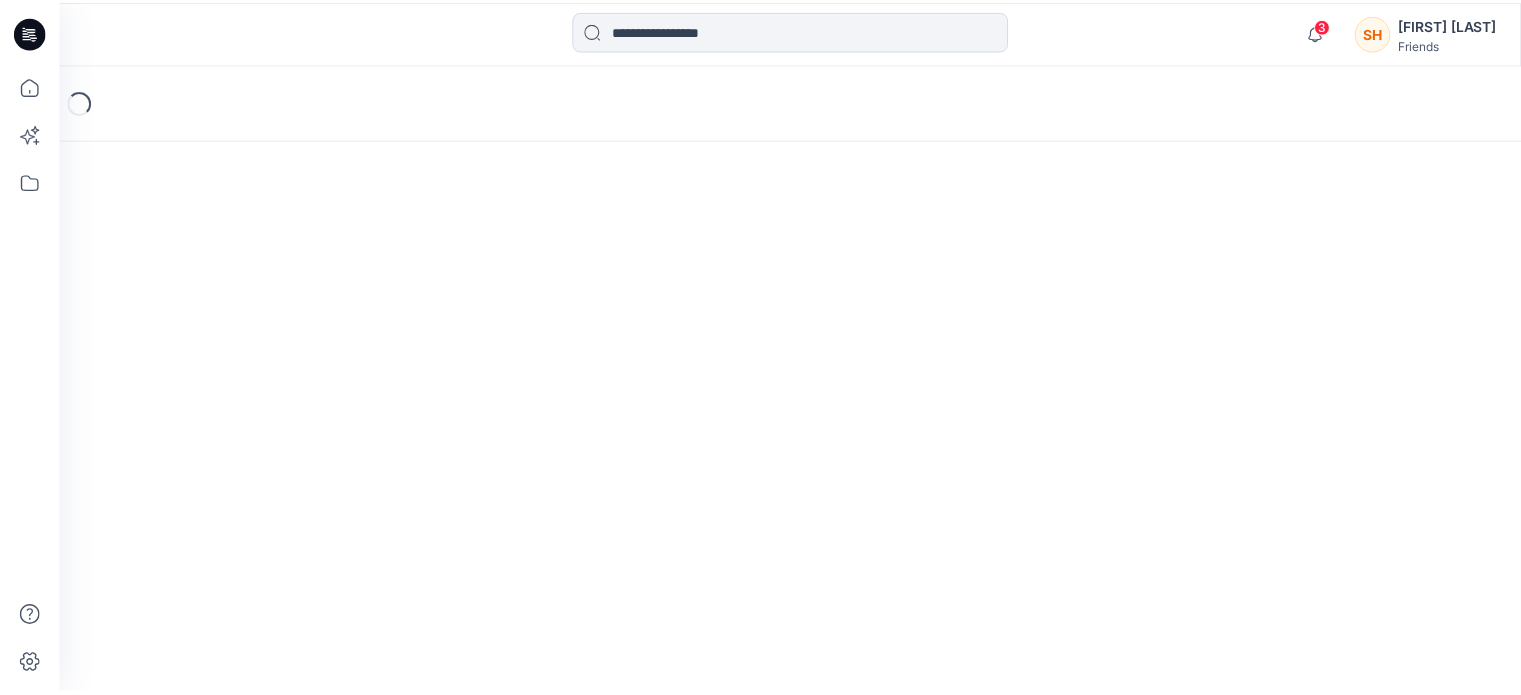 scroll, scrollTop: 0, scrollLeft: 0, axis: both 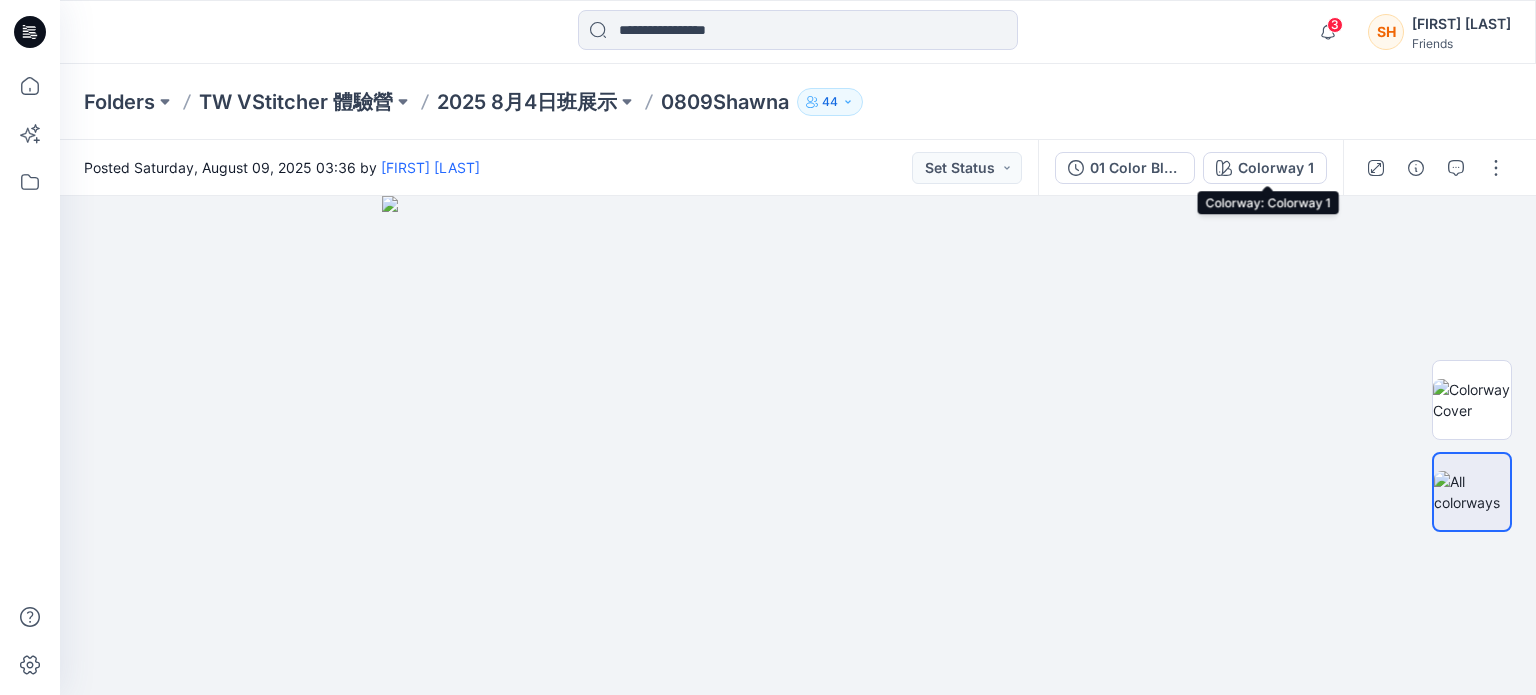 click on "Colorway 1" at bounding box center (1276, 168) 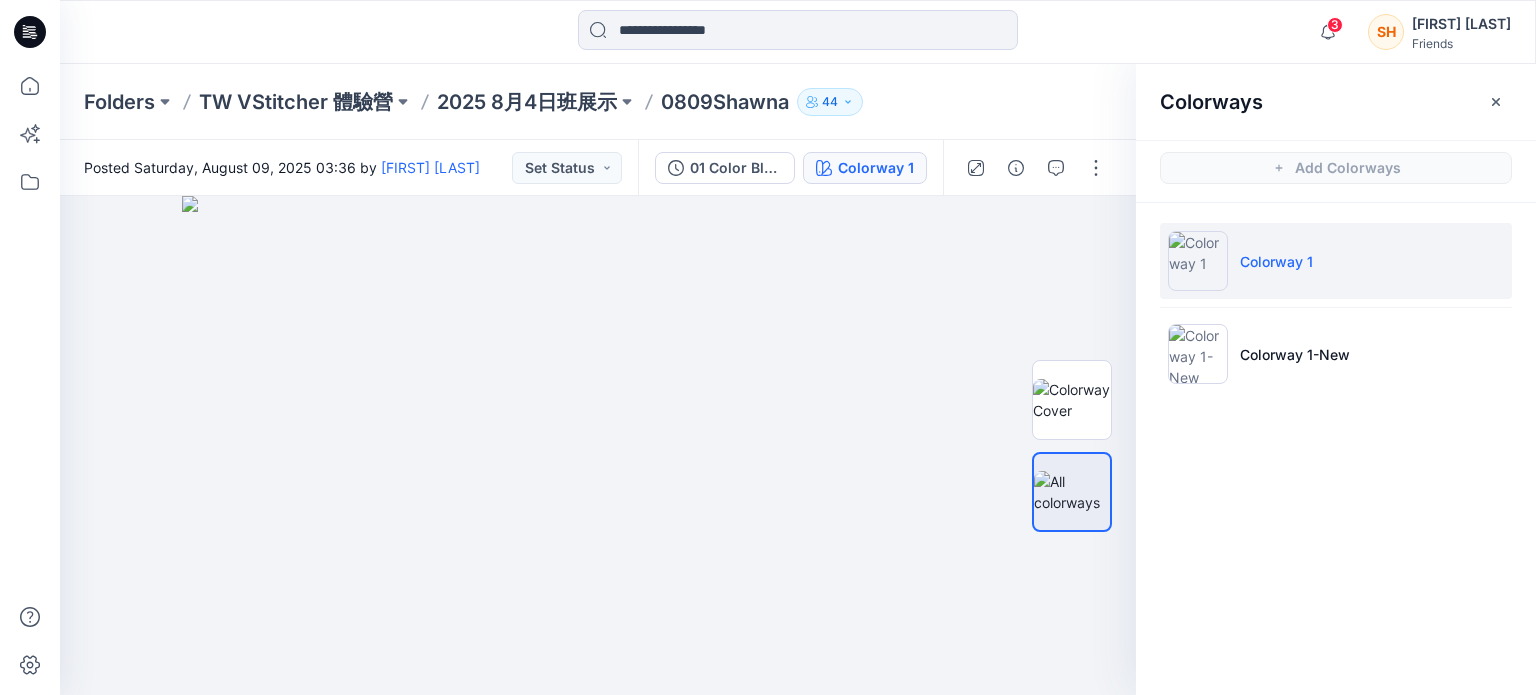 click on "Folders TW VStitcher 體驗營 2025 8月4日班展示 0809[FIRST] 44" at bounding box center [720, 102] 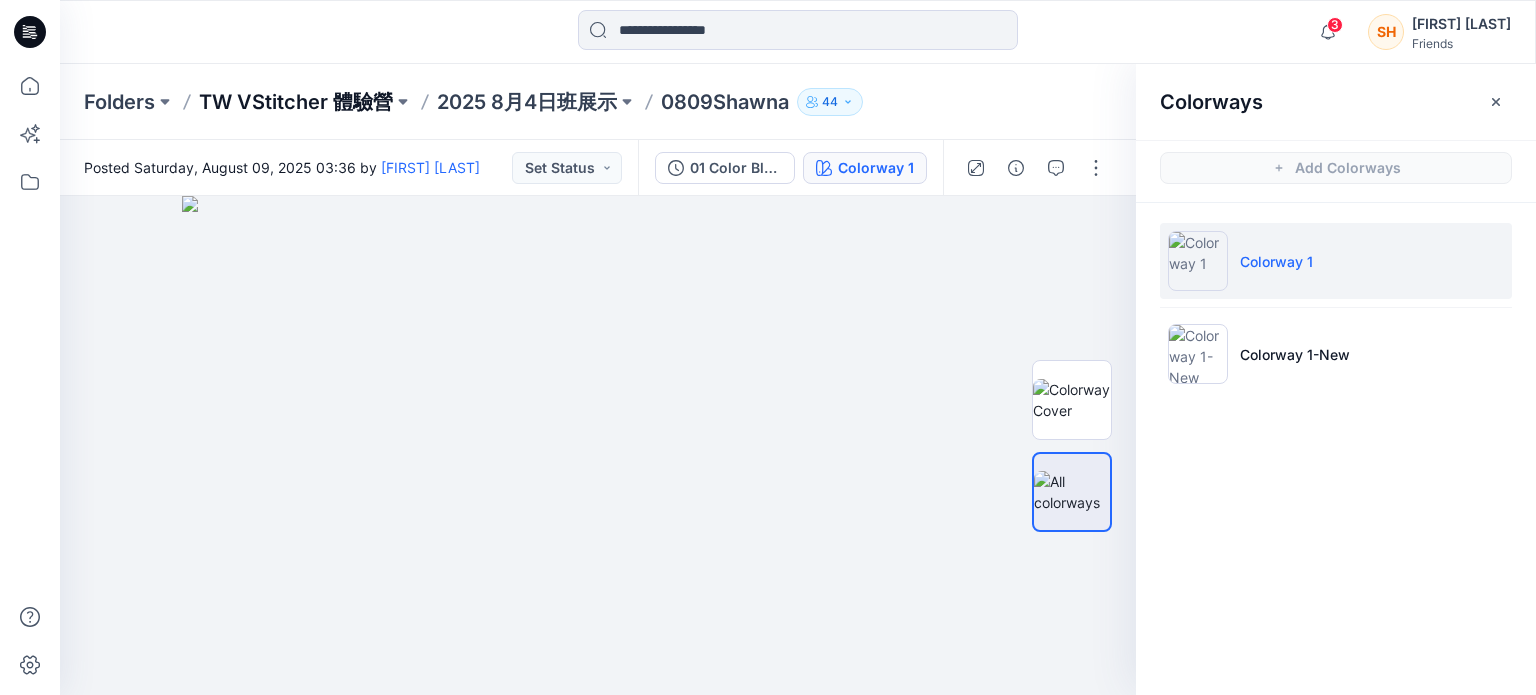 click on "TW VStitcher 體驗營" at bounding box center (296, 102) 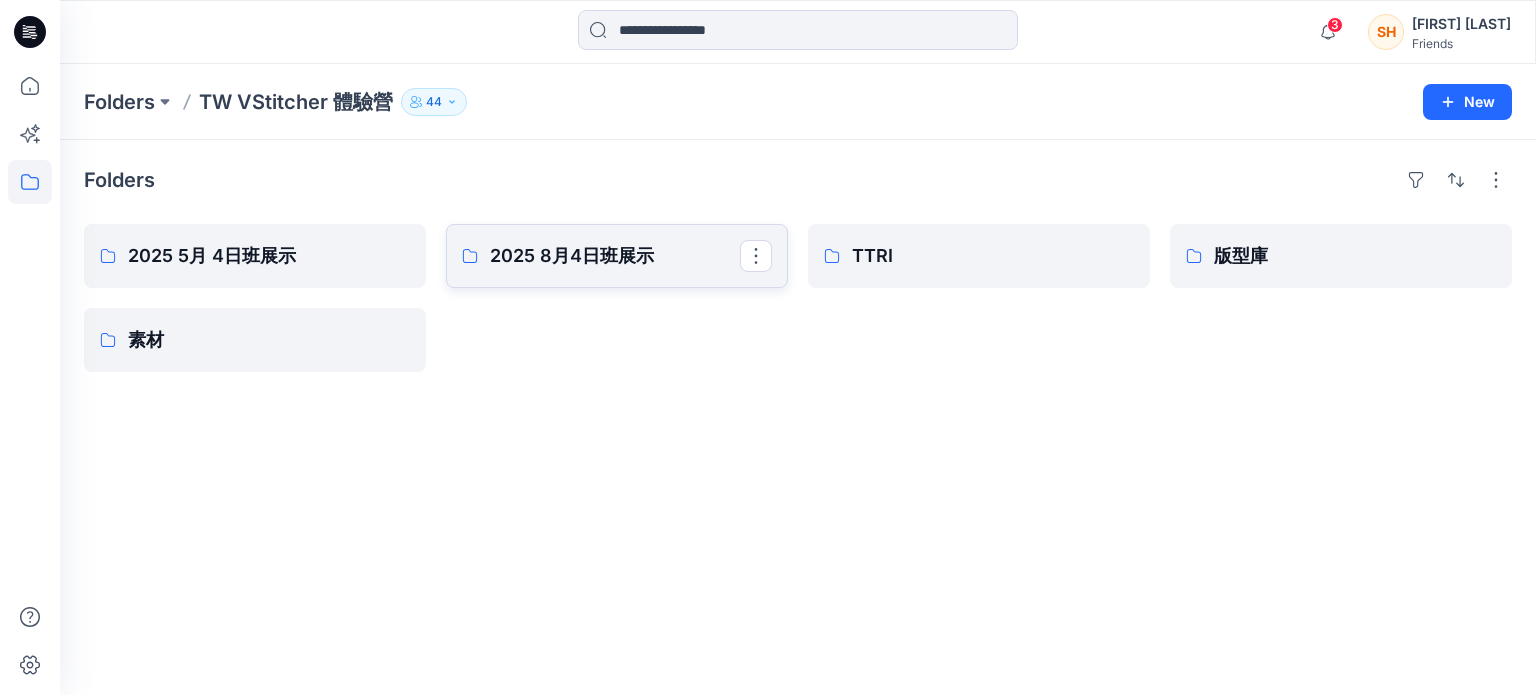 click on "2025 8月4日班展示" at bounding box center [615, 256] 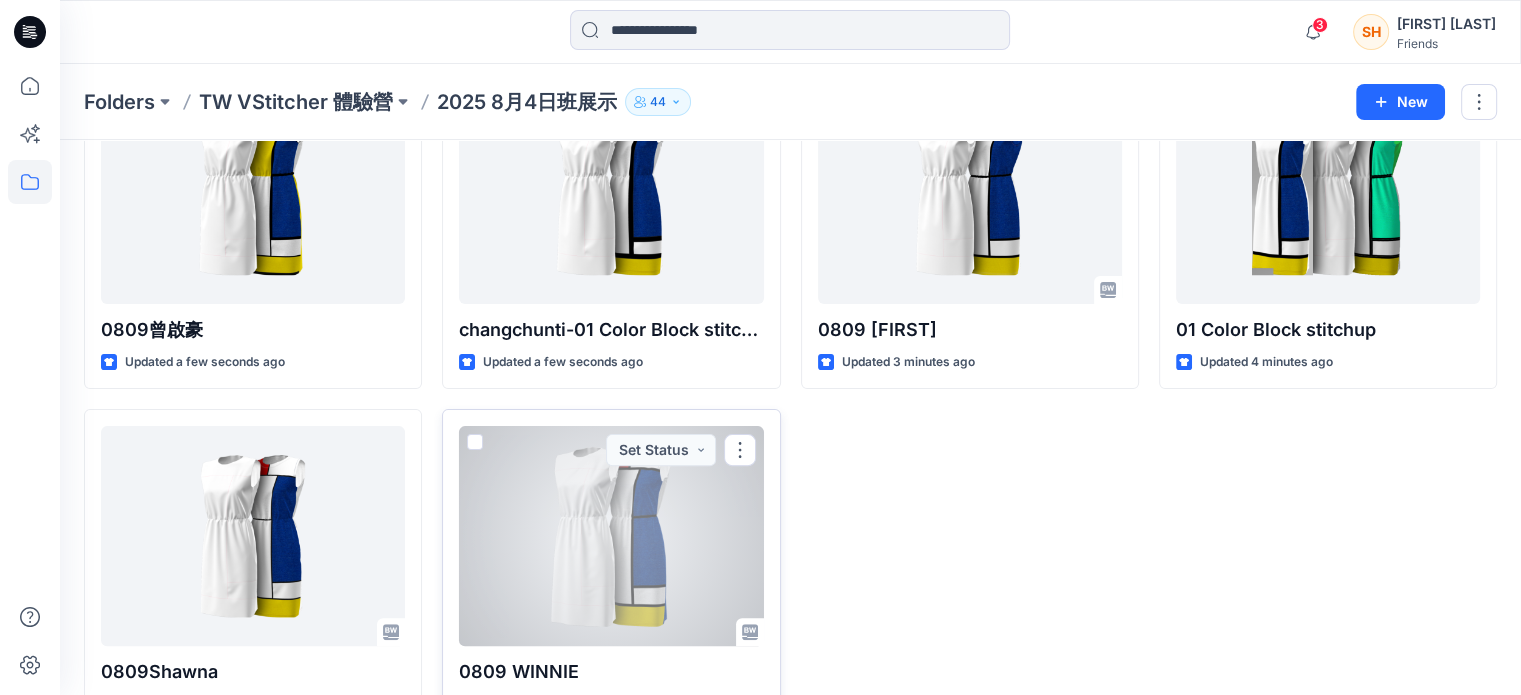 scroll, scrollTop: 559, scrollLeft: 0, axis: vertical 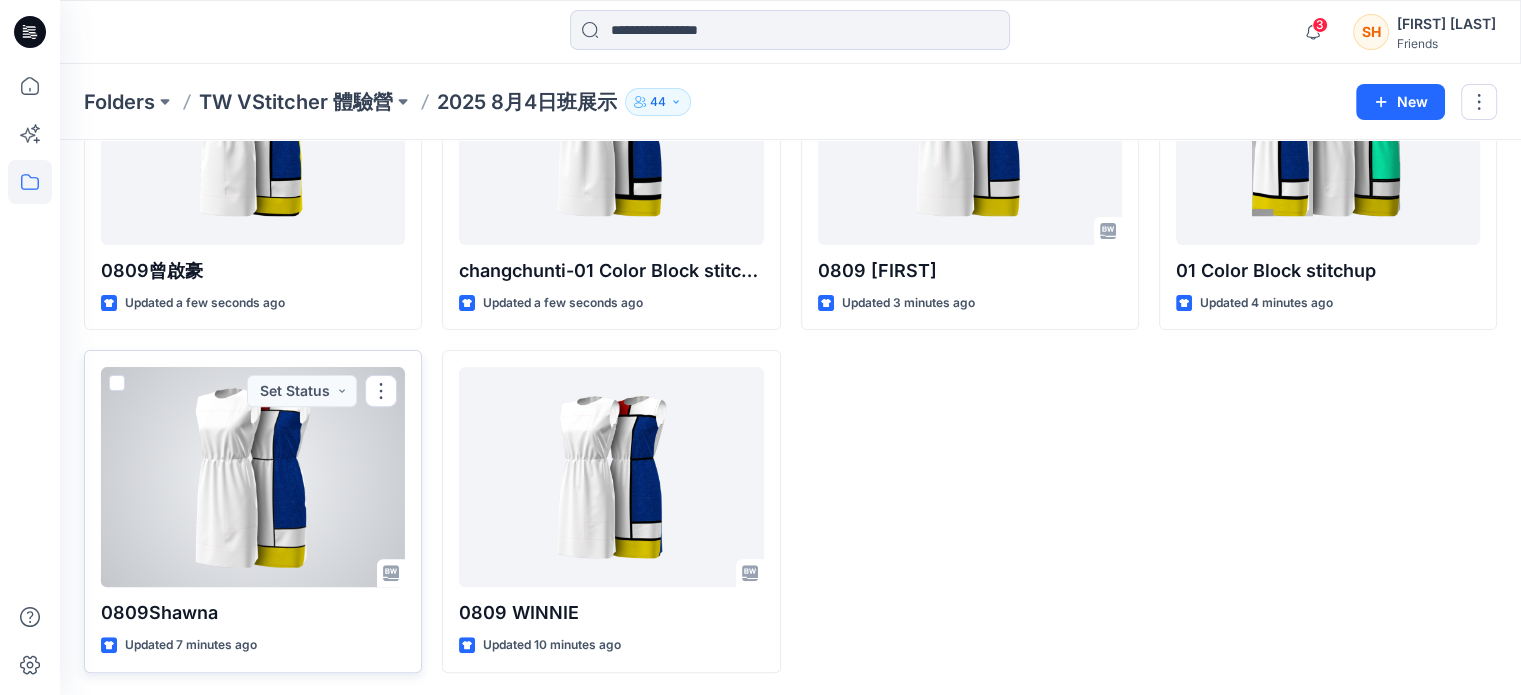 click at bounding box center [253, 477] 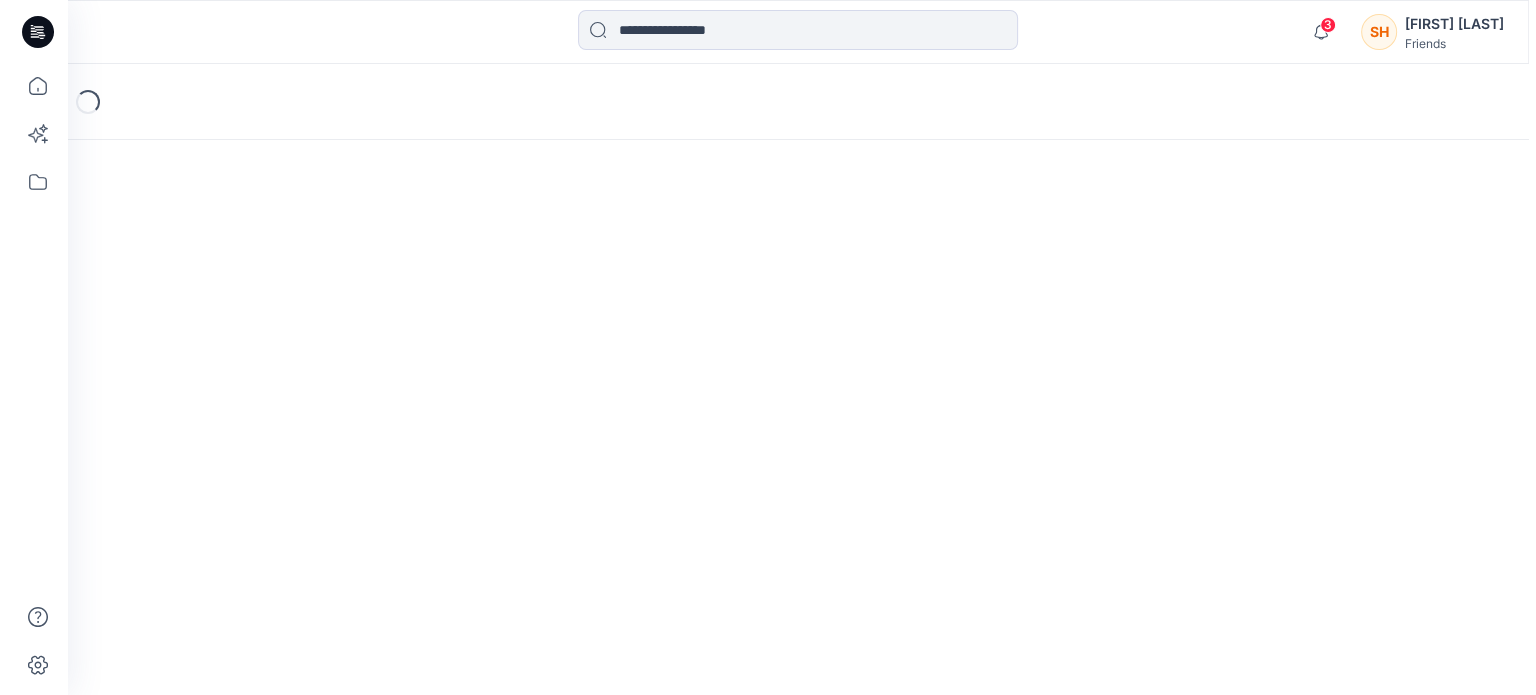 scroll, scrollTop: 0, scrollLeft: 0, axis: both 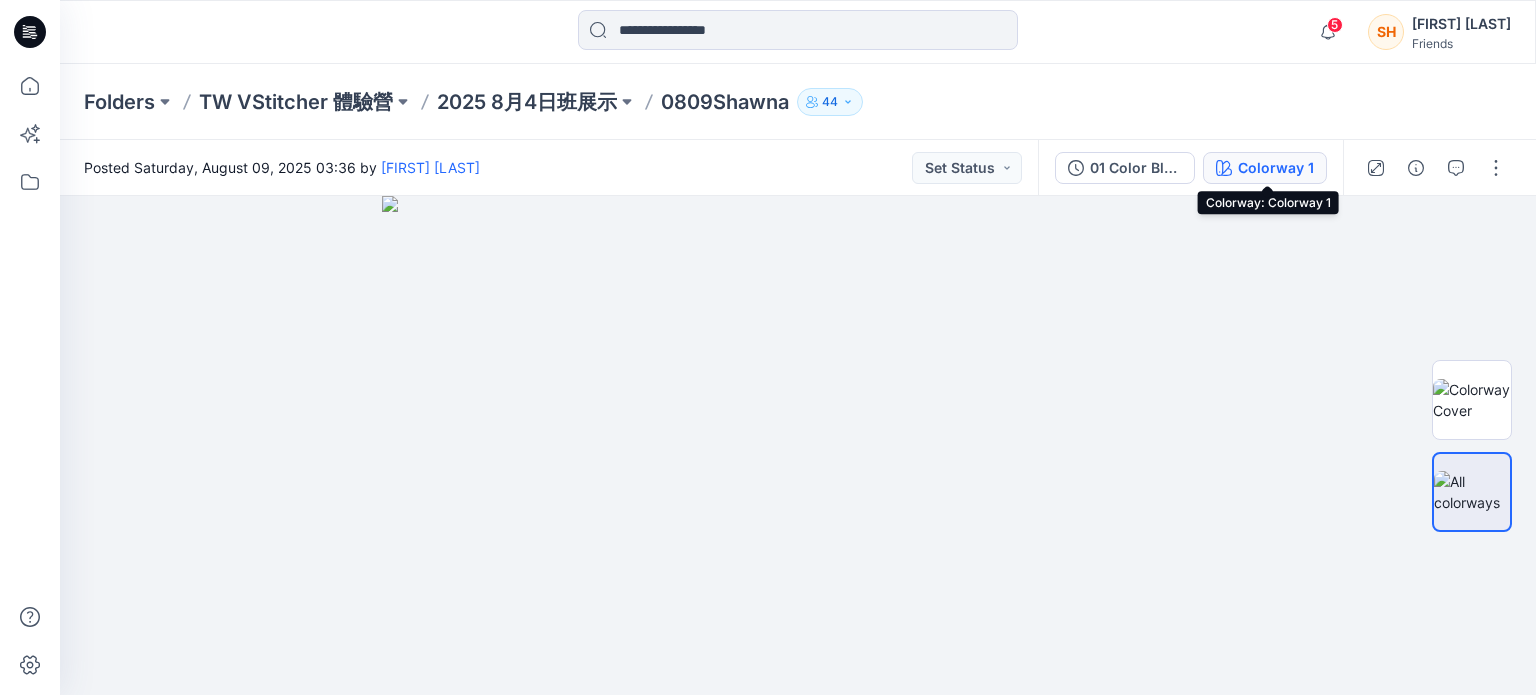 click on "Colorway 1" at bounding box center (1276, 168) 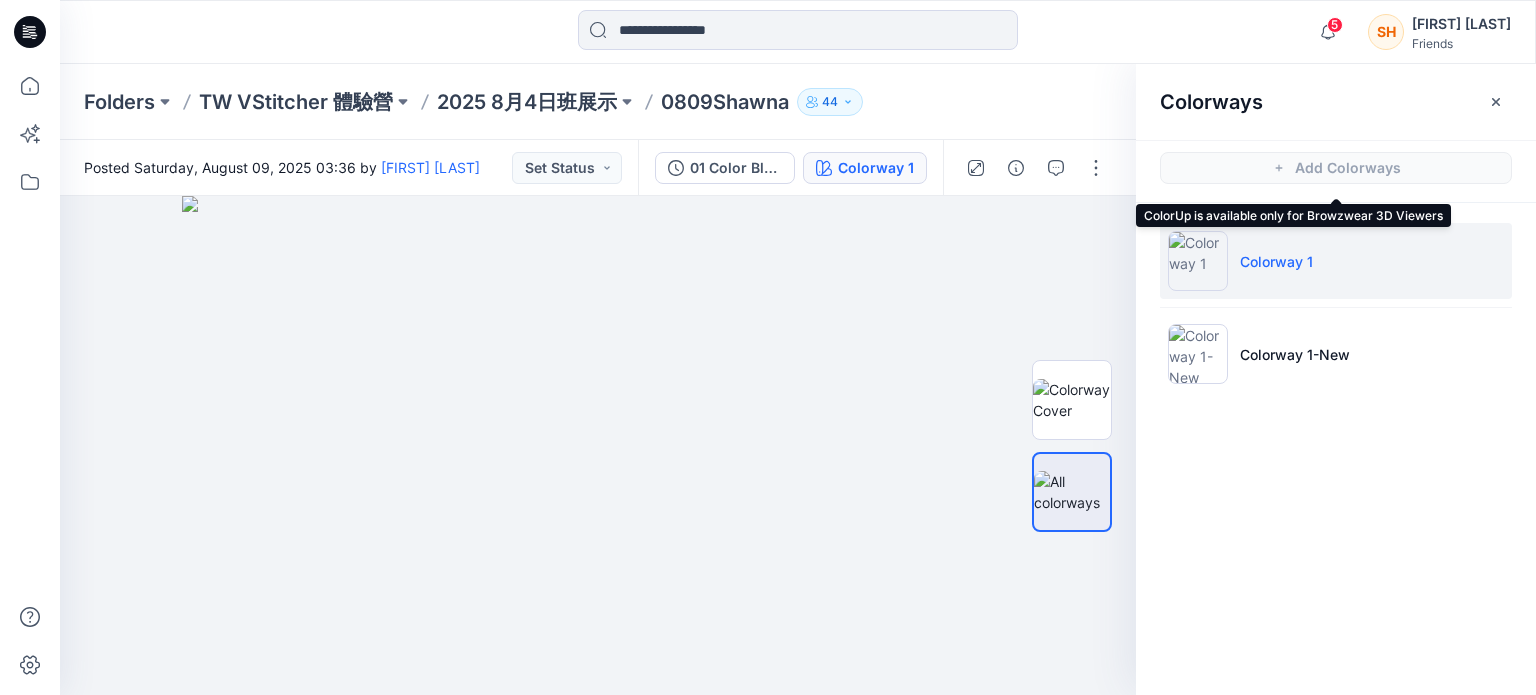 click on "Add Colorways" at bounding box center [1336, 168] 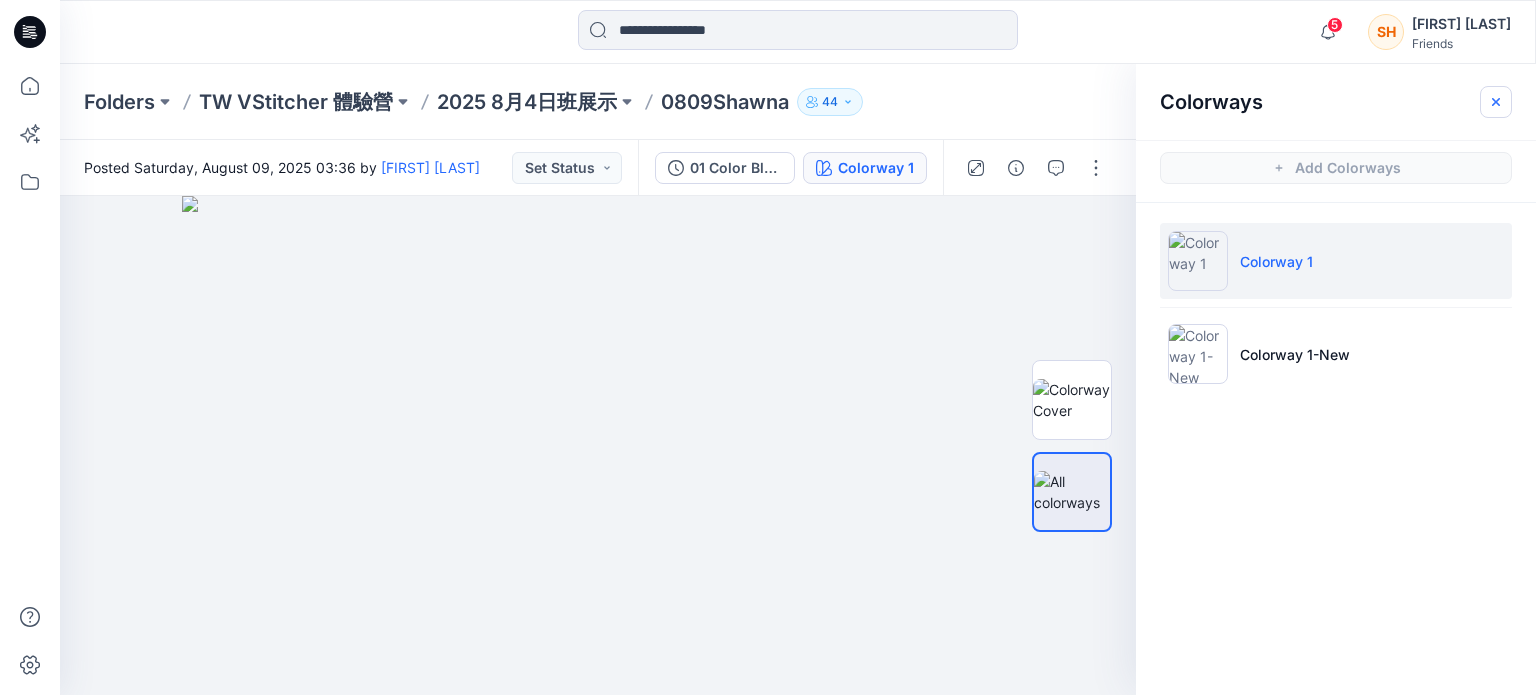 click 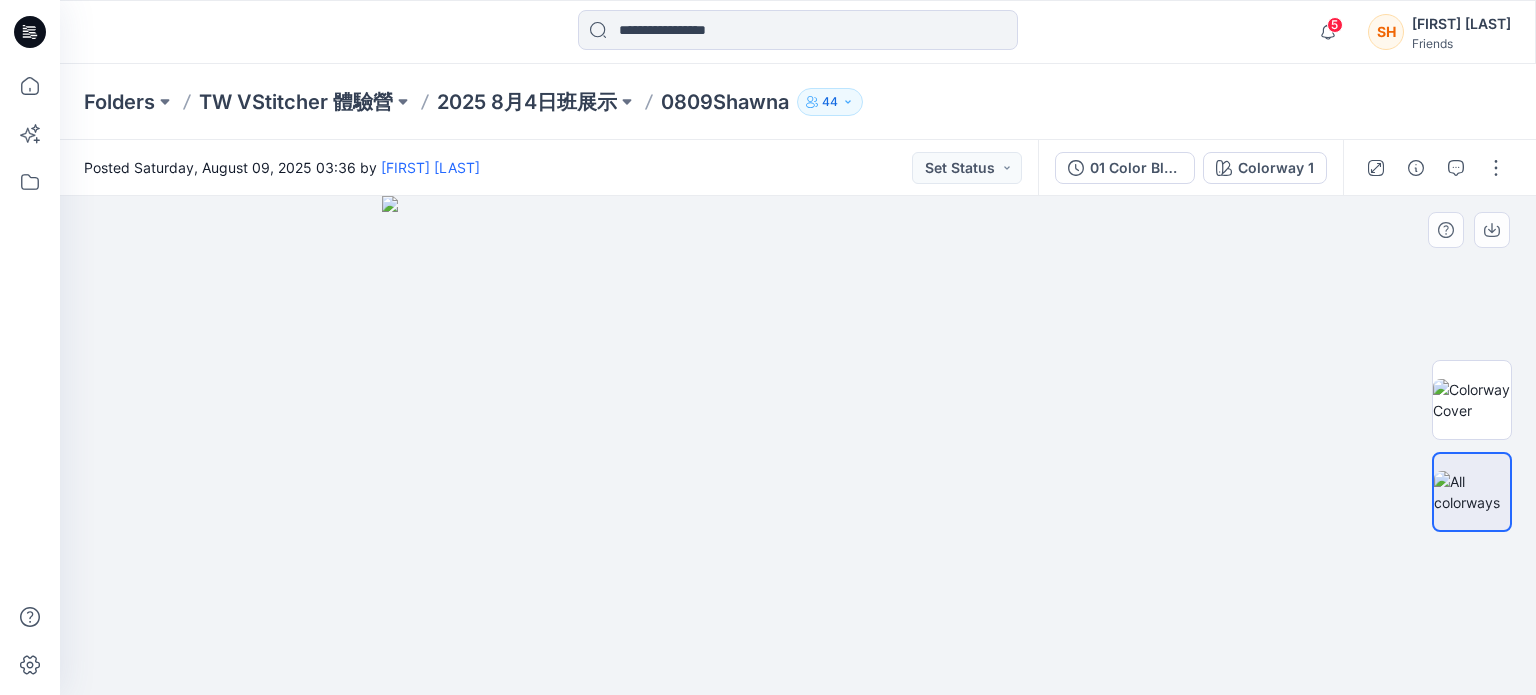 click at bounding box center (798, 445) 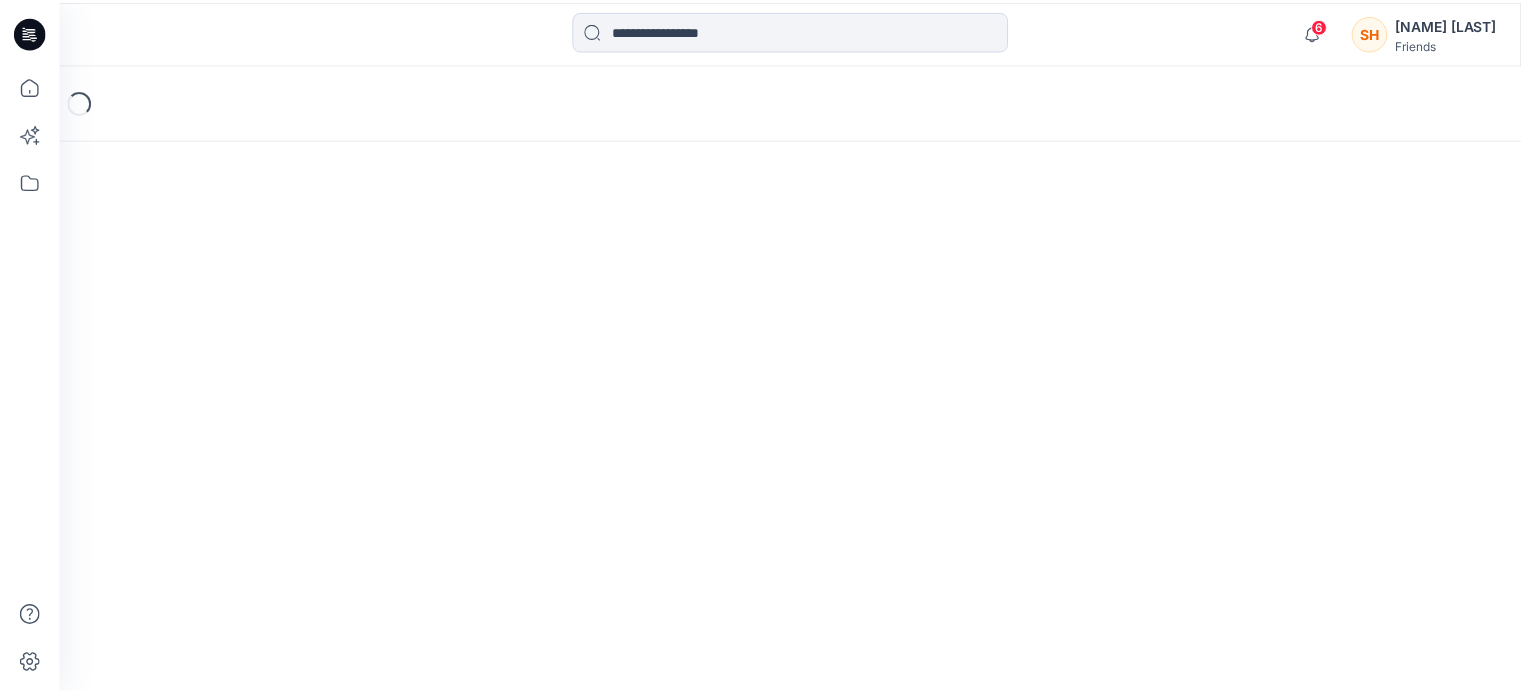 scroll, scrollTop: 0, scrollLeft: 0, axis: both 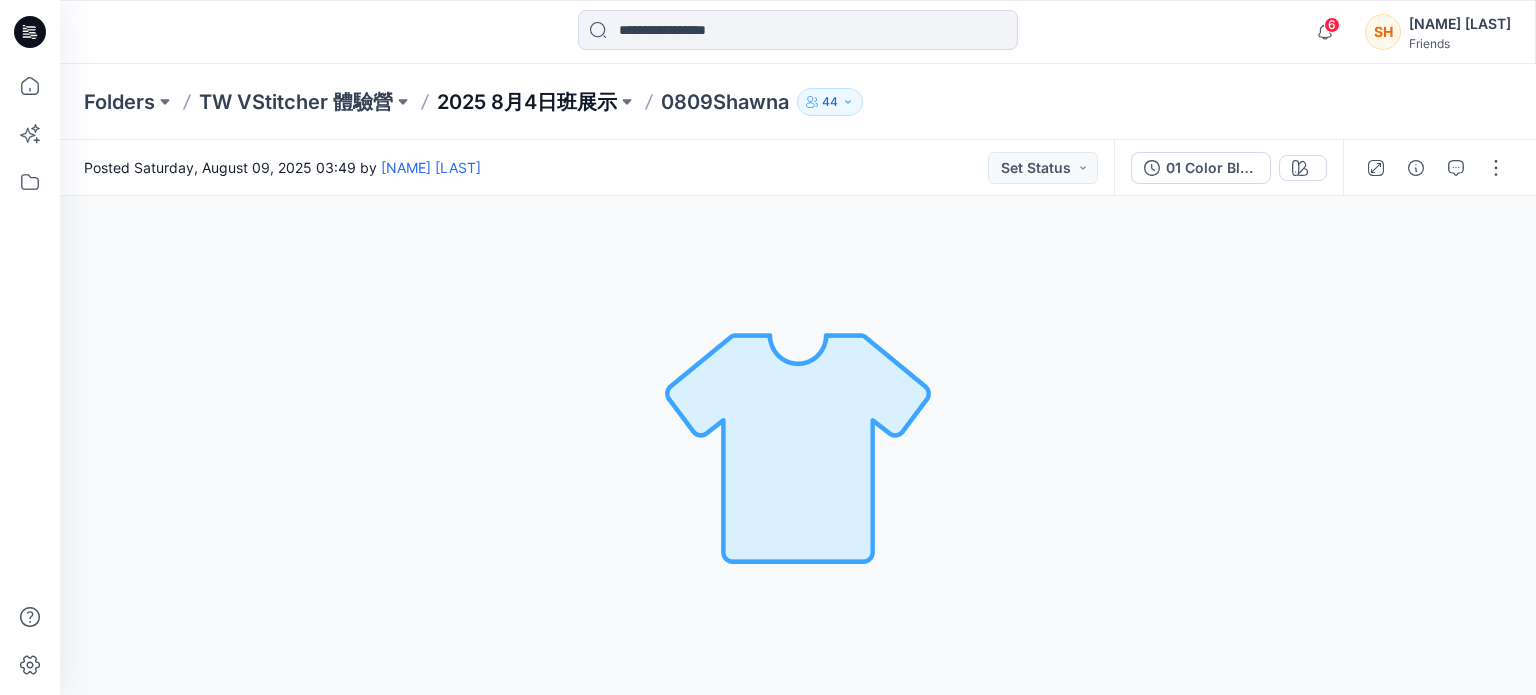 click on "2025 8月4日班展示" at bounding box center (527, 102) 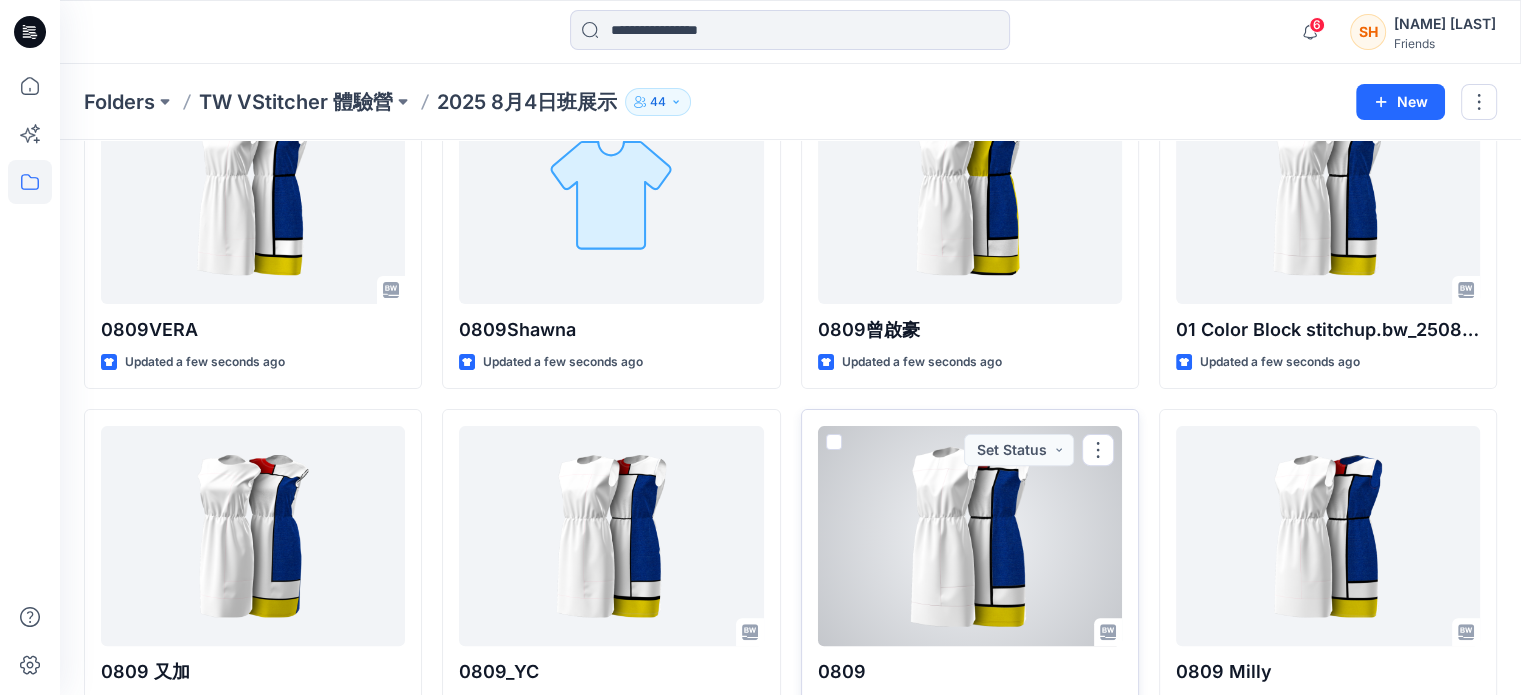 scroll, scrollTop: 400, scrollLeft: 0, axis: vertical 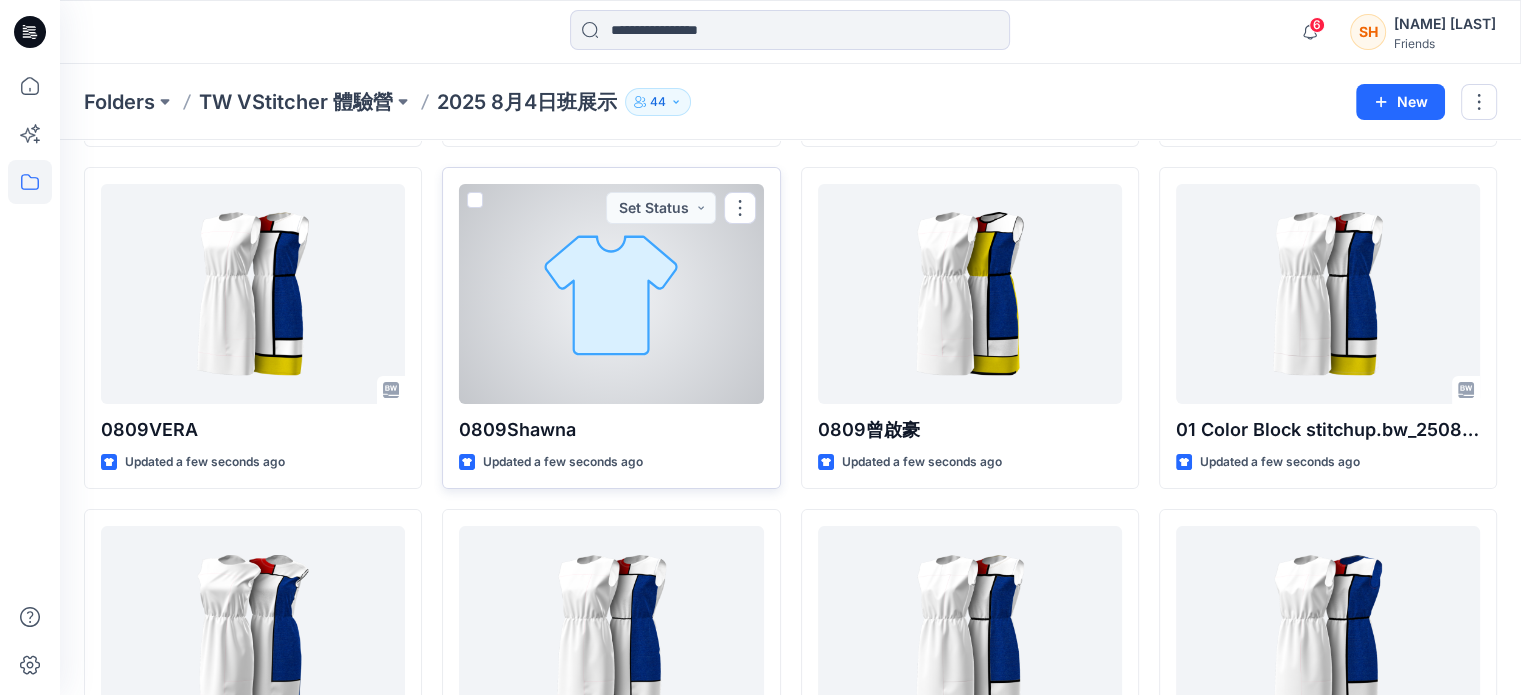 click at bounding box center (611, 294) 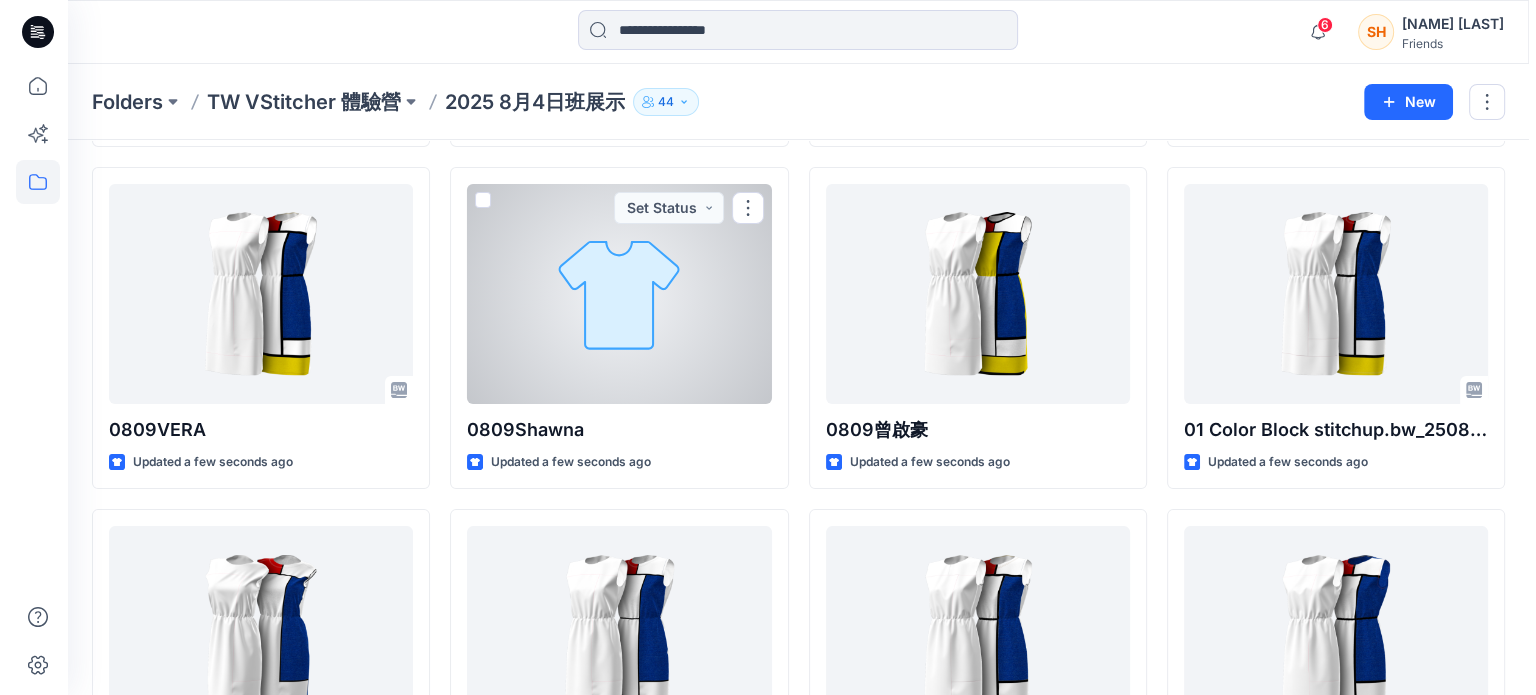 scroll, scrollTop: 0, scrollLeft: 0, axis: both 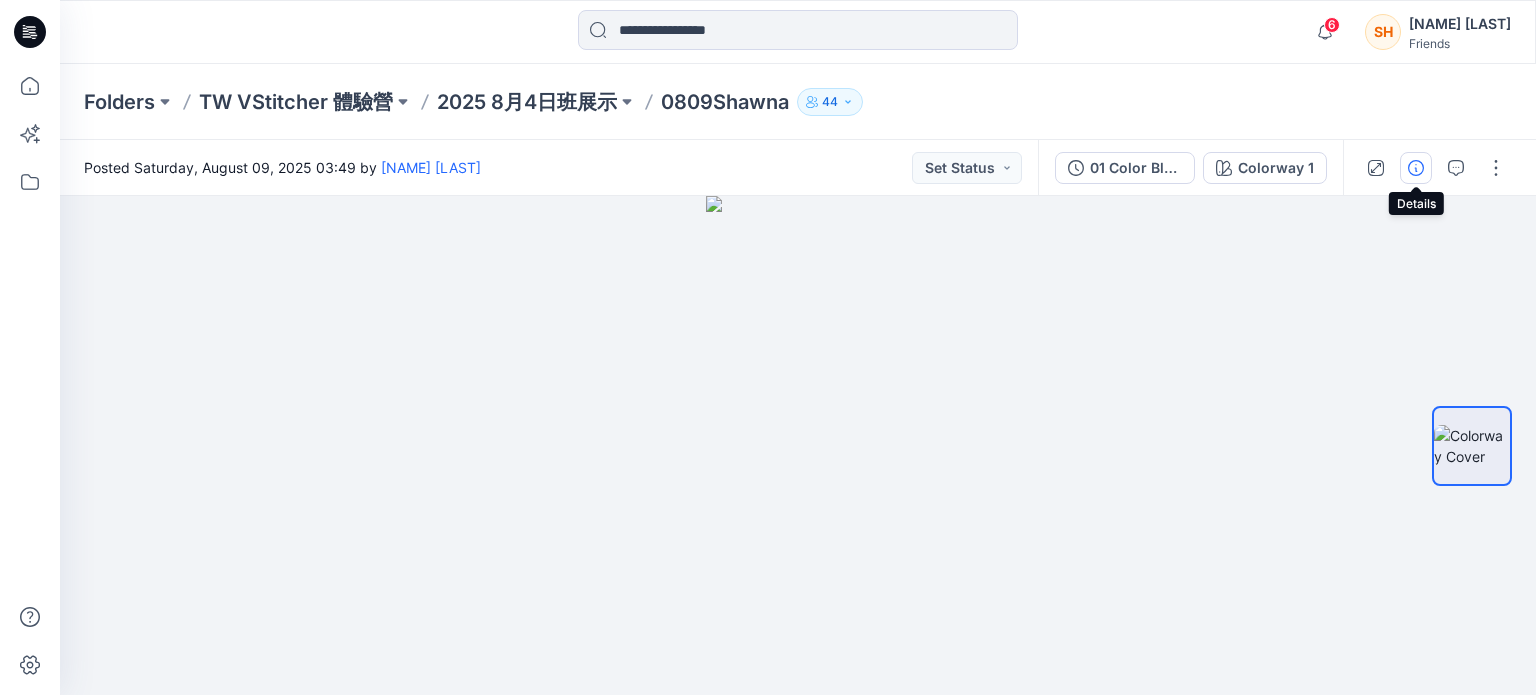 click 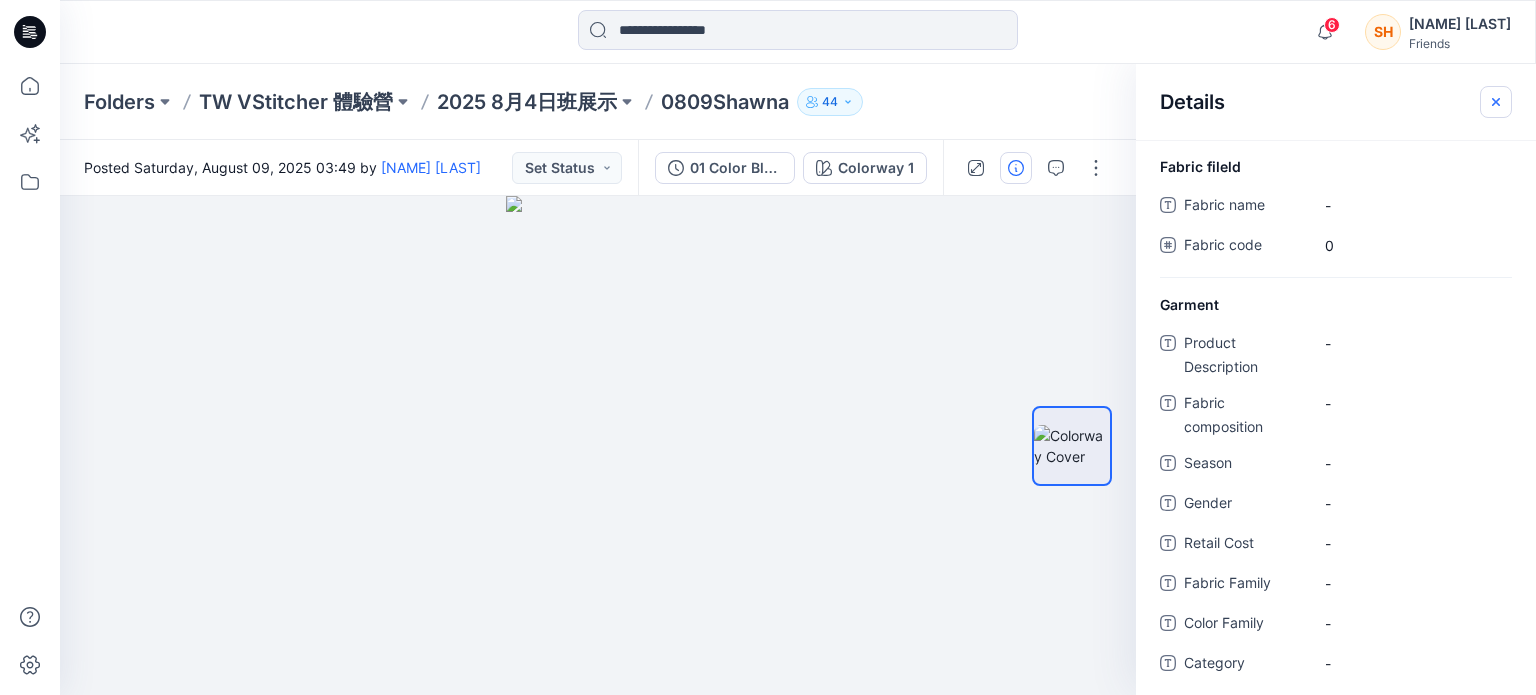 click 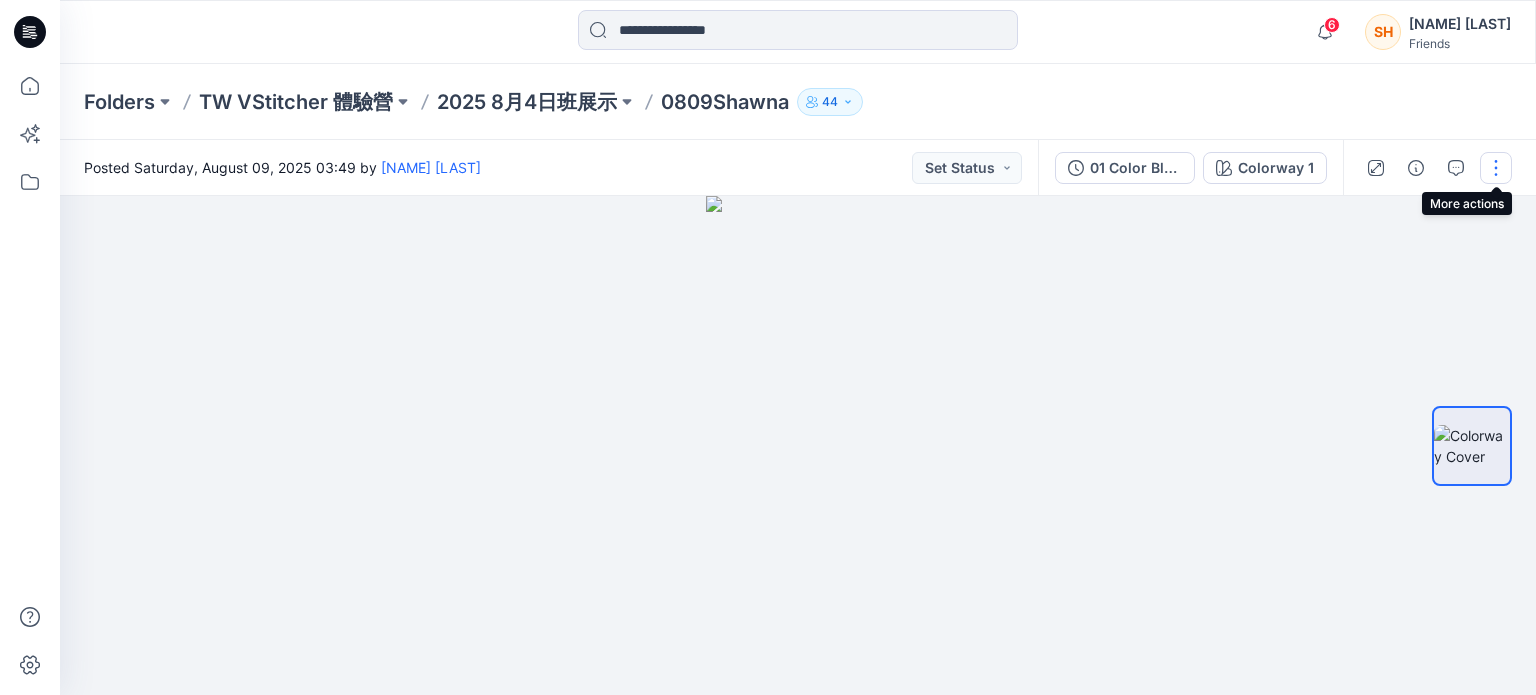 click at bounding box center (1496, 168) 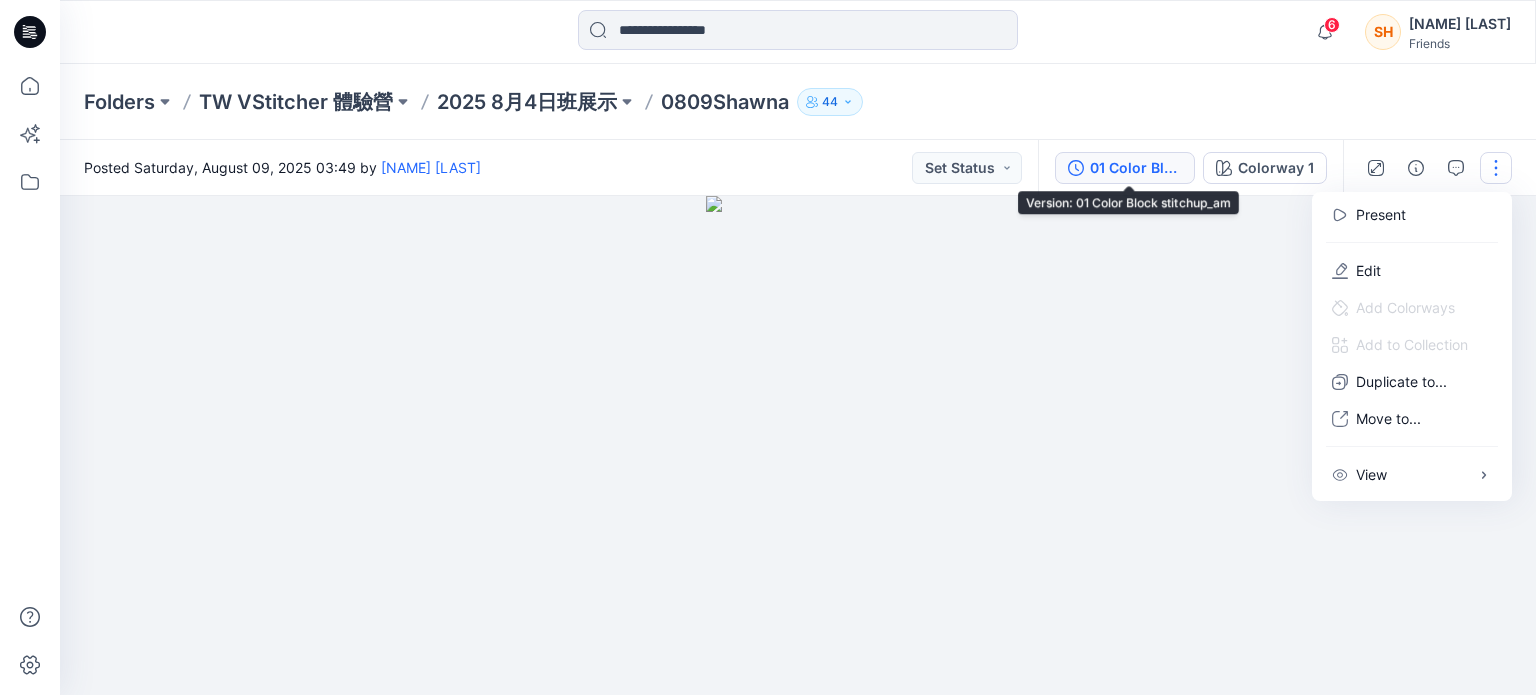 click on "01 Color Block stitchup_am" at bounding box center [1136, 168] 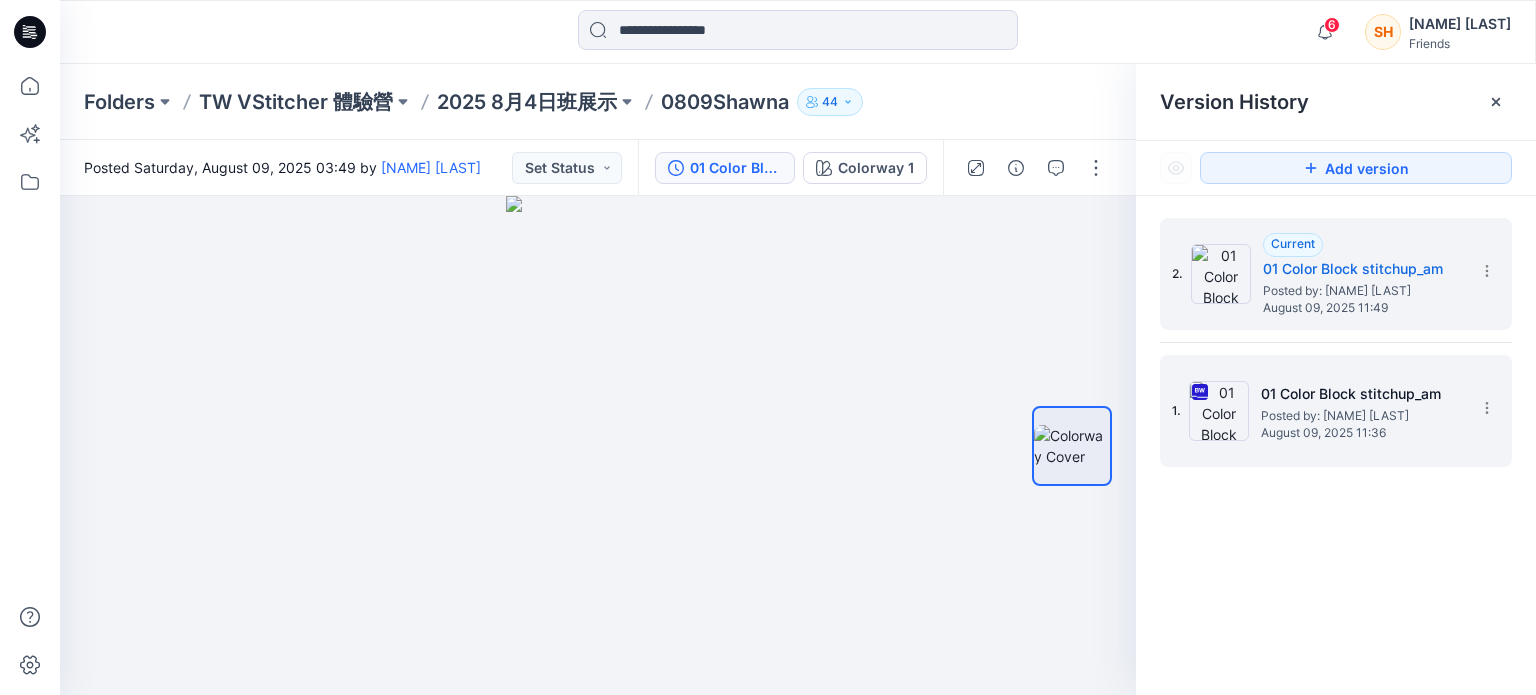 click on "Posted by: [LAST] [LAST]" at bounding box center (1361, 416) 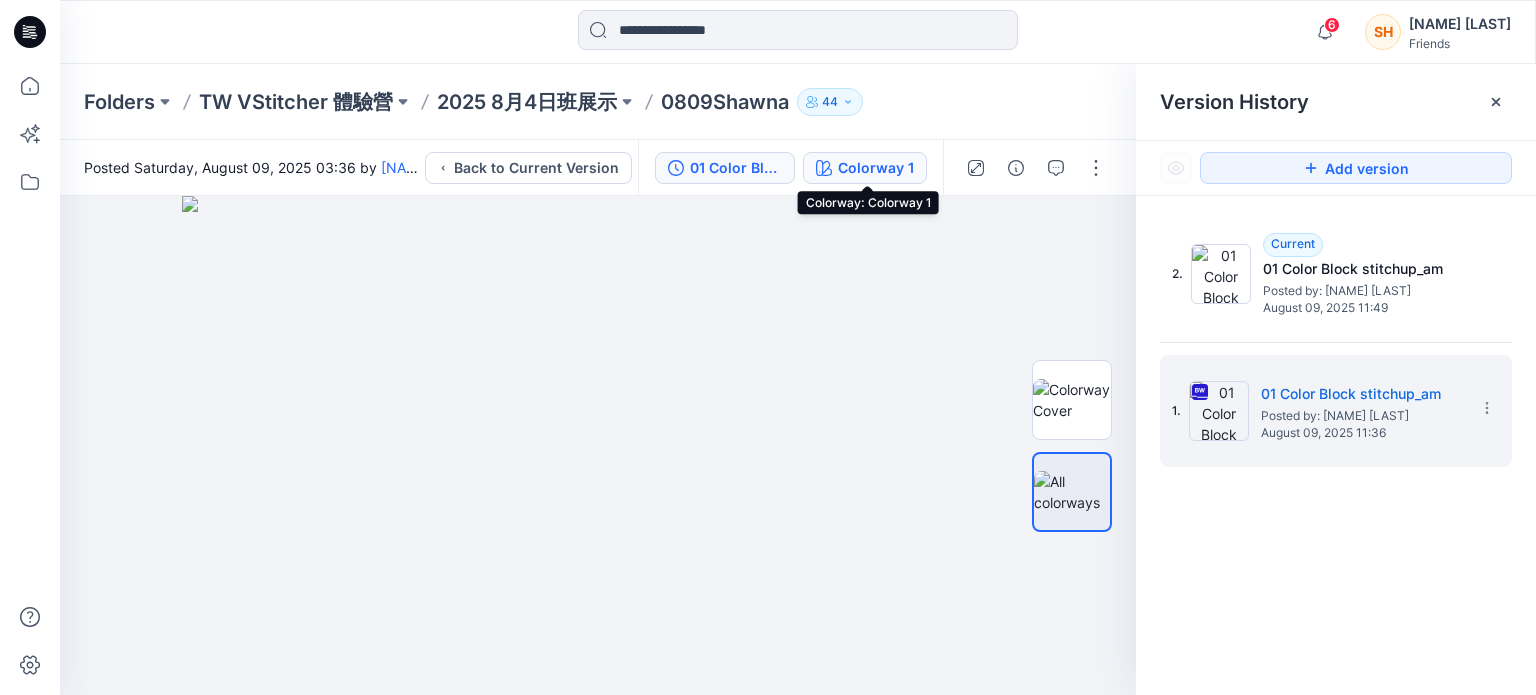 click on "Colorway 1" at bounding box center (876, 168) 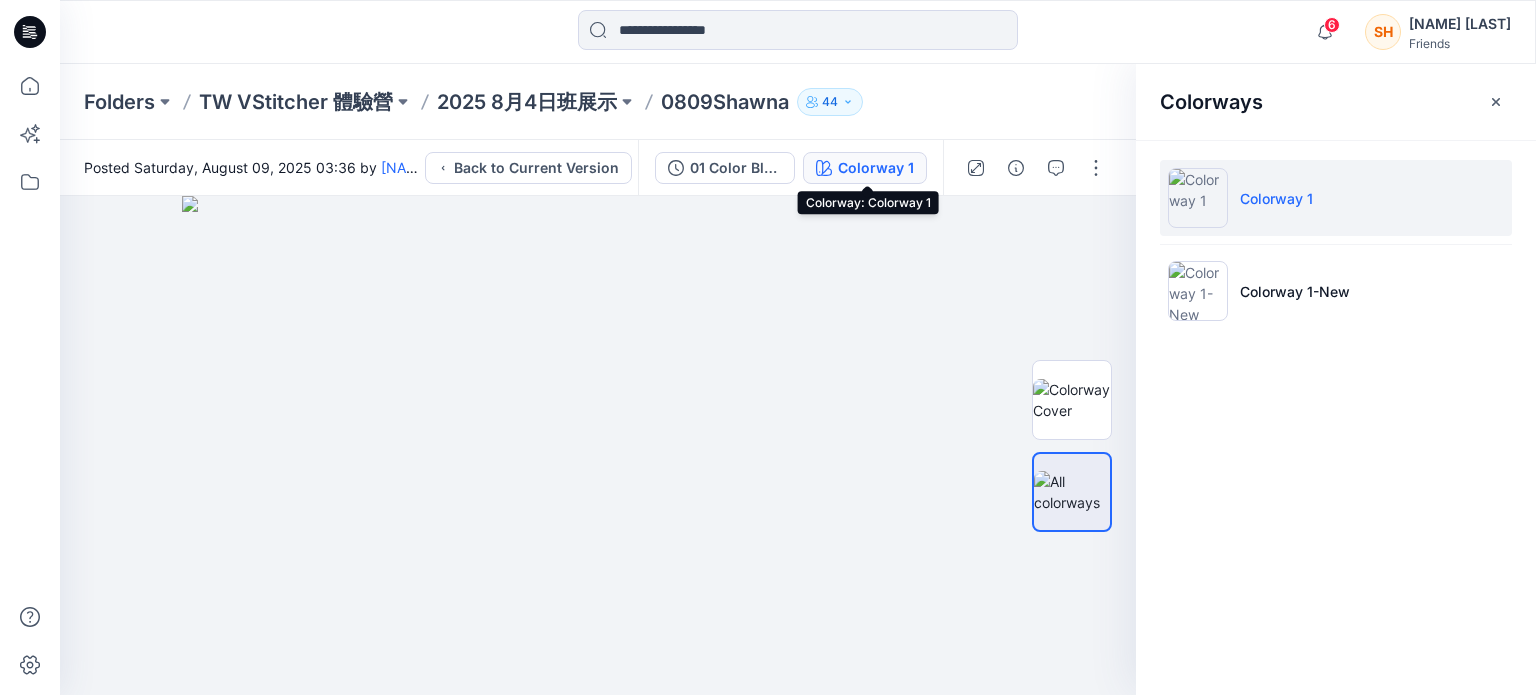 click on "Colorway 1" at bounding box center [876, 168] 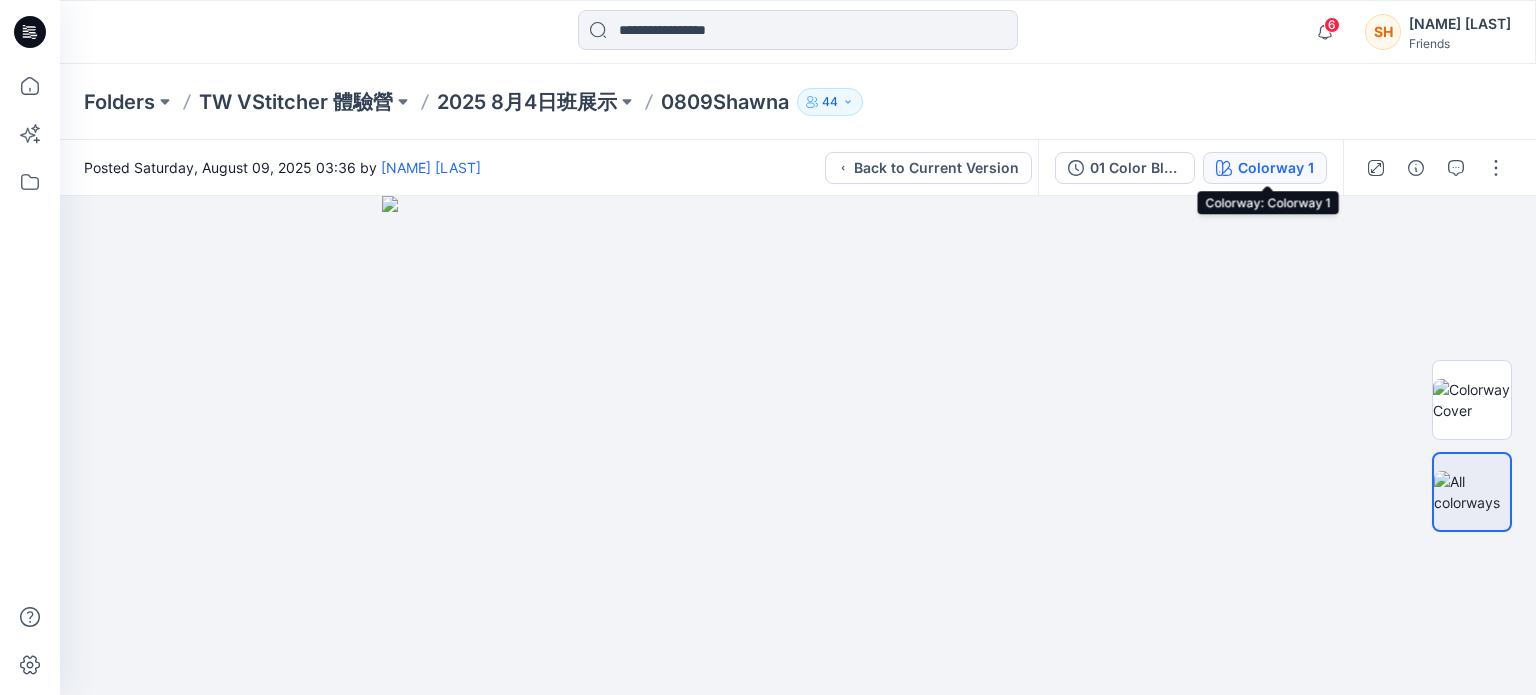 click 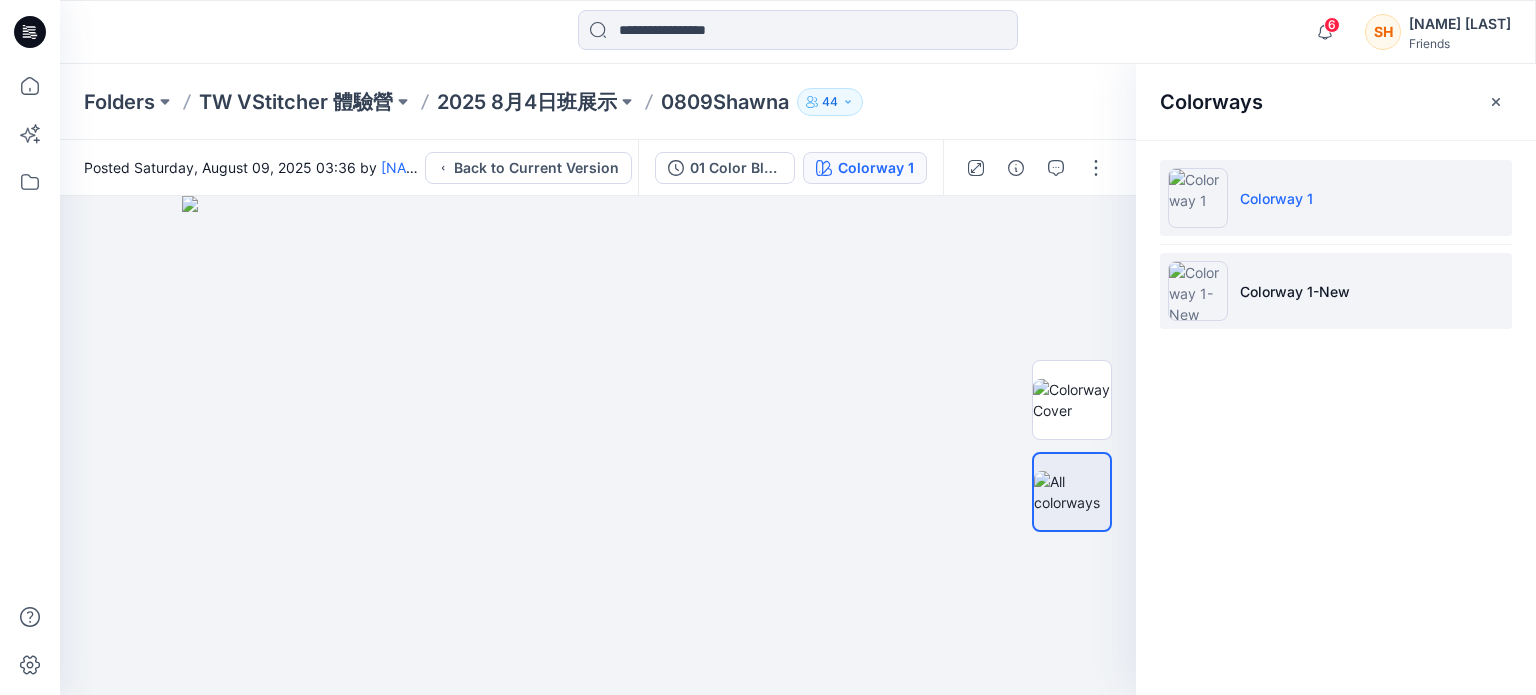 click on "Colorway 1-New" at bounding box center (1336, 291) 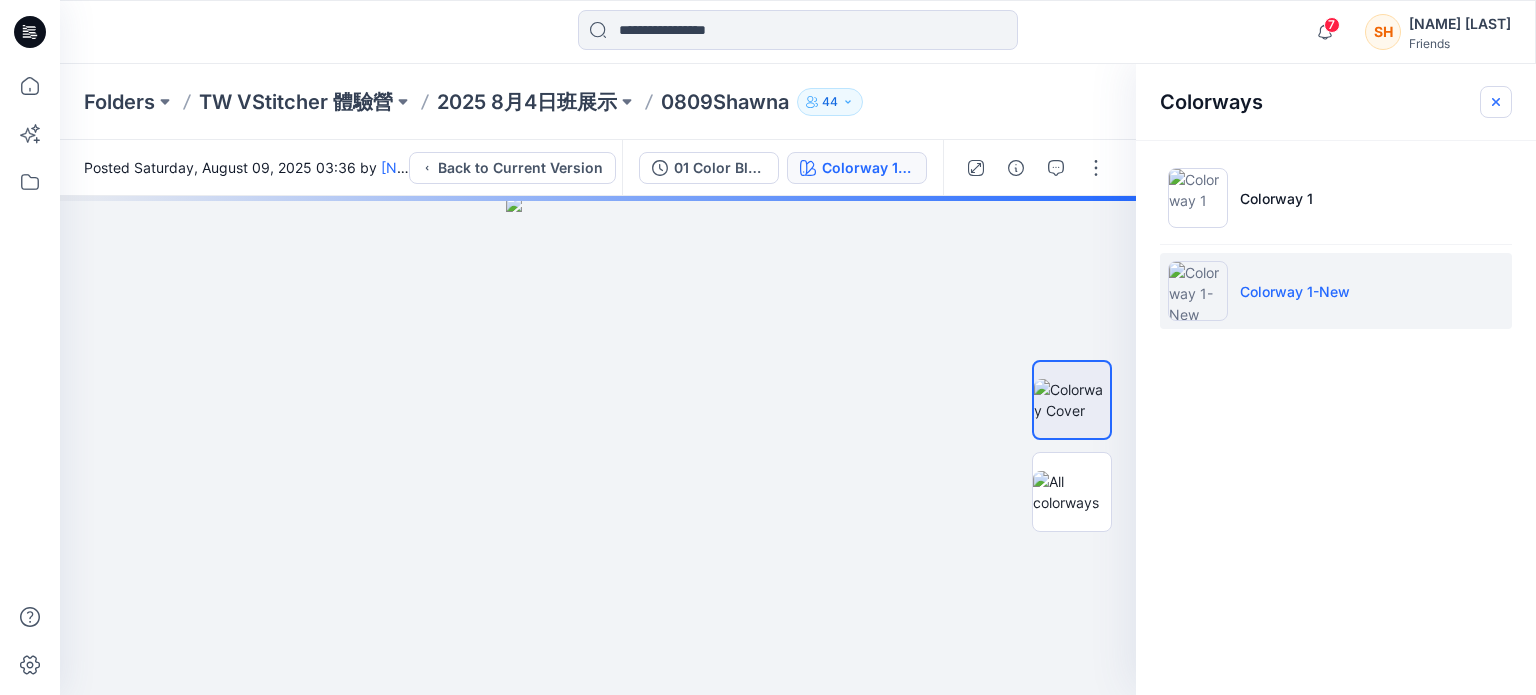 click 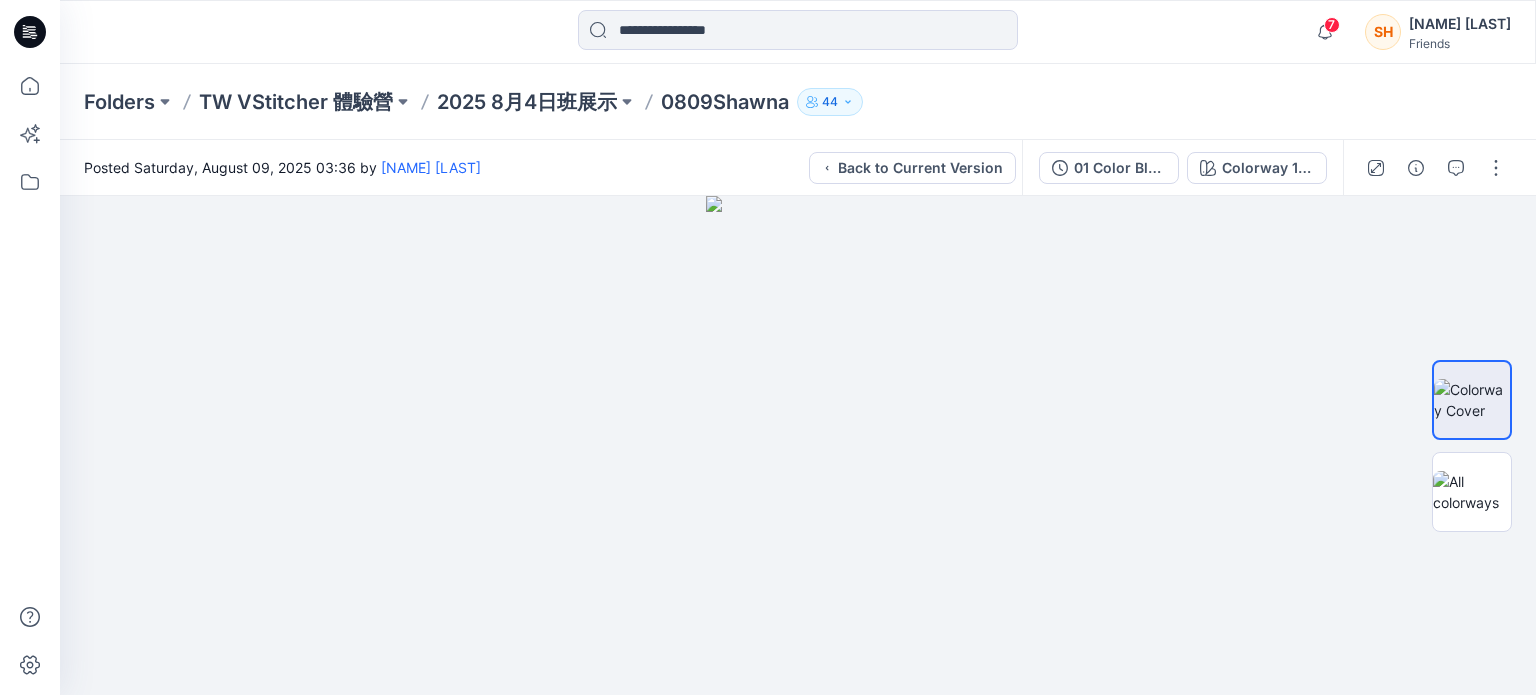 click on "0809Shawna" at bounding box center (725, 102) 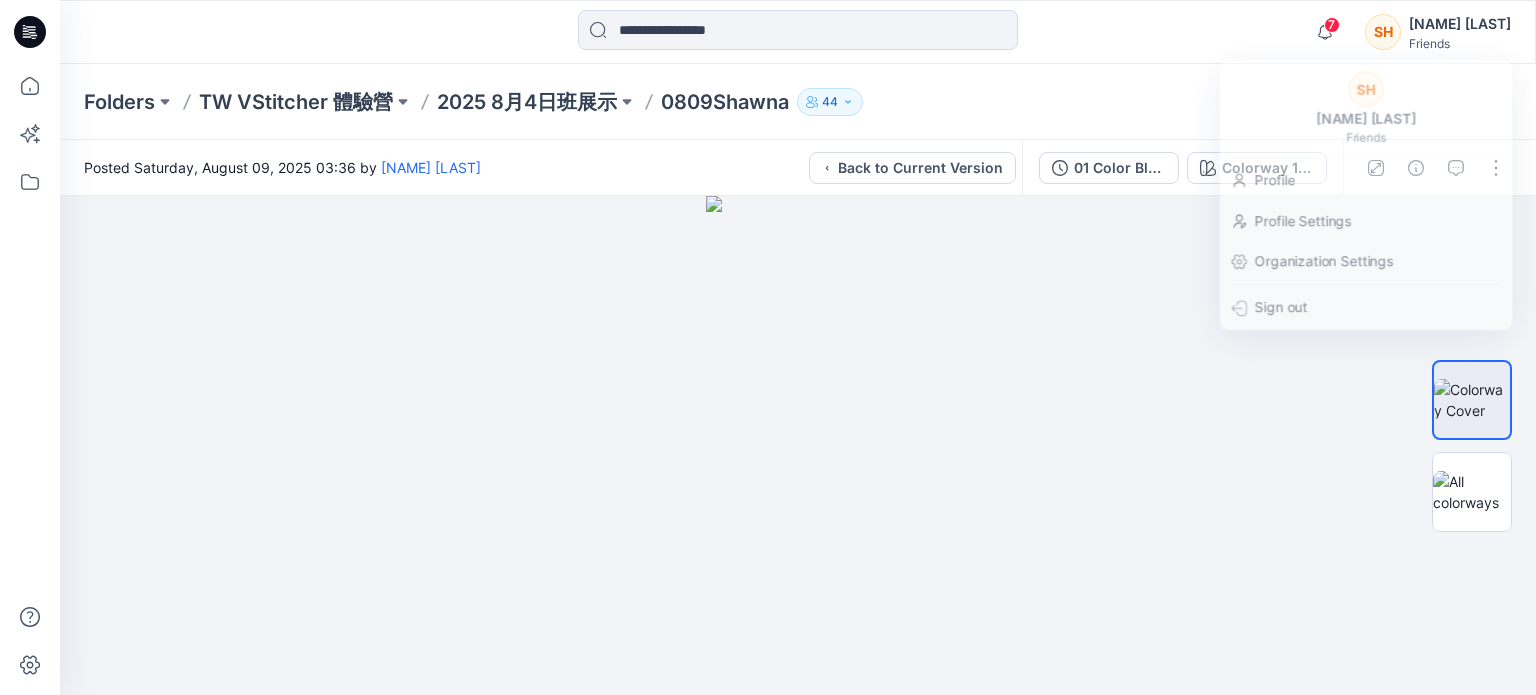 click on "44" at bounding box center (830, 102) 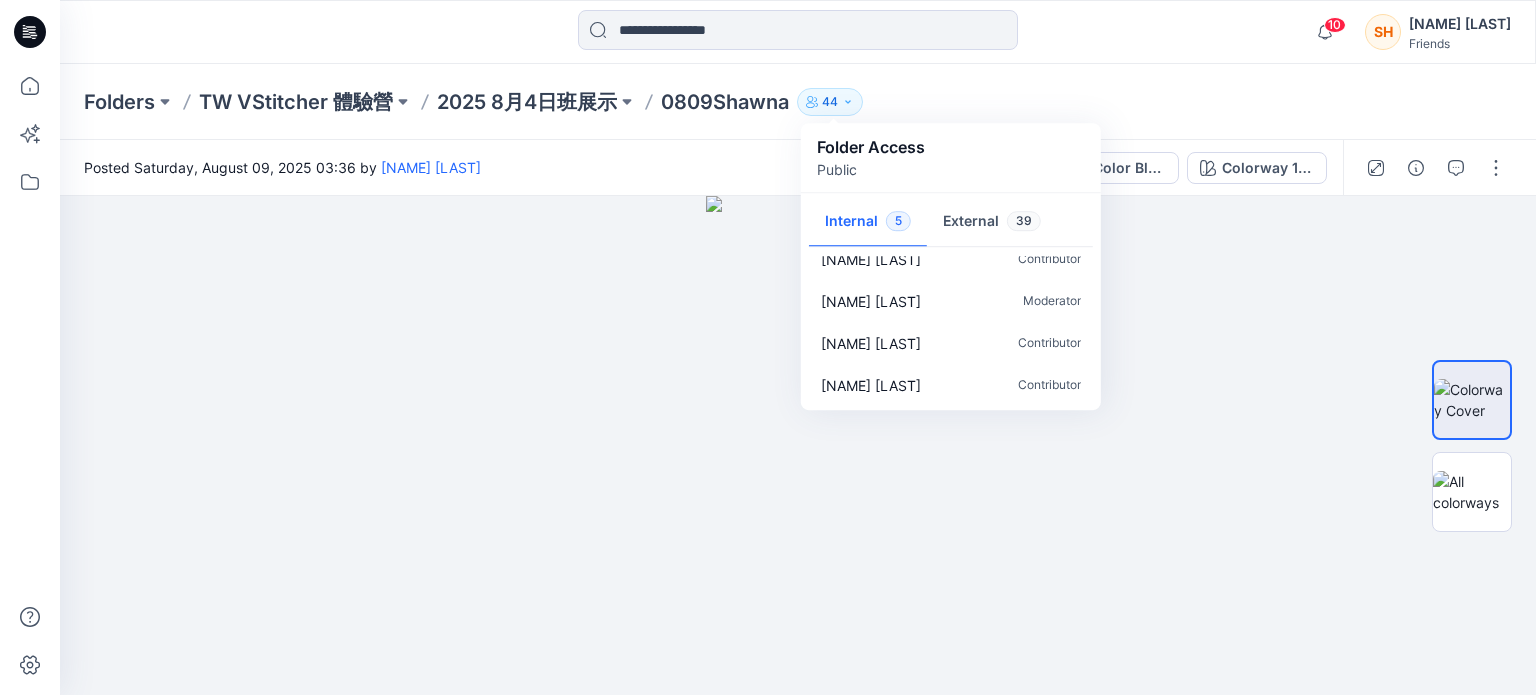 scroll, scrollTop: 0, scrollLeft: 0, axis: both 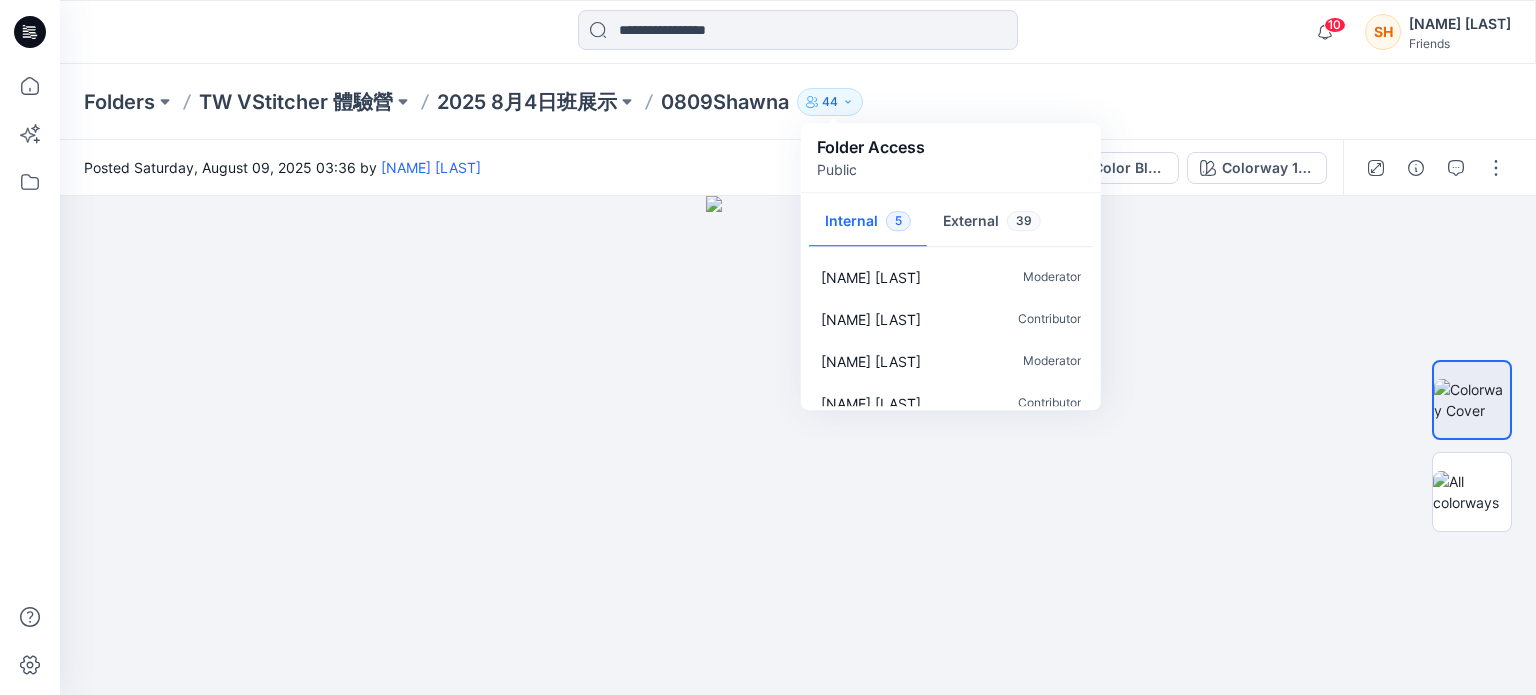 click on "Folders TW VStitcher 體驗營 2025 8月4日班展示 0809Shawna 44 Folder Access Public Internal 5 External 39 Ping Ping Chang Moderator Allen Ko Contributor Jenny Chang Moderator Xiaofang Chen Contributor Milly Chiu Contributor" at bounding box center (720, 102) 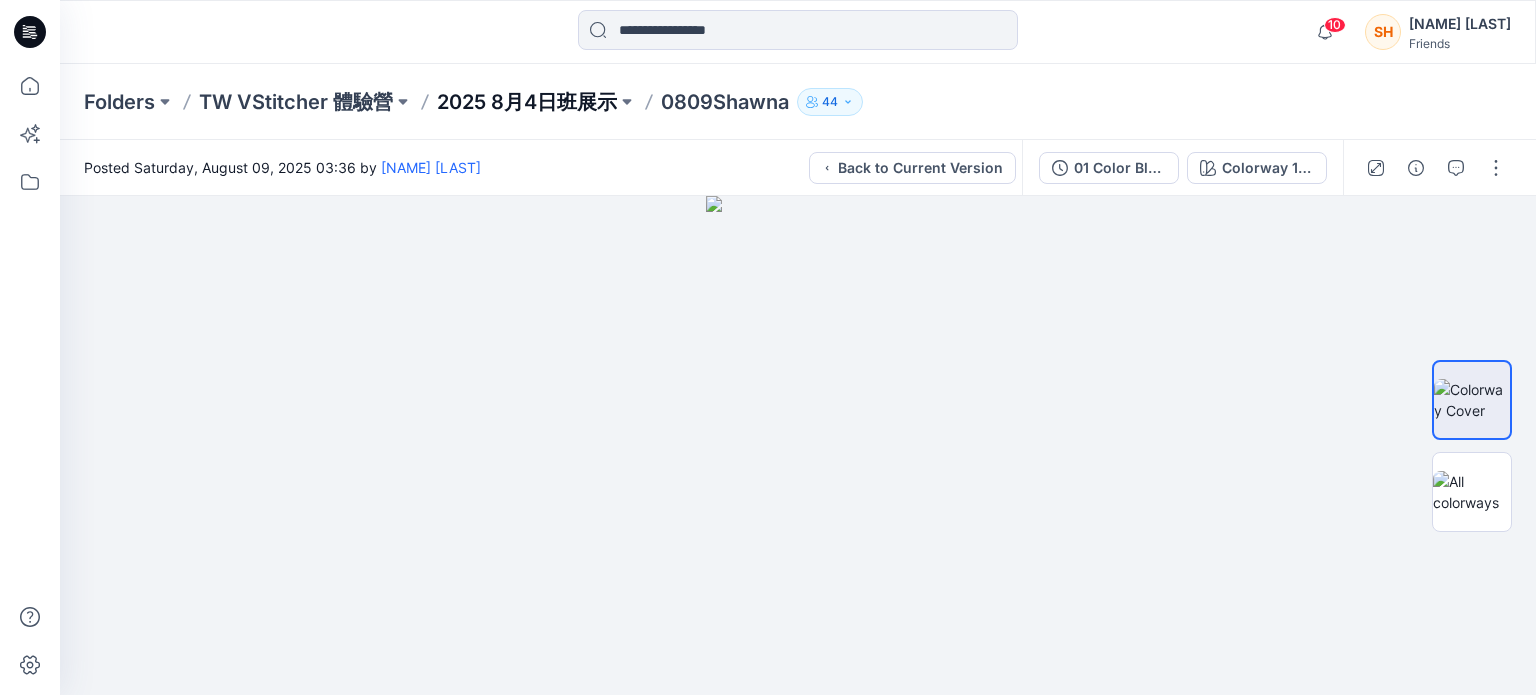 click on "2025 8月4日班展示" at bounding box center (527, 102) 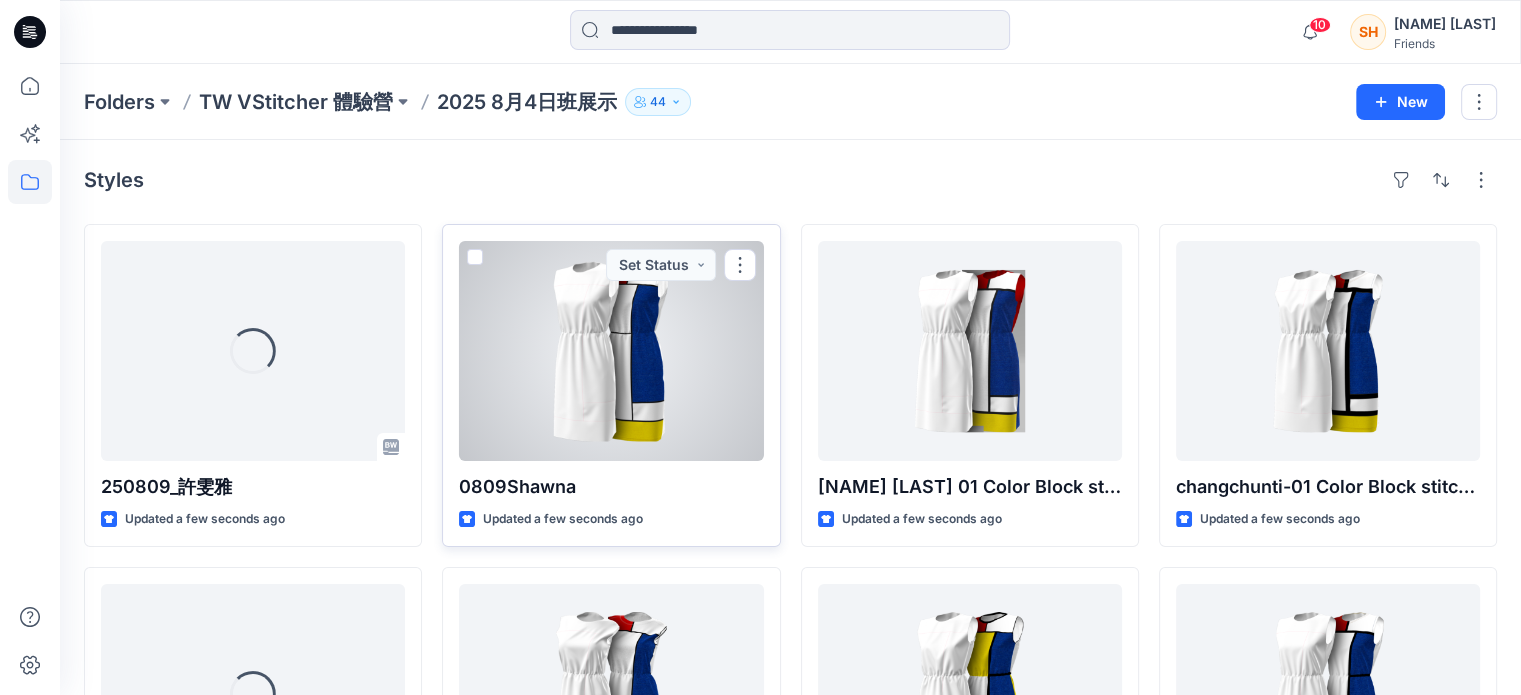 click at bounding box center (611, 351) 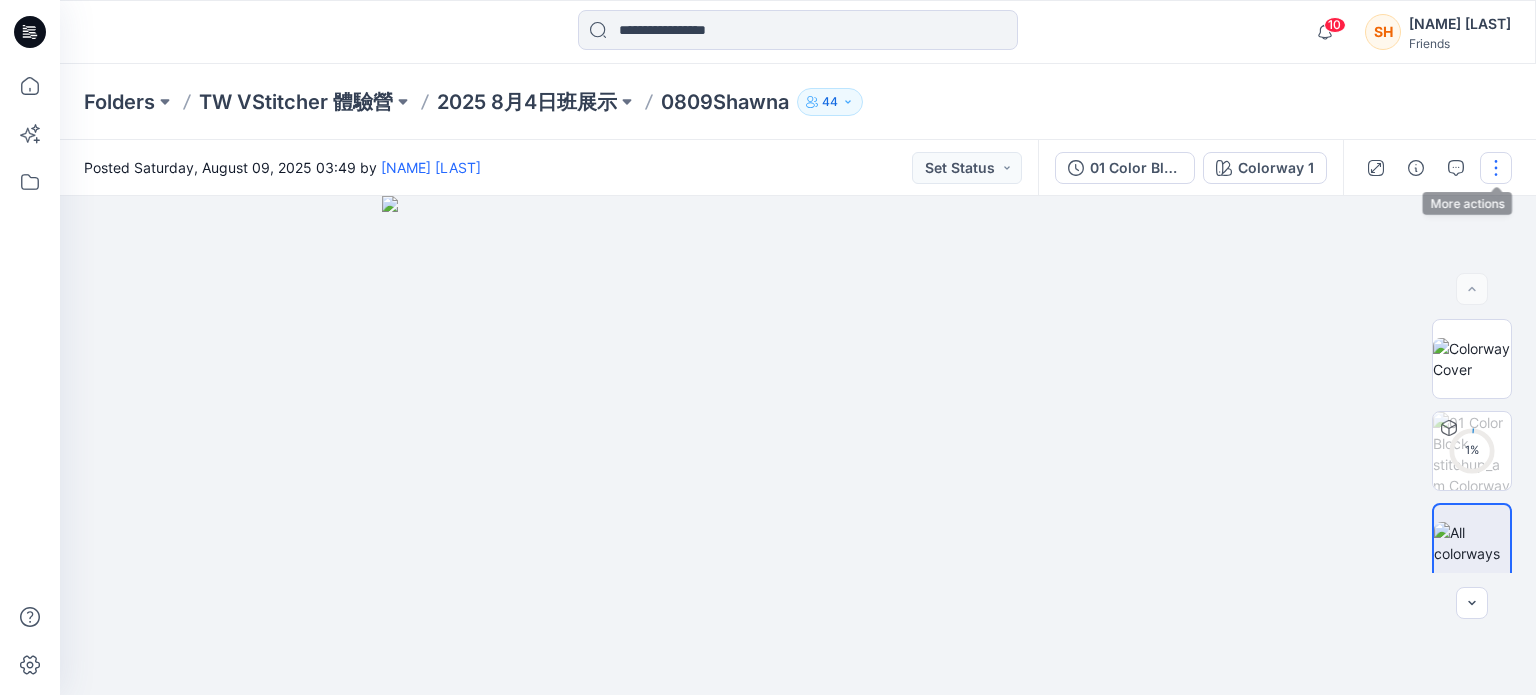click at bounding box center [1496, 168] 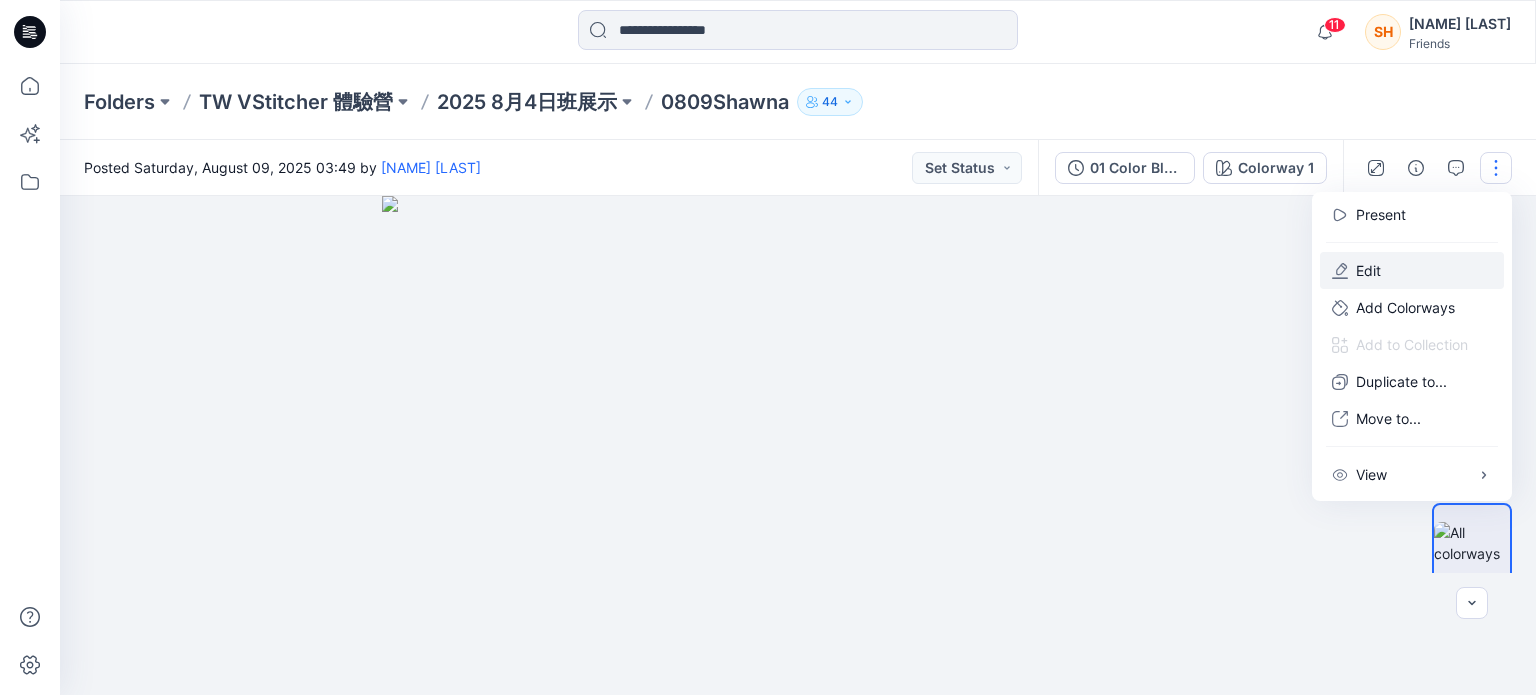 click on "Edit" at bounding box center [1368, 270] 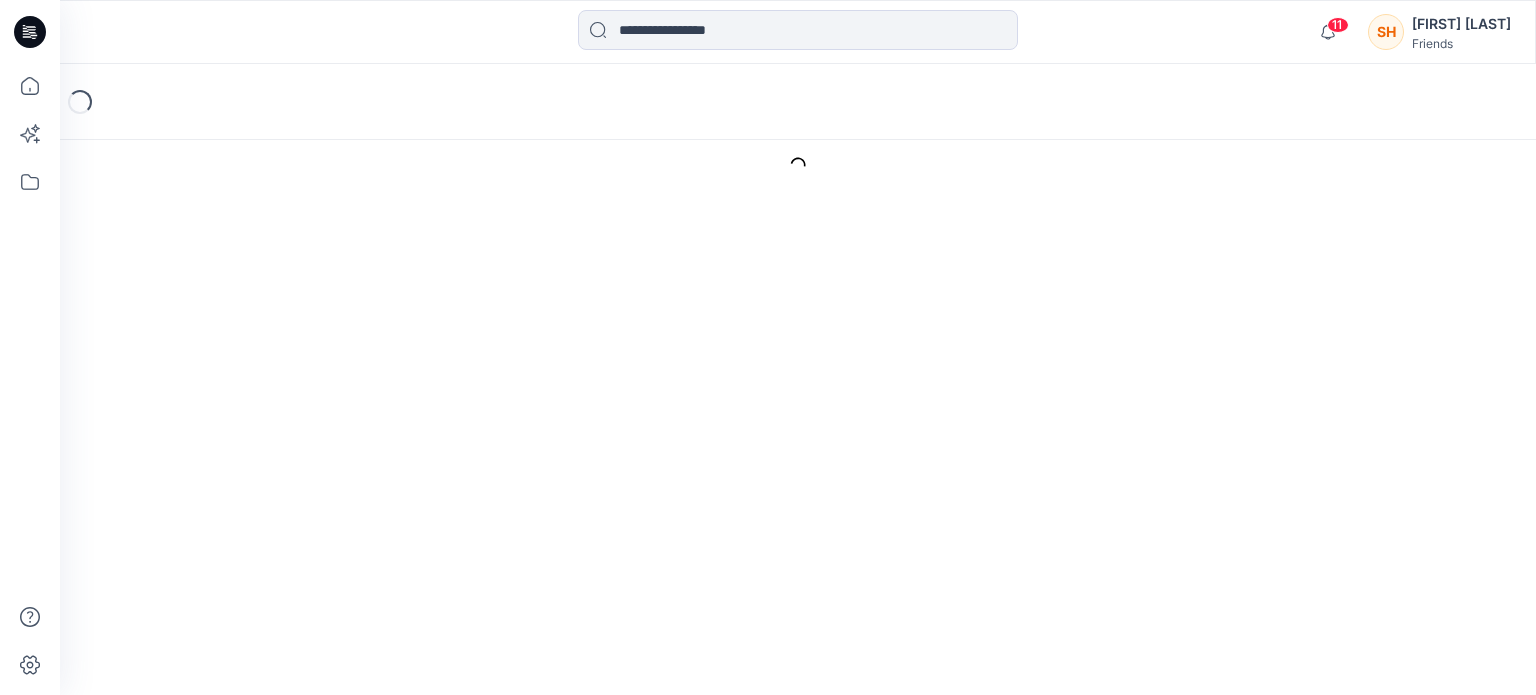 scroll, scrollTop: 0, scrollLeft: 0, axis: both 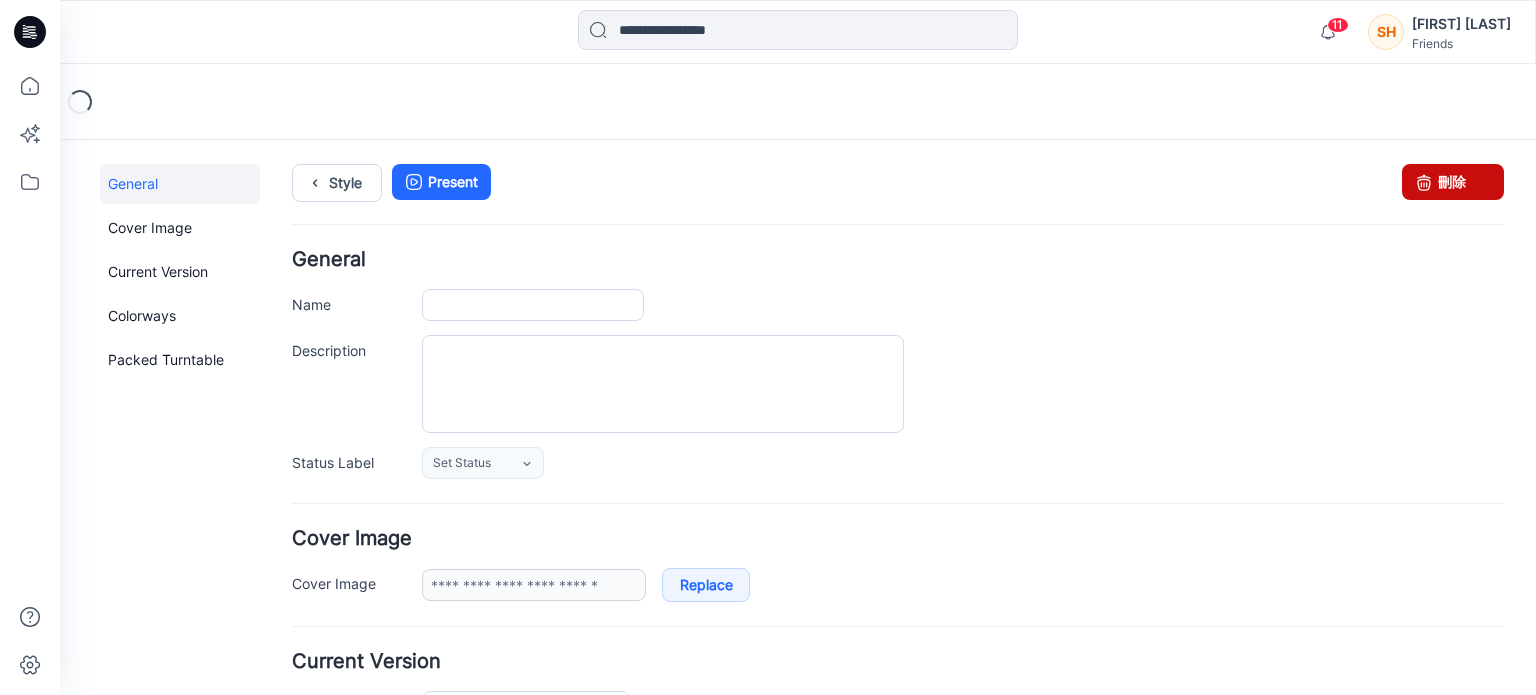 type on "**********" 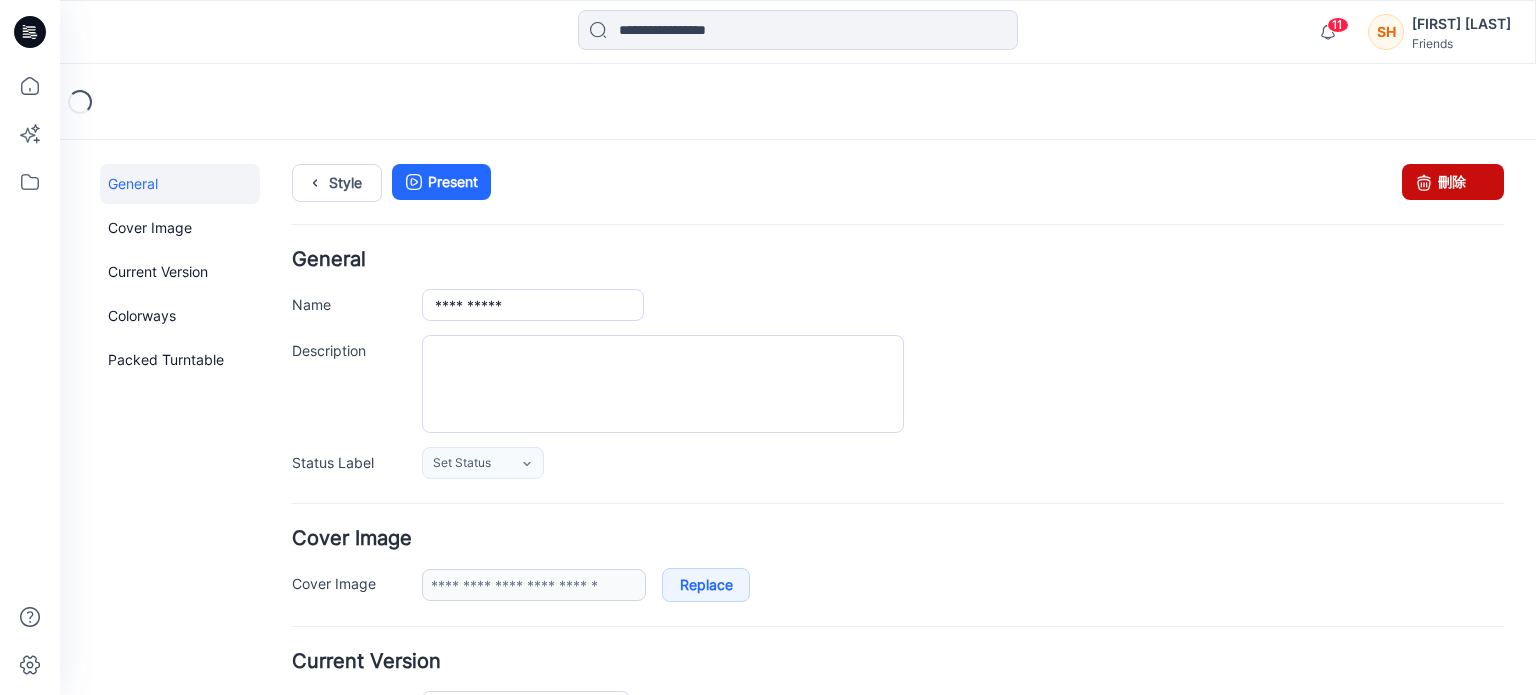 drag, startPoint x: 1434, startPoint y: 175, endPoint x: 924, endPoint y: 221, distance: 512.0703 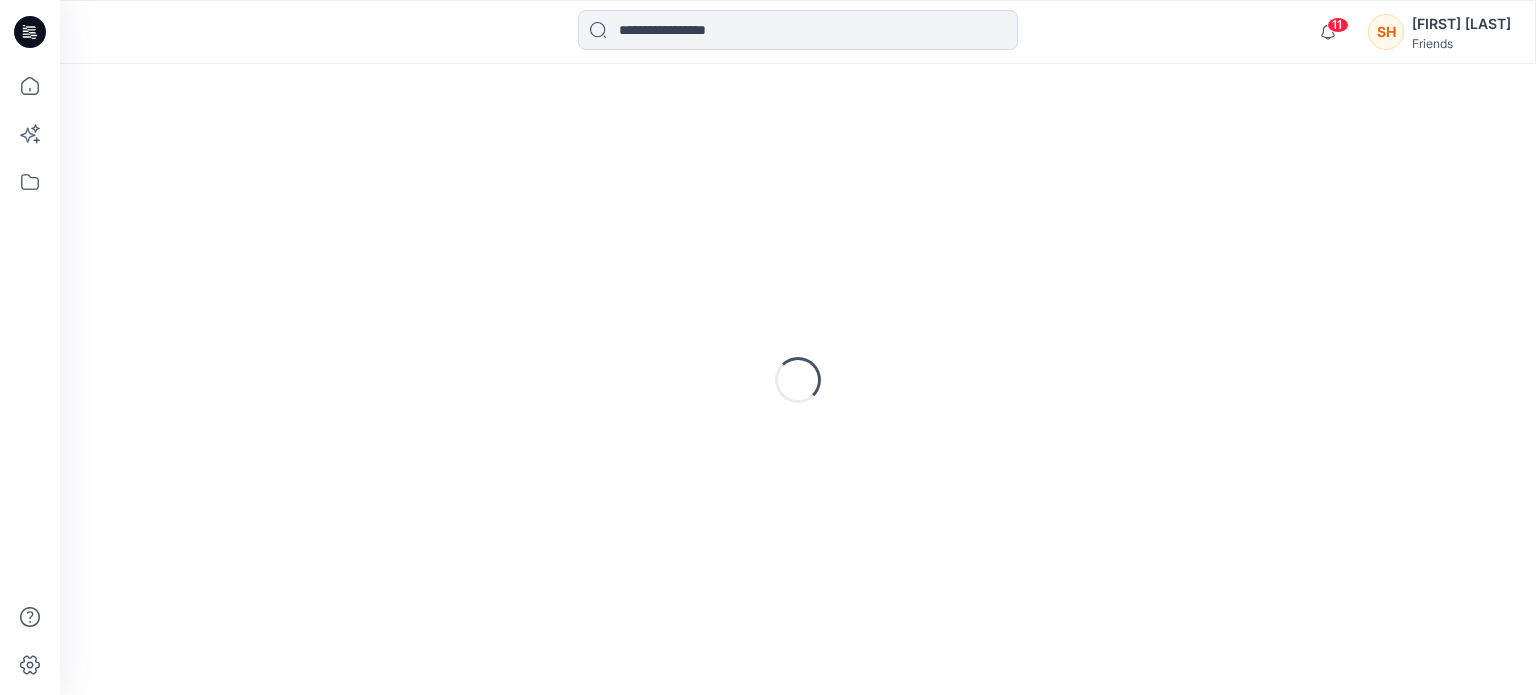 scroll, scrollTop: 0, scrollLeft: 0, axis: both 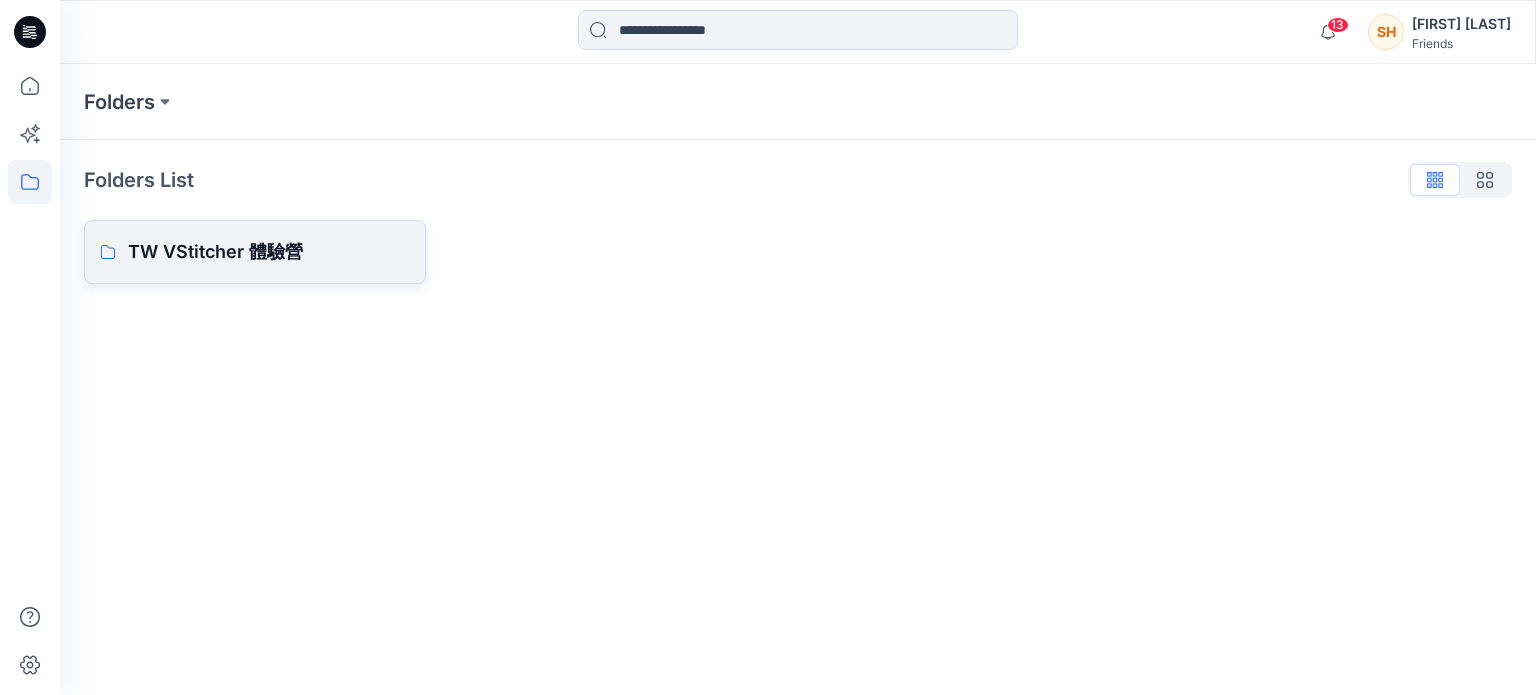 click on "TW VStitcher 體驗營" at bounding box center [255, 252] 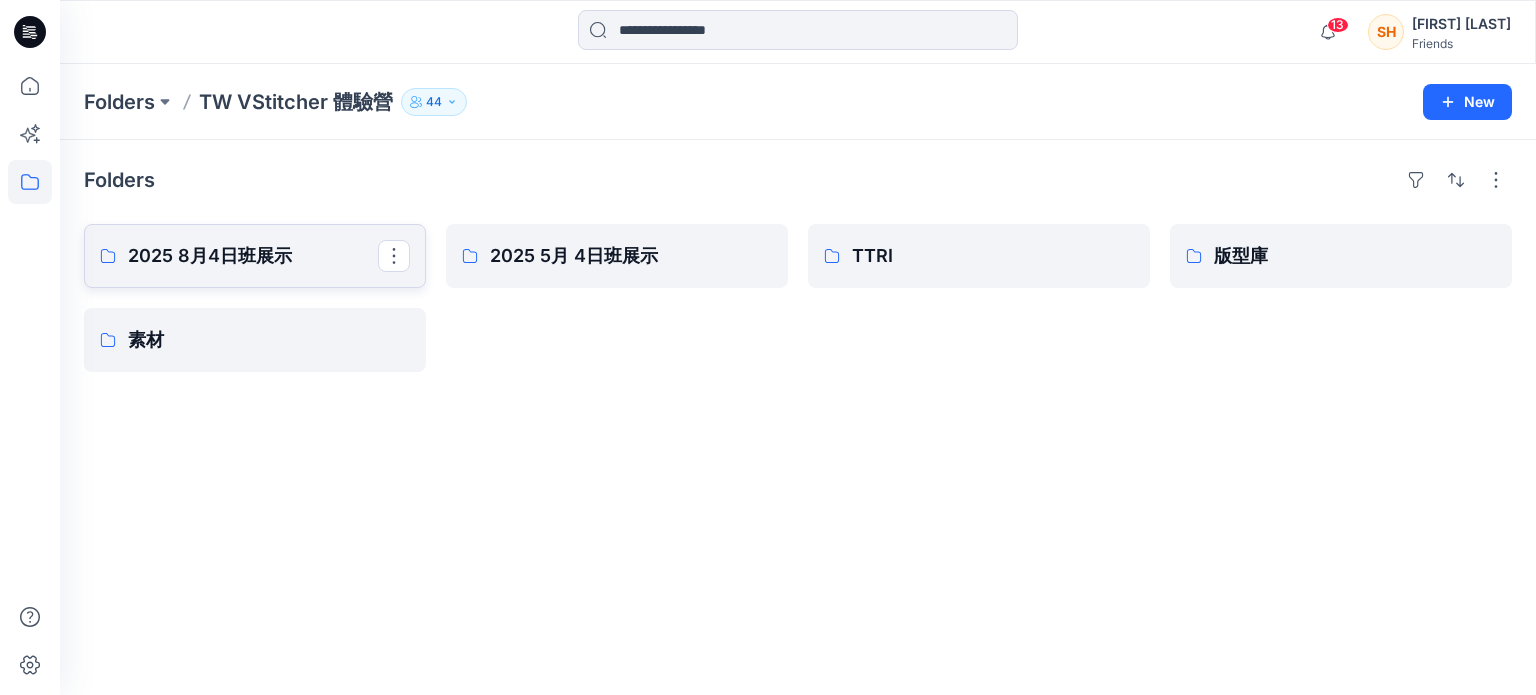 click on "2025 8月4日班展示" at bounding box center (253, 256) 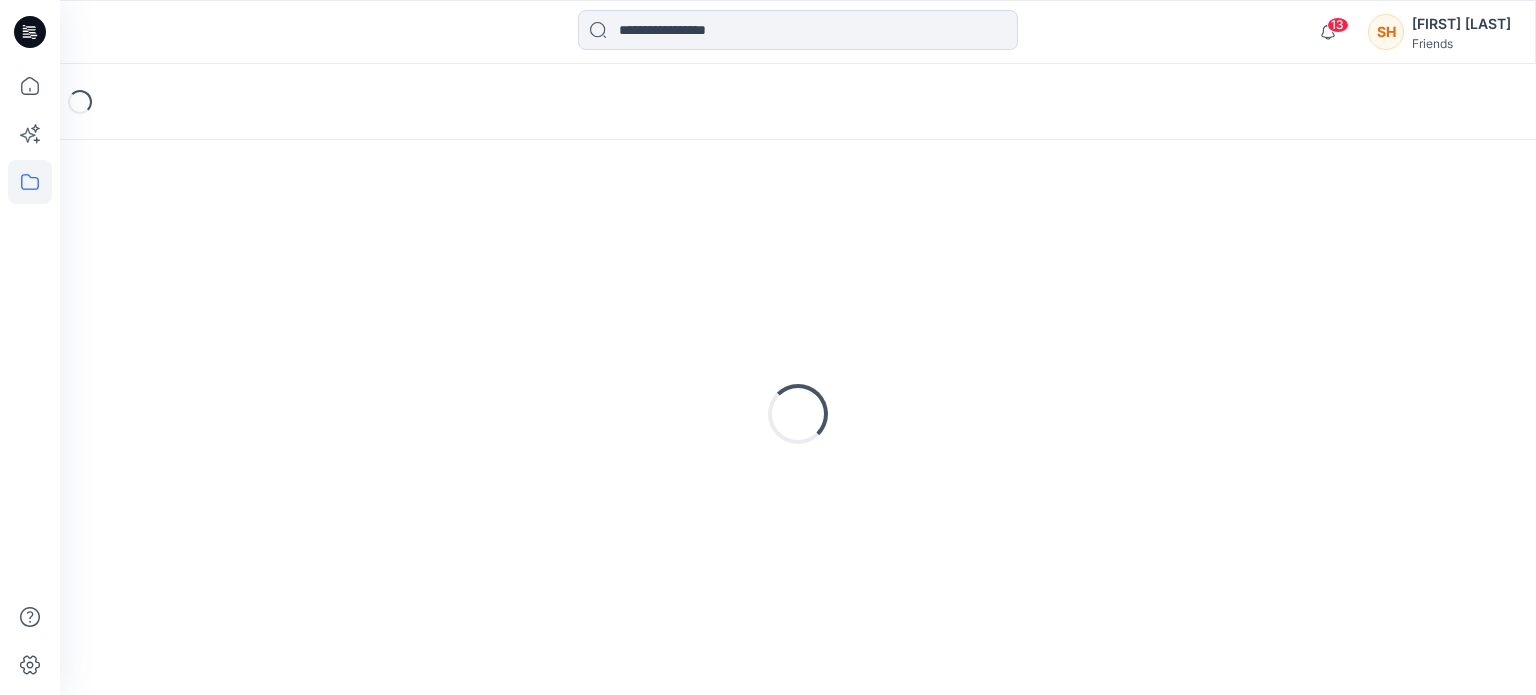 click on "Loading..." at bounding box center (798, 414) 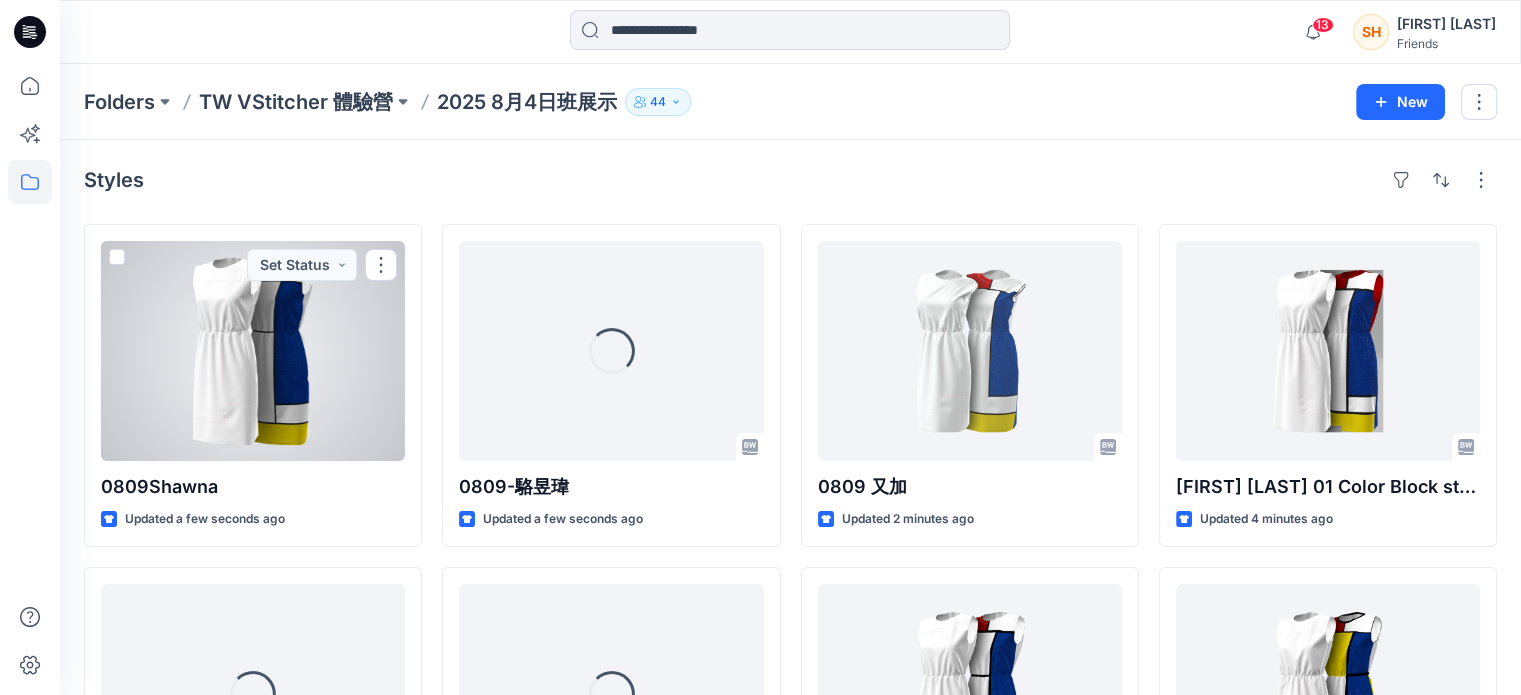 click at bounding box center (253, 351) 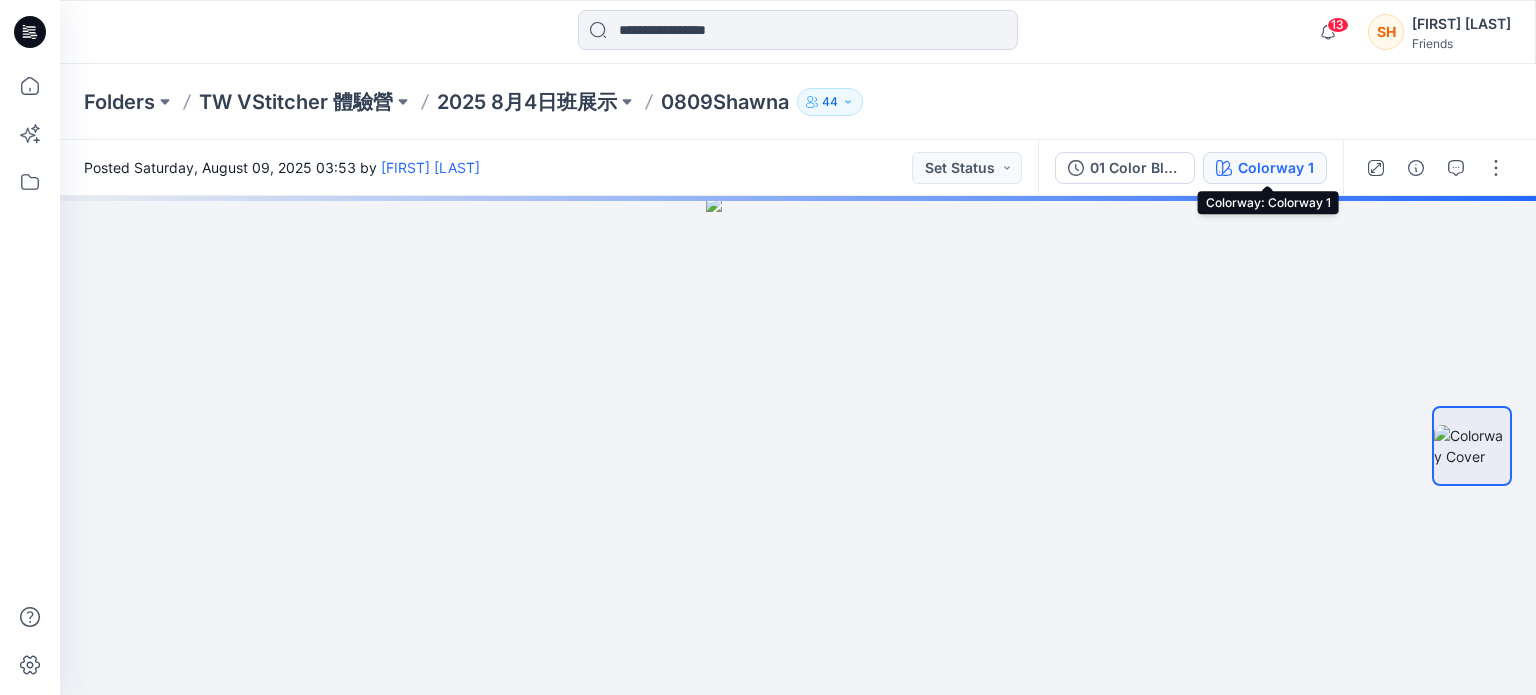 click on "Colorway 1" at bounding box center (1276, 168) 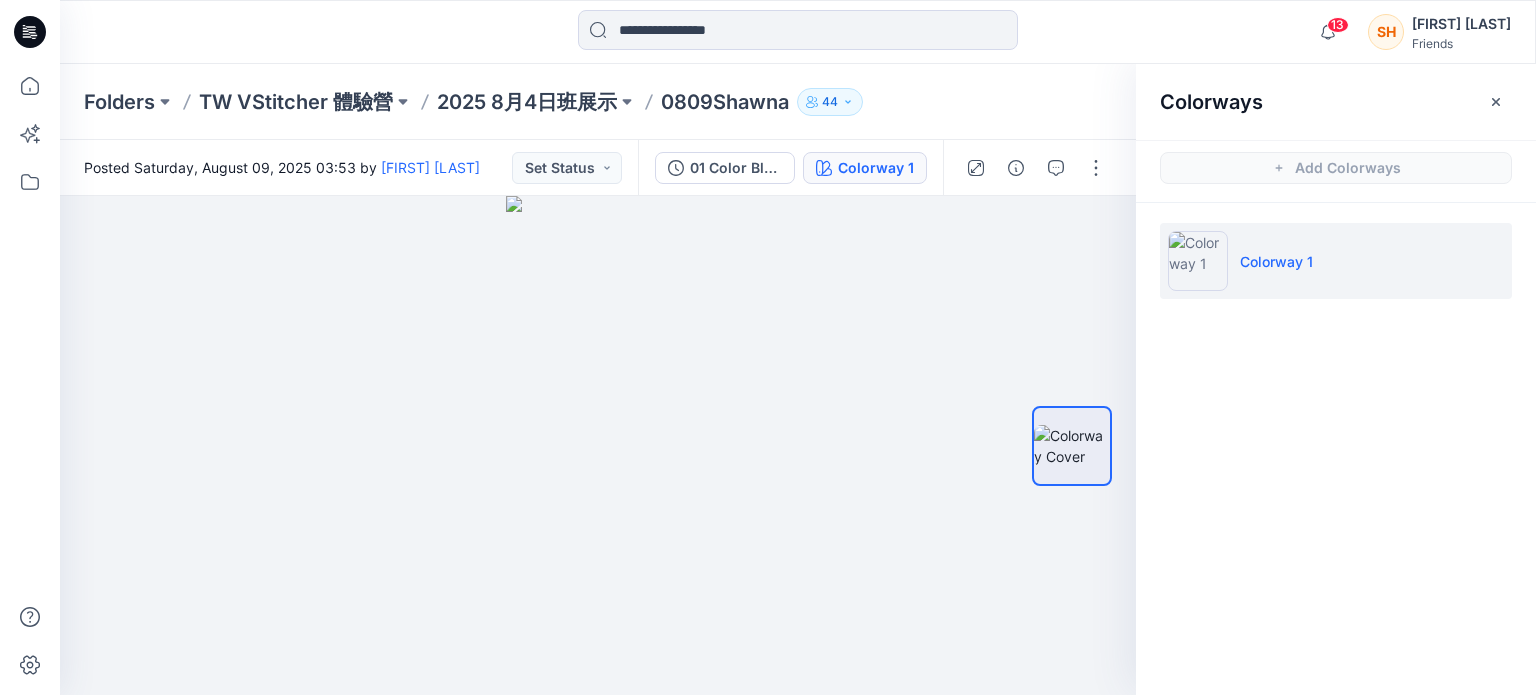 click on "Colorway 1" at bounding box center [1276, 261] 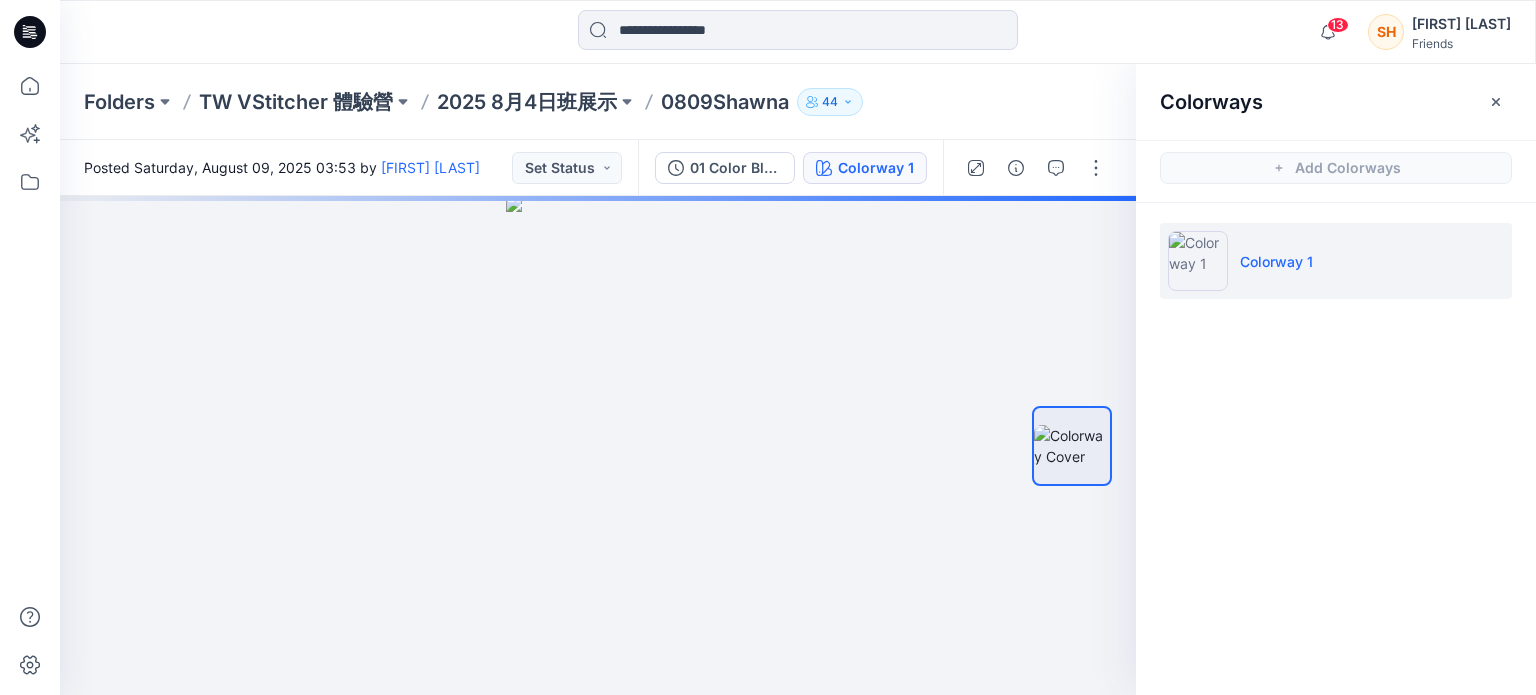 click on "Colorway 1" at bounding box center [1336, 261] 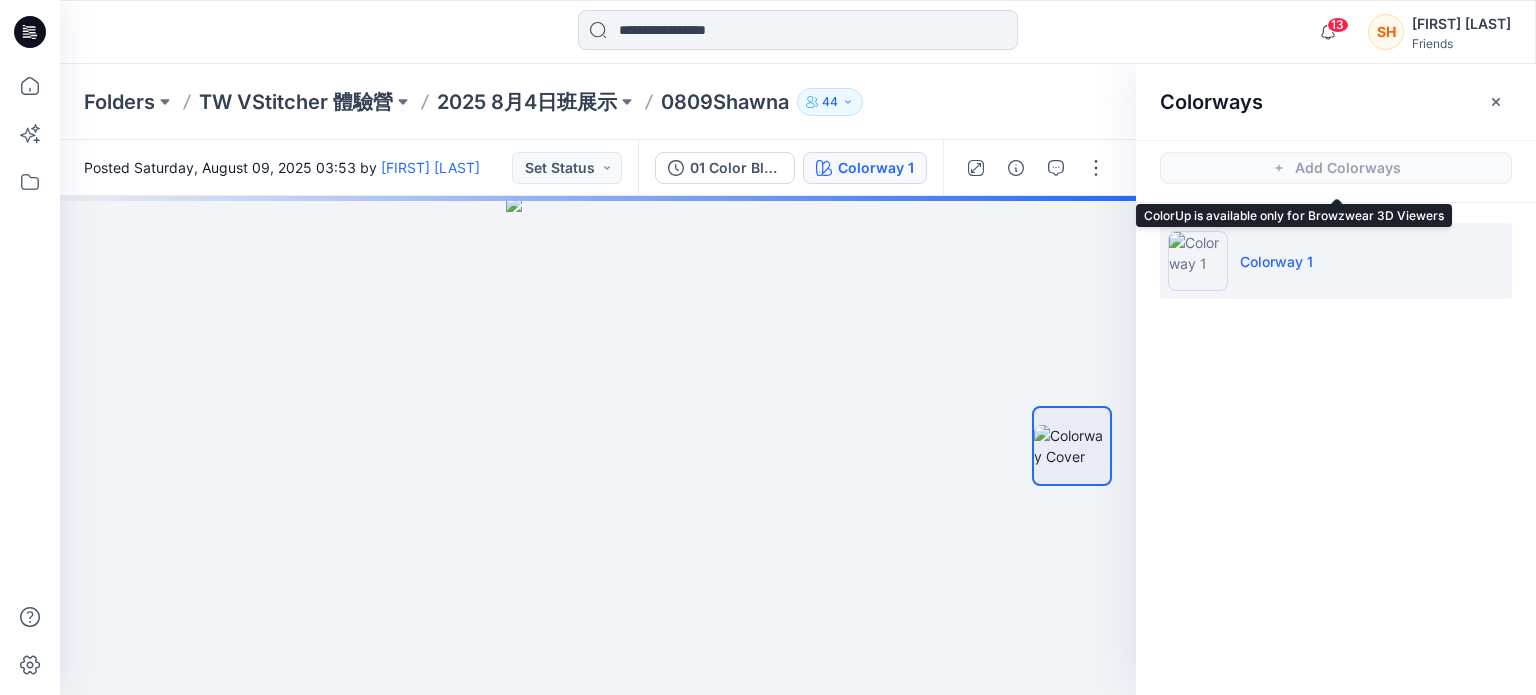 click on "Add Colorways" at bounding box center [1336, 168] 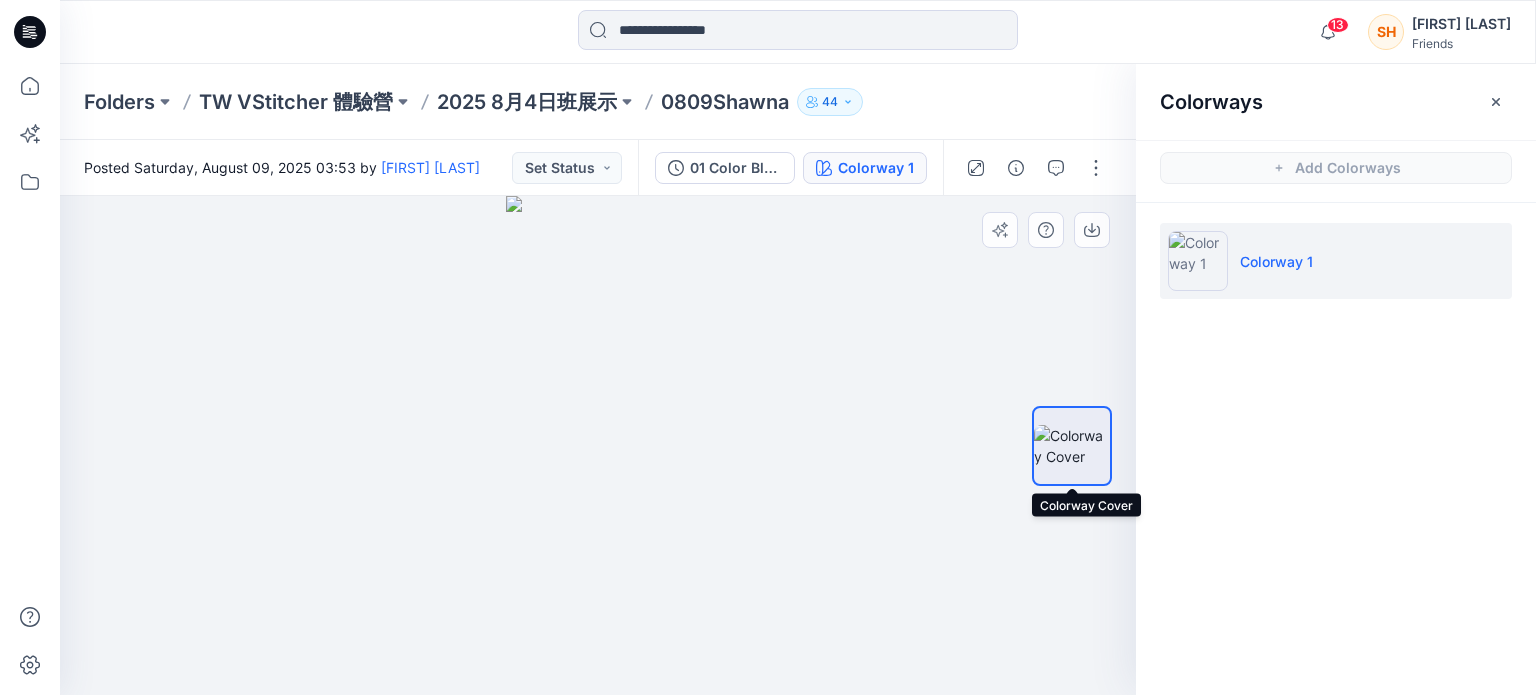 click at bounding box center (1072, 446) 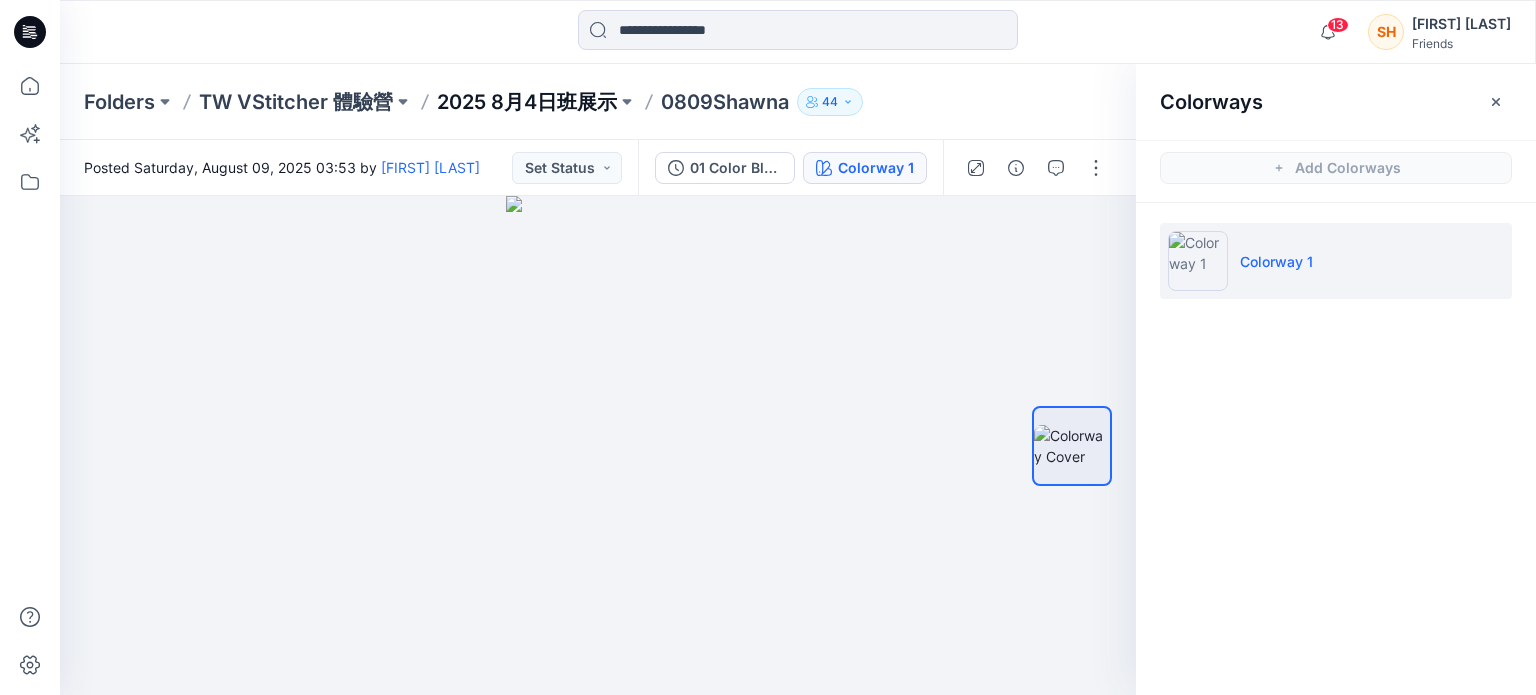 click on "2025 8月4日班展示" at bounding box center [527, 102] 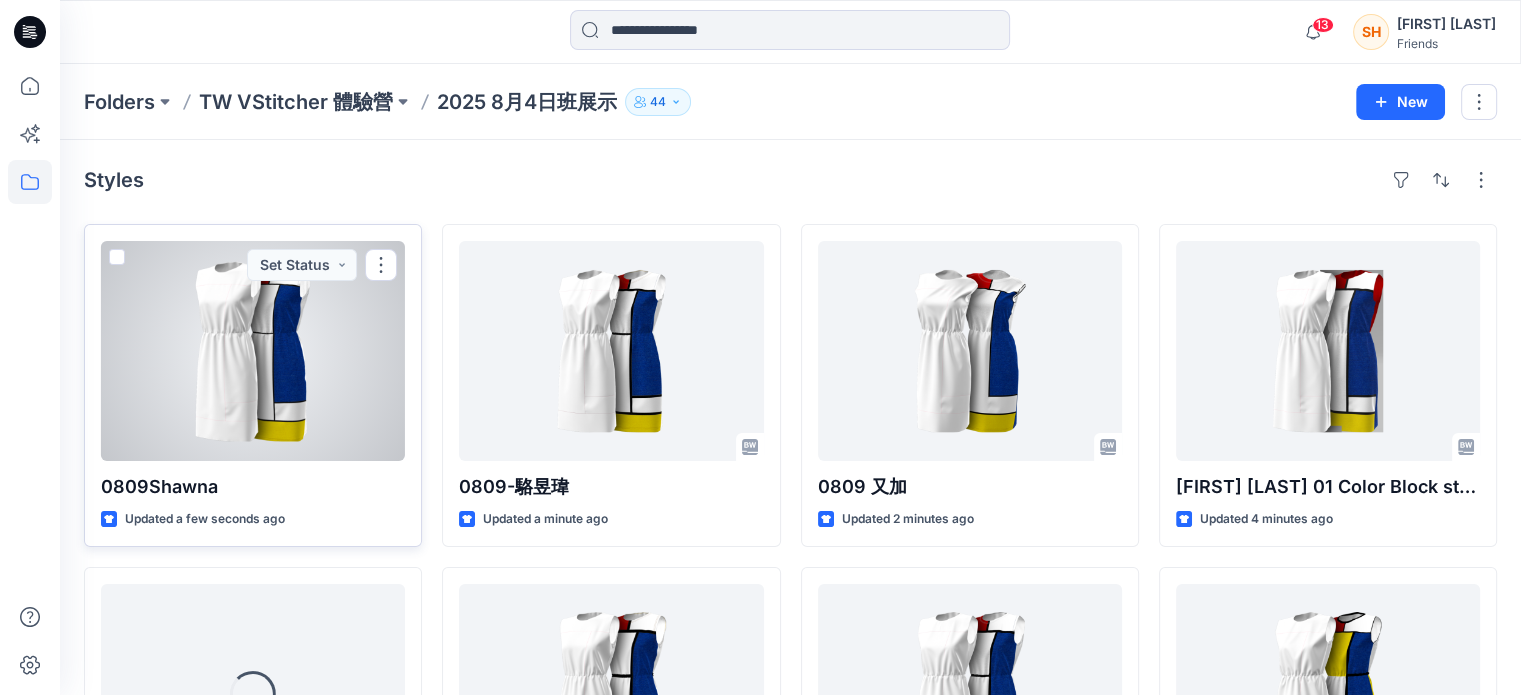 click at bounding box center (253, 351) 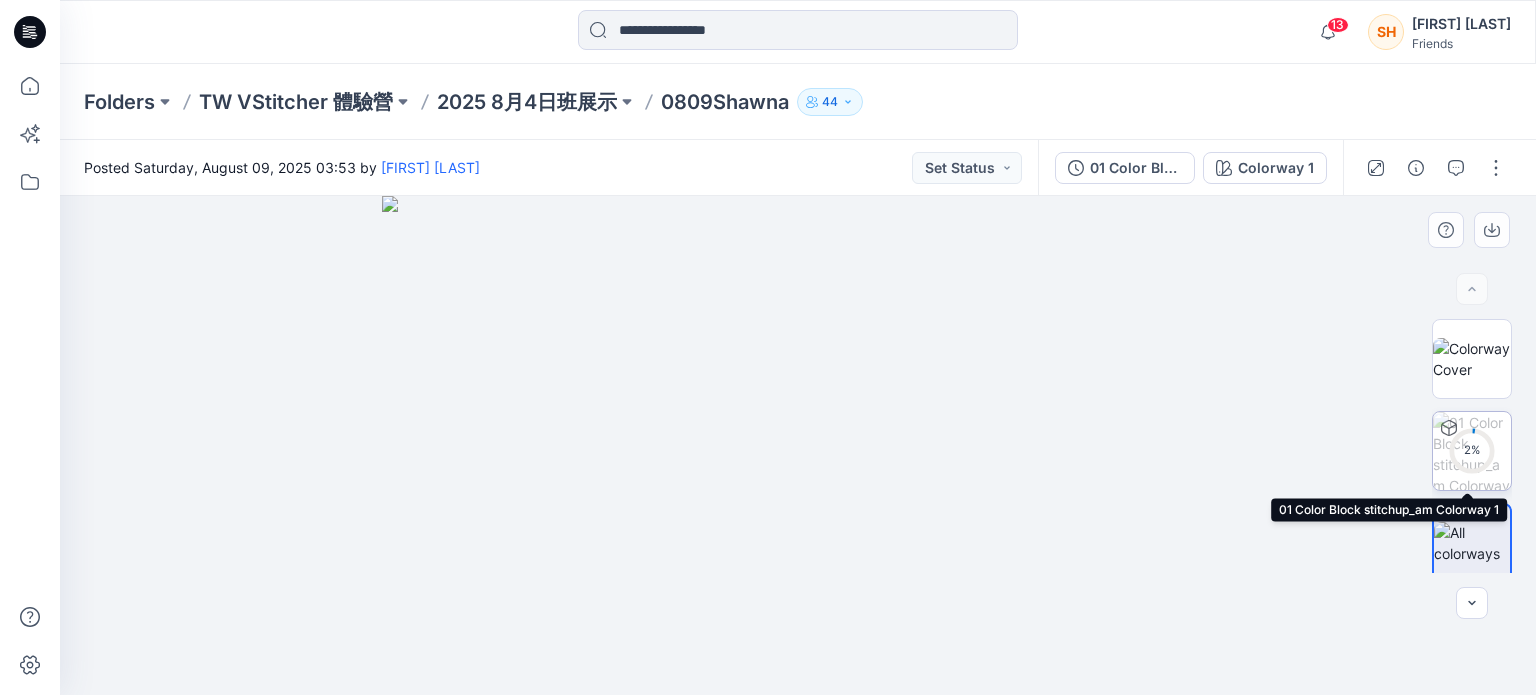 click 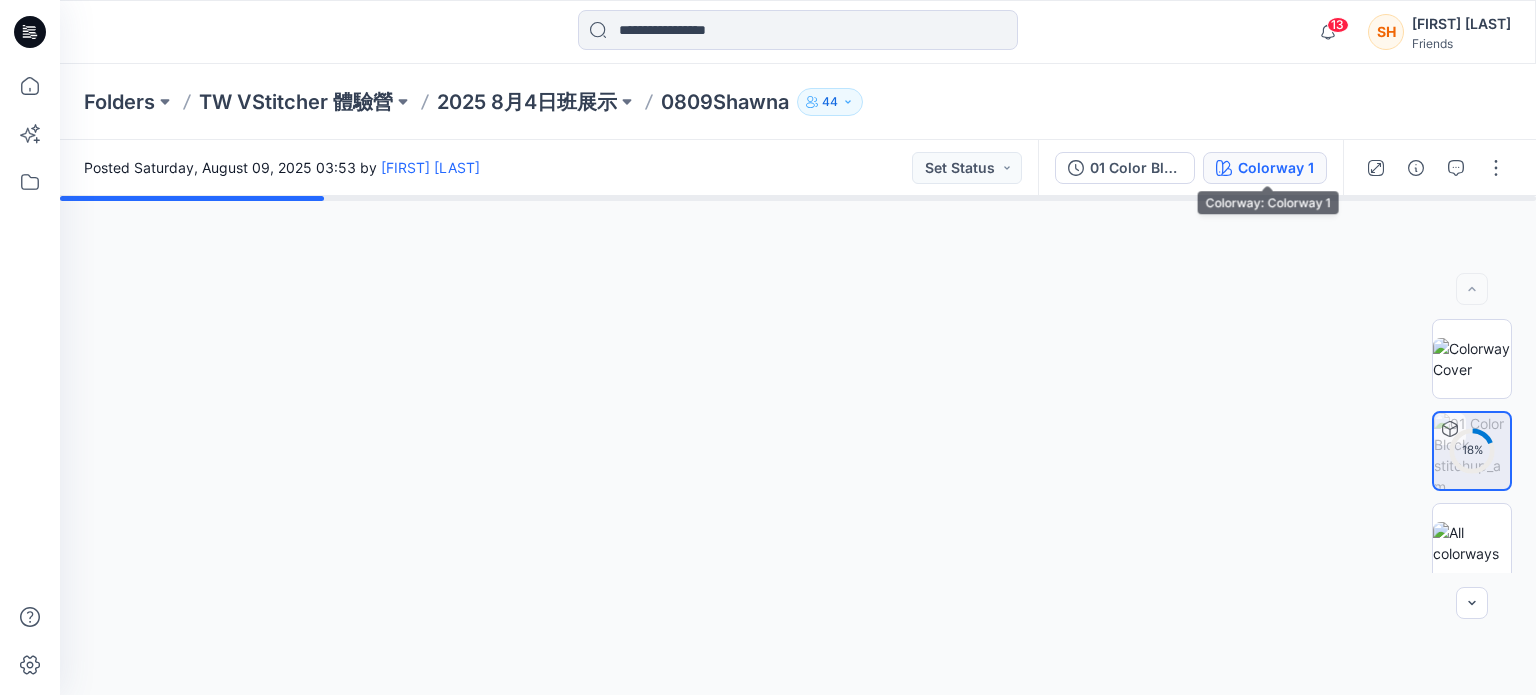 click on "Colorway 1" at bounding box center [1276, 168] 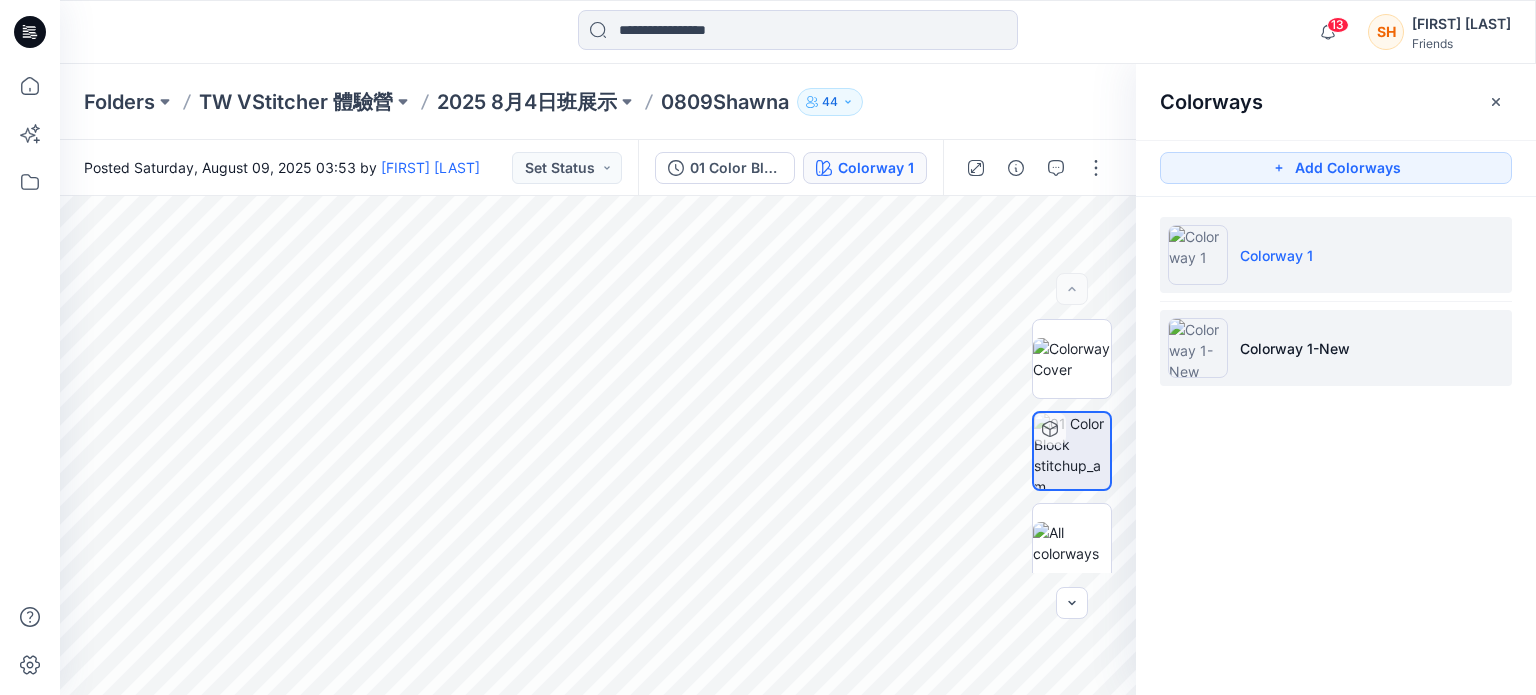 click on "Colorway 1-New" at bounding box center (1295, 348) 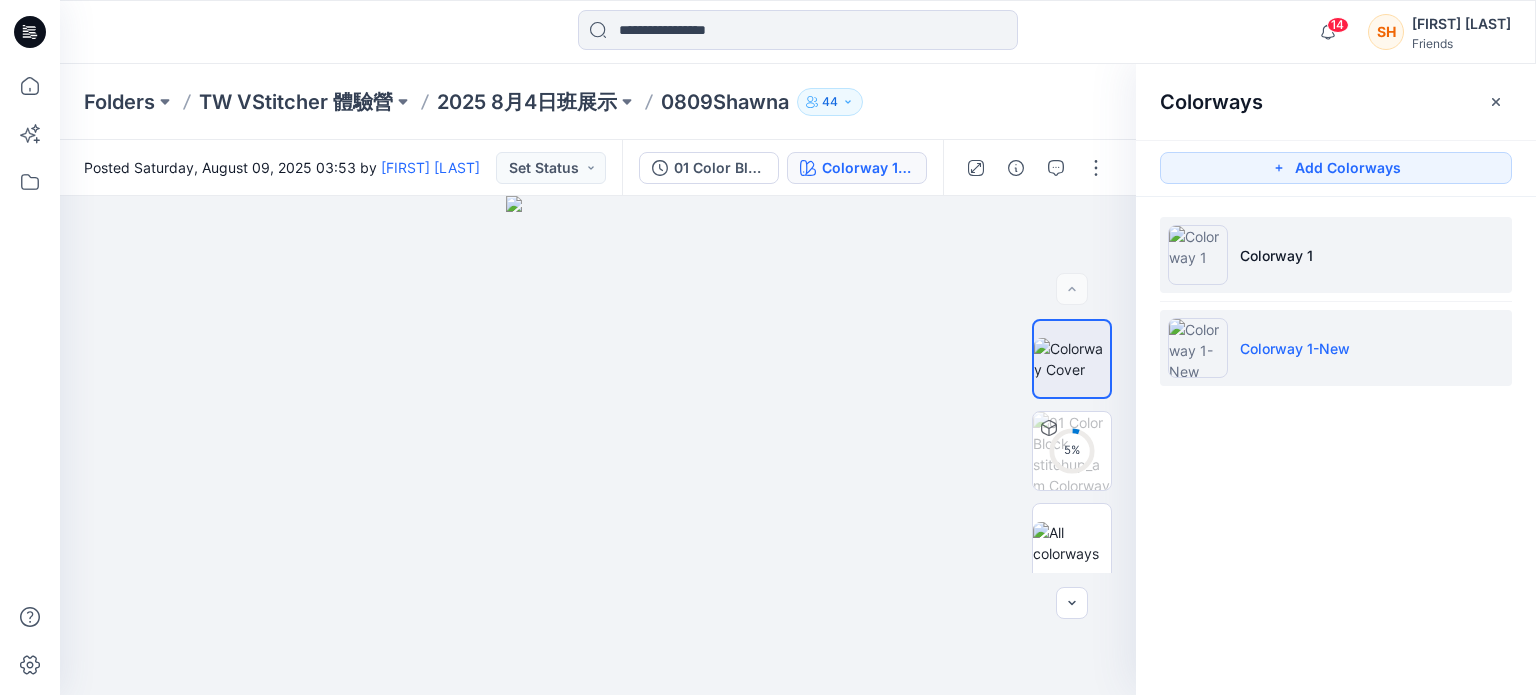 click on "Colorway 1" at bounding box center (1336, 255) 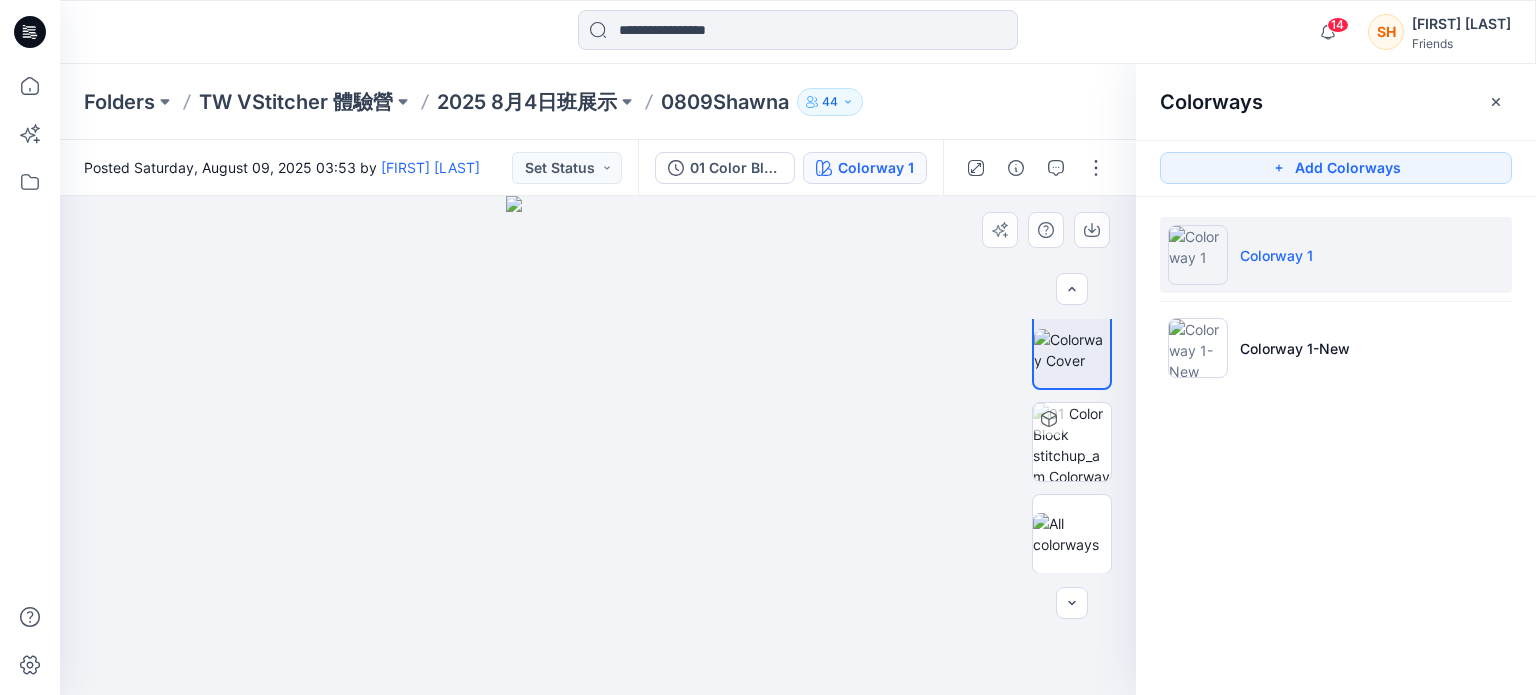 scroll, scrollTop: 0, scrollLeft: 0, axis: both 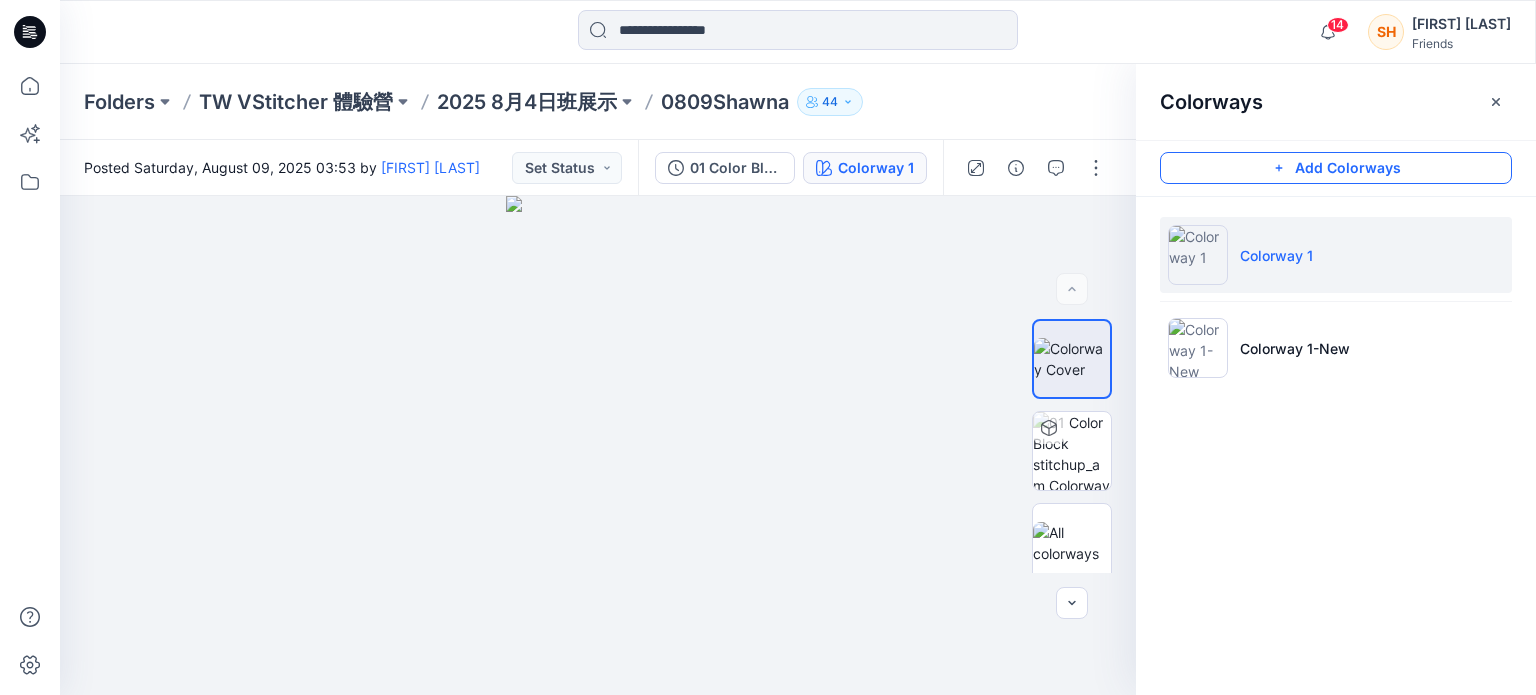 click 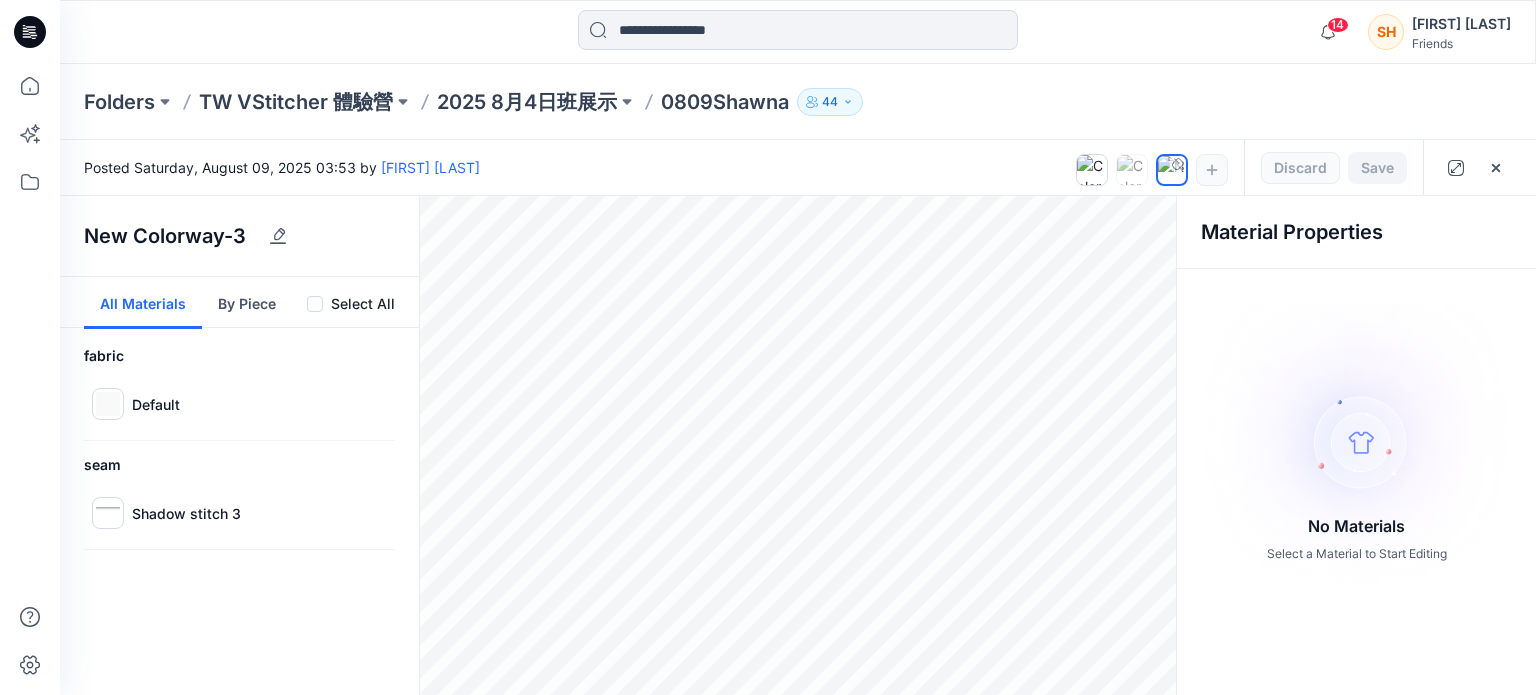 click at bounding box center [1132, 170] 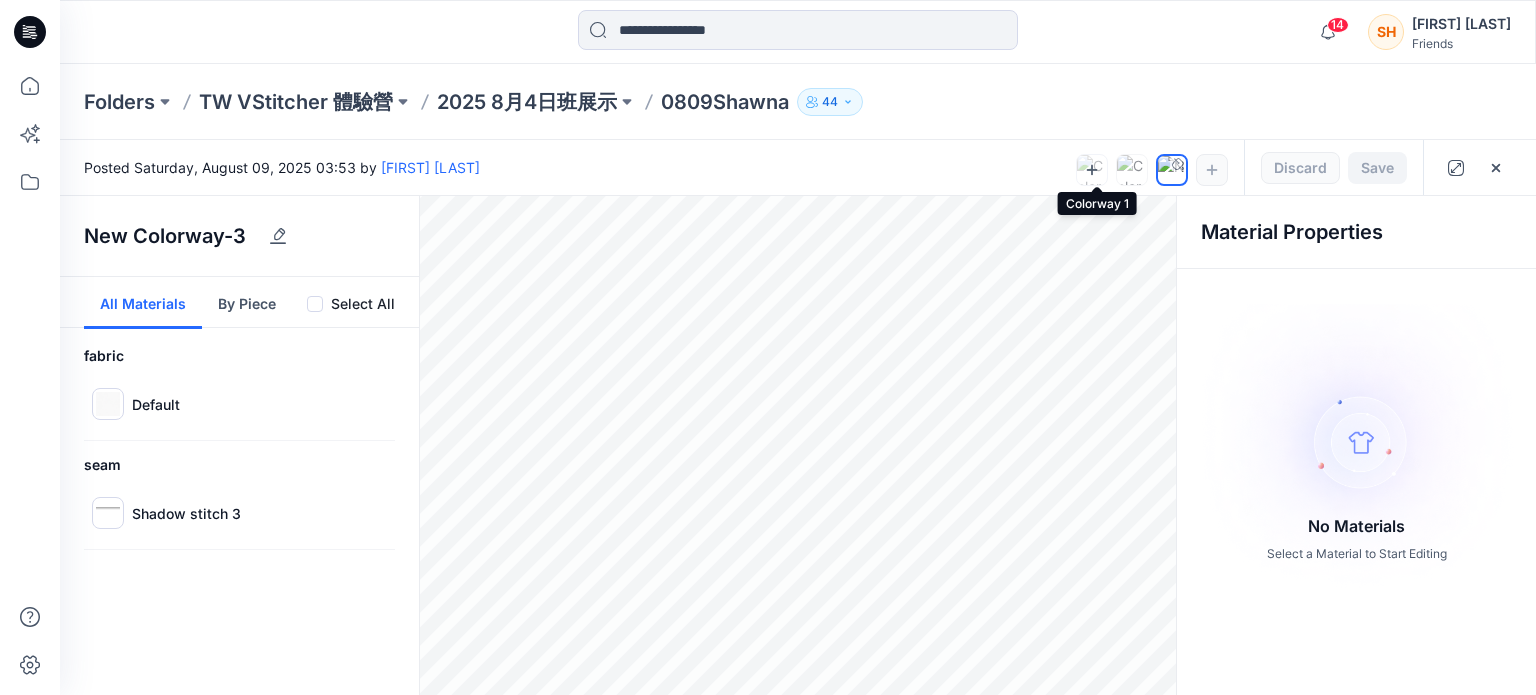 click 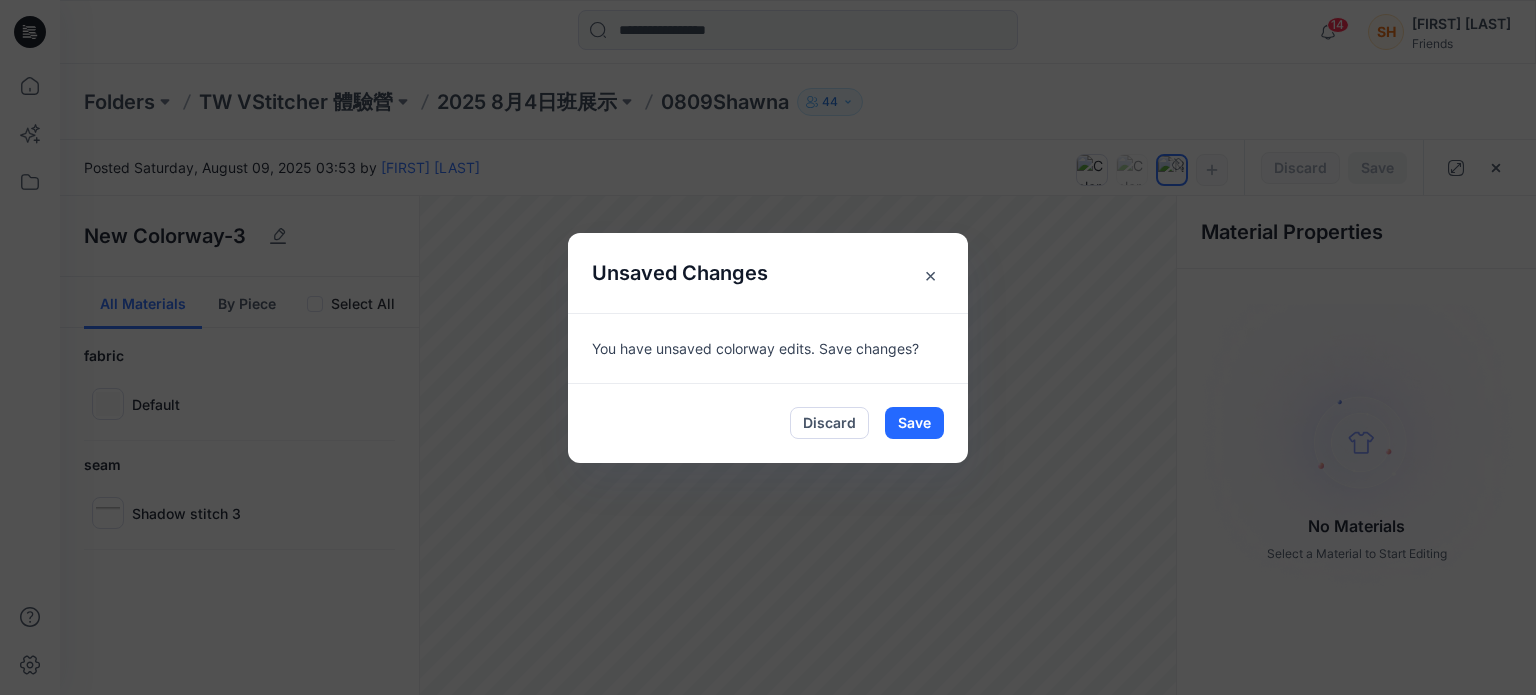 click on "×" at bounding box center [930, 275] 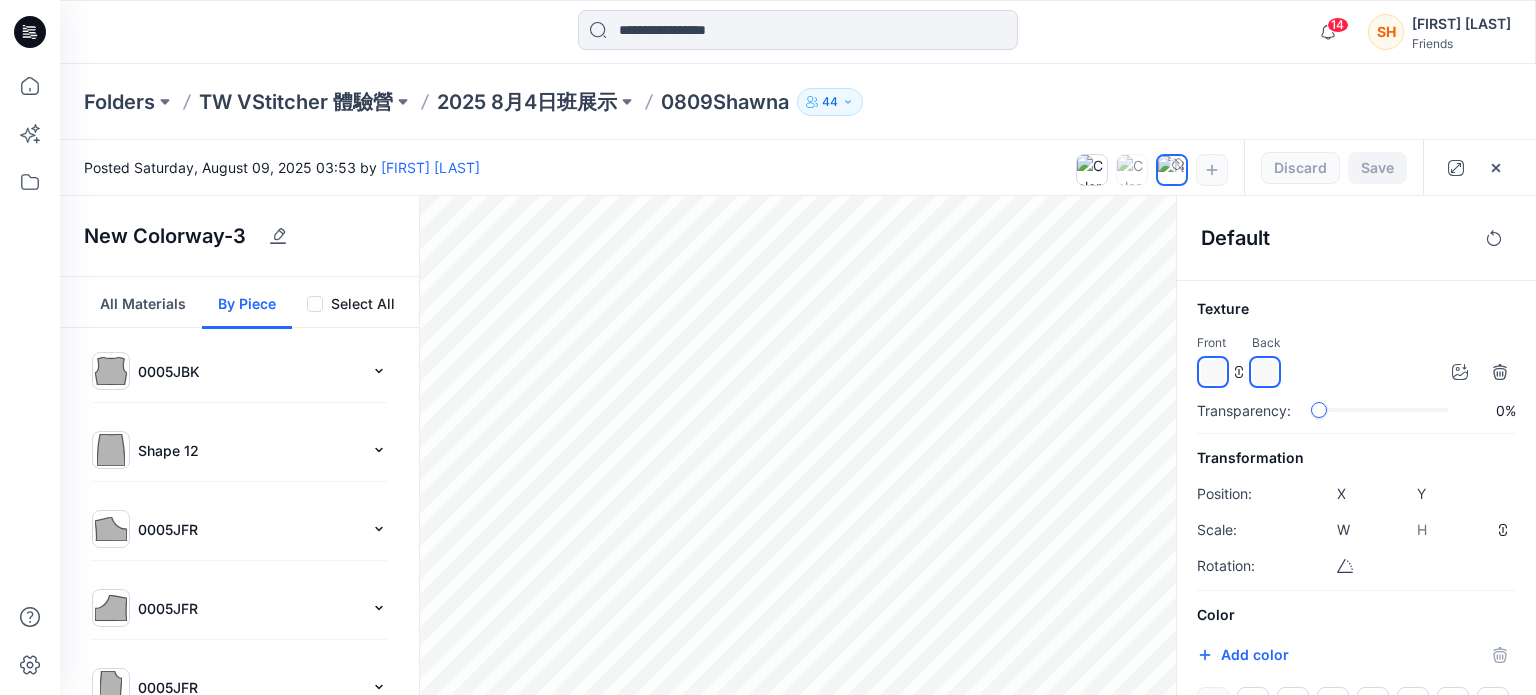click at bounding box center (1213, 372) 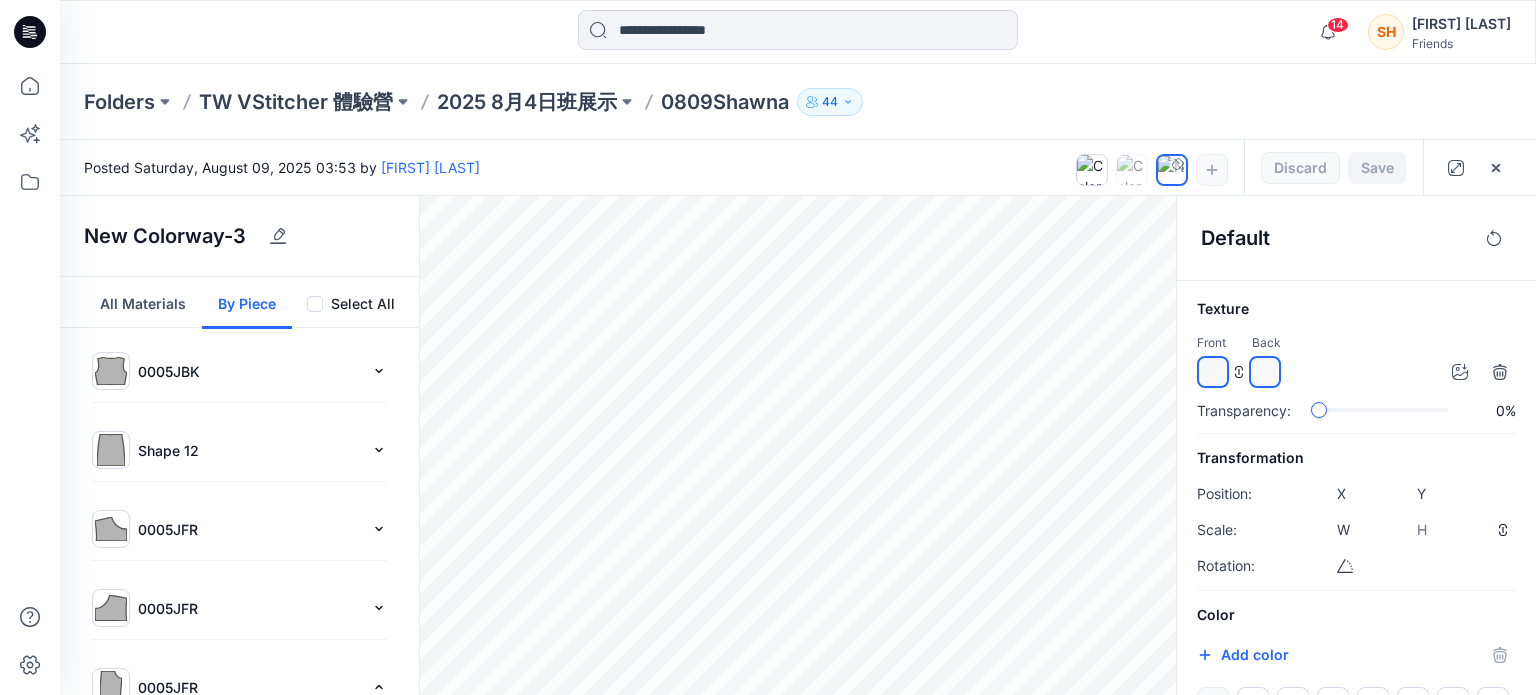 click at bounding box center [1213, 372] 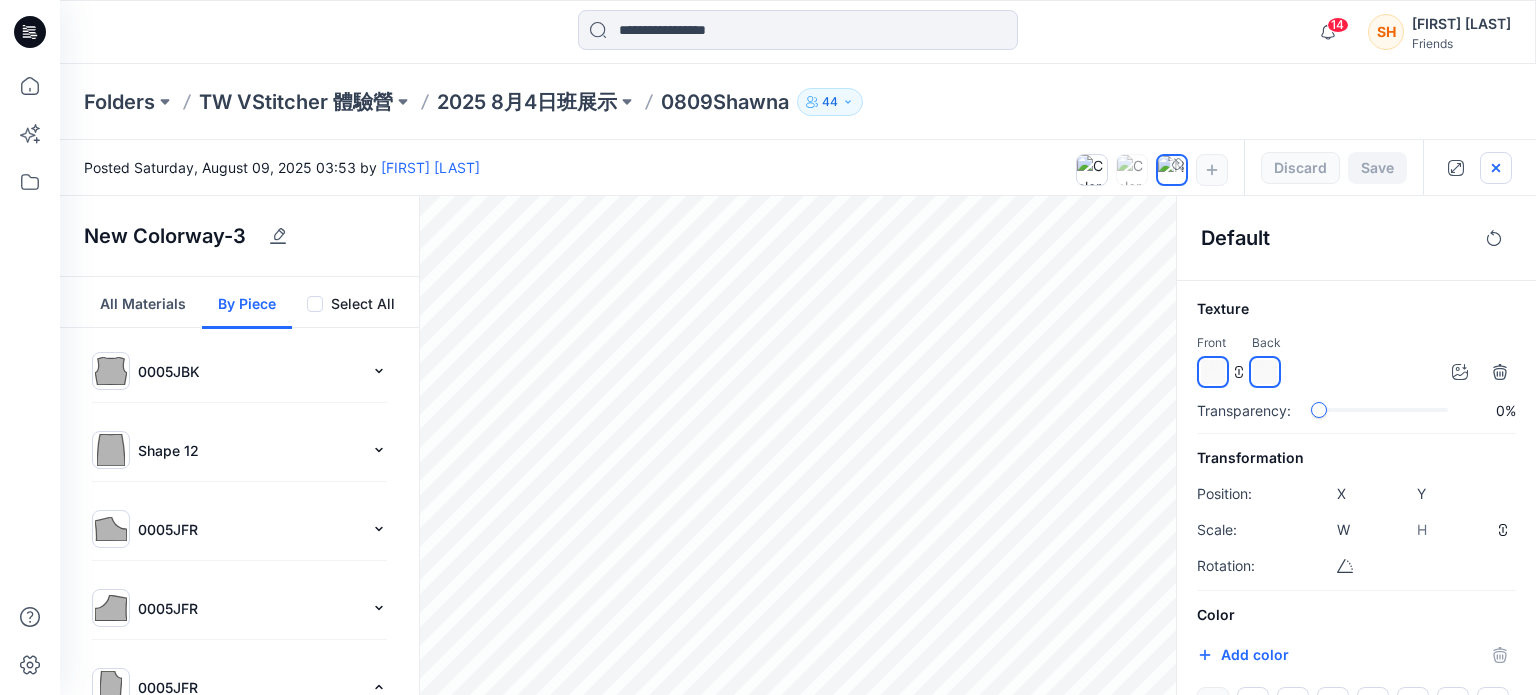 click 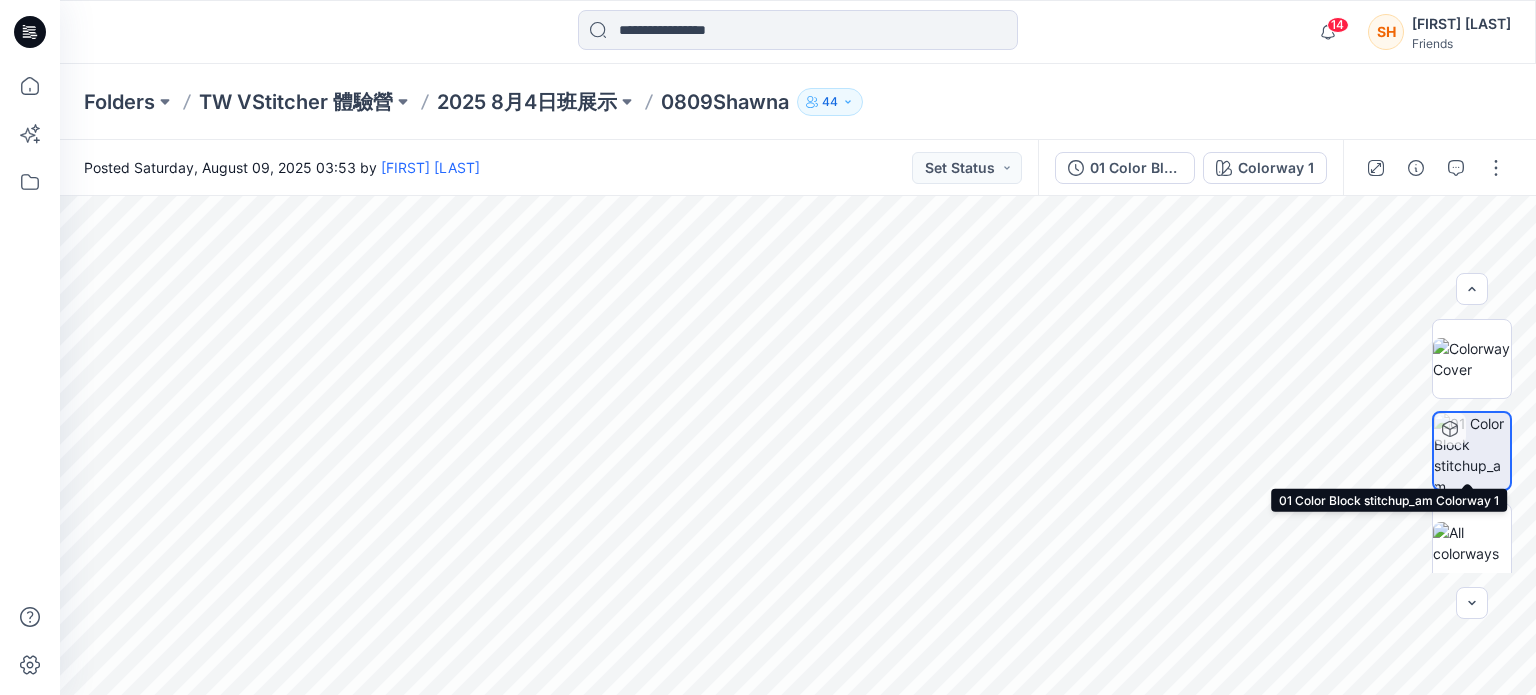 scroll, scrollTop: 9, scrollLeft: 0, axis: vertical 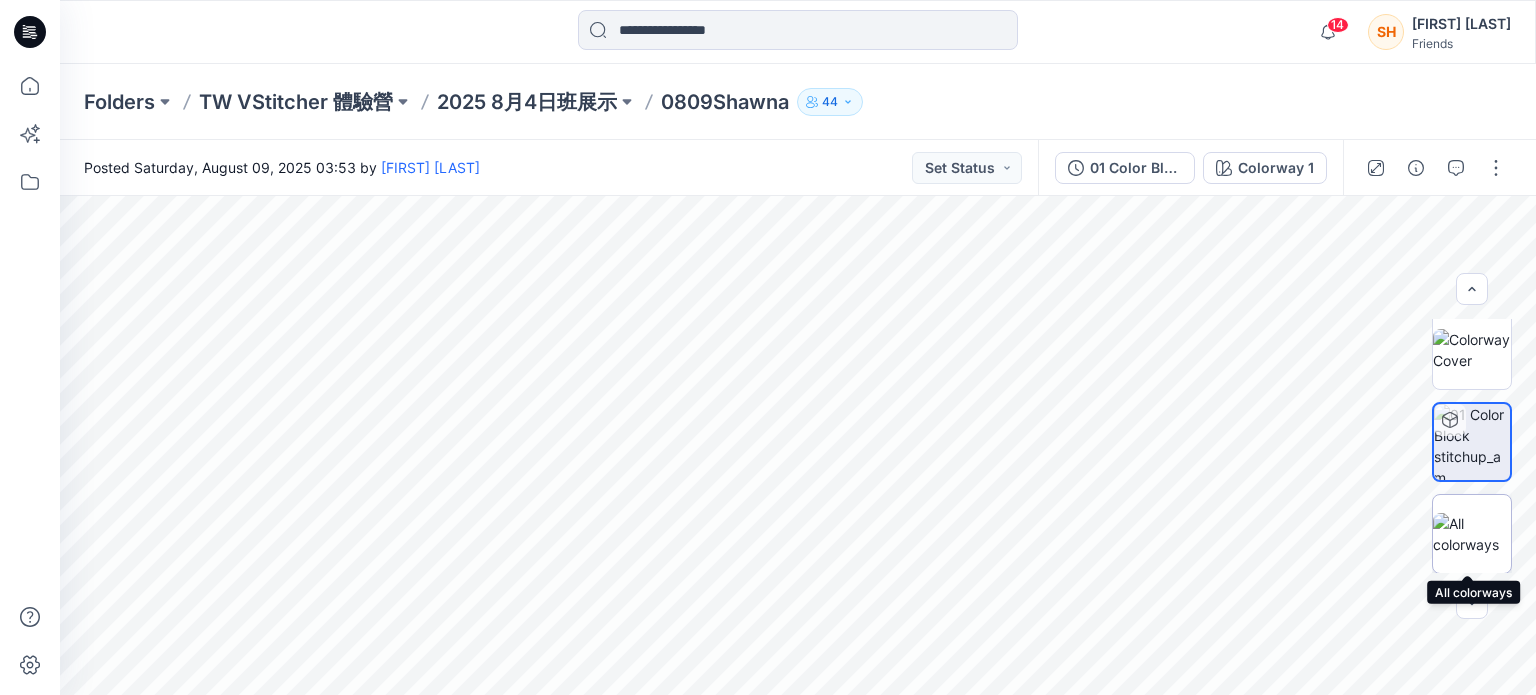 click at bounding box center (1472, 534) 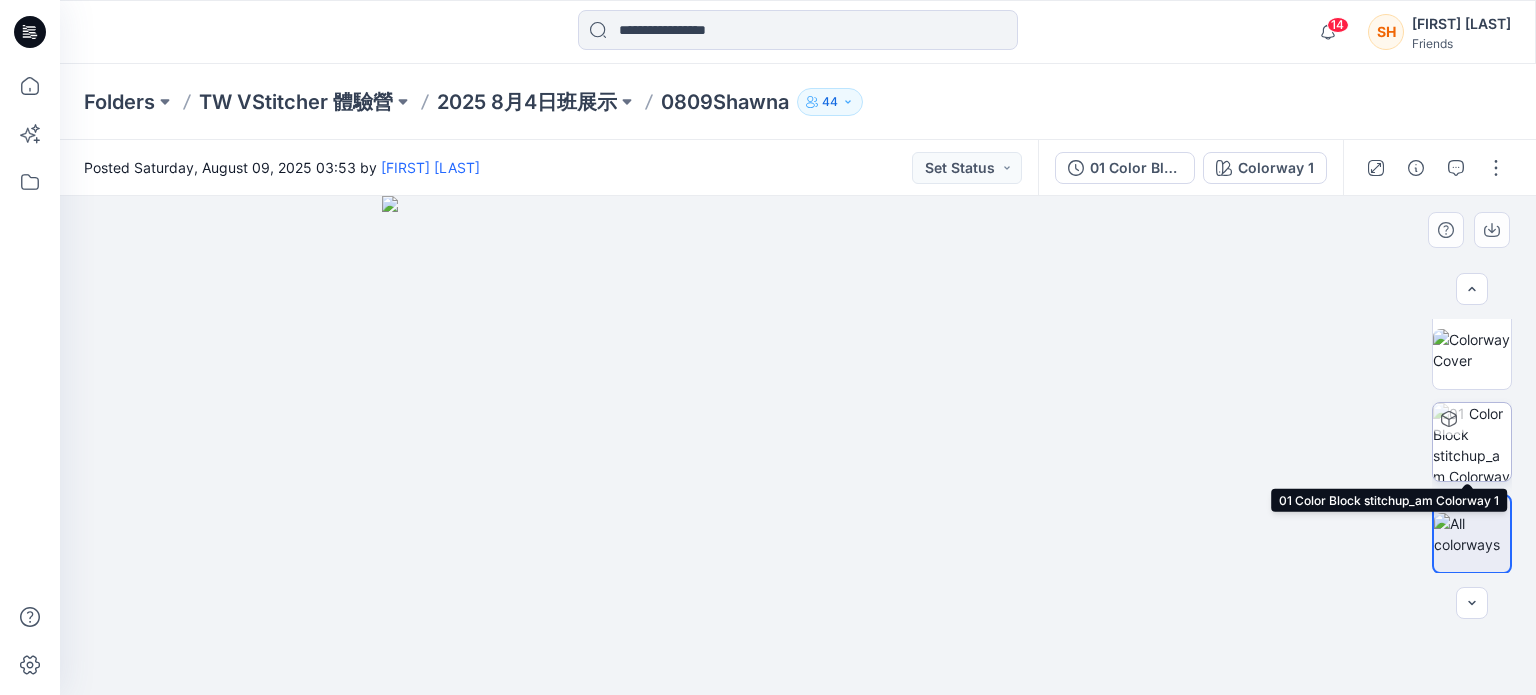 click at bounding box center (1449, 419) 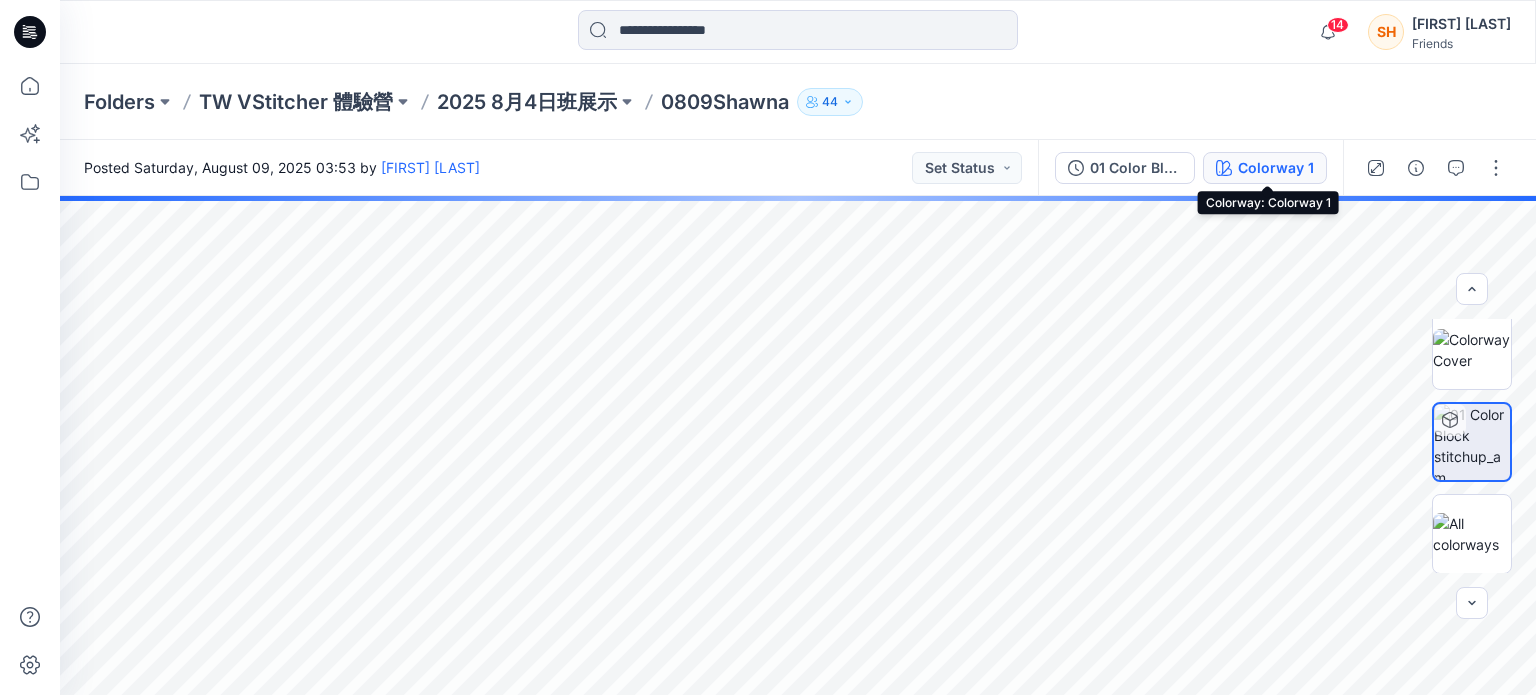 click on "Colorway 1" at bounding box center [1265, 168] 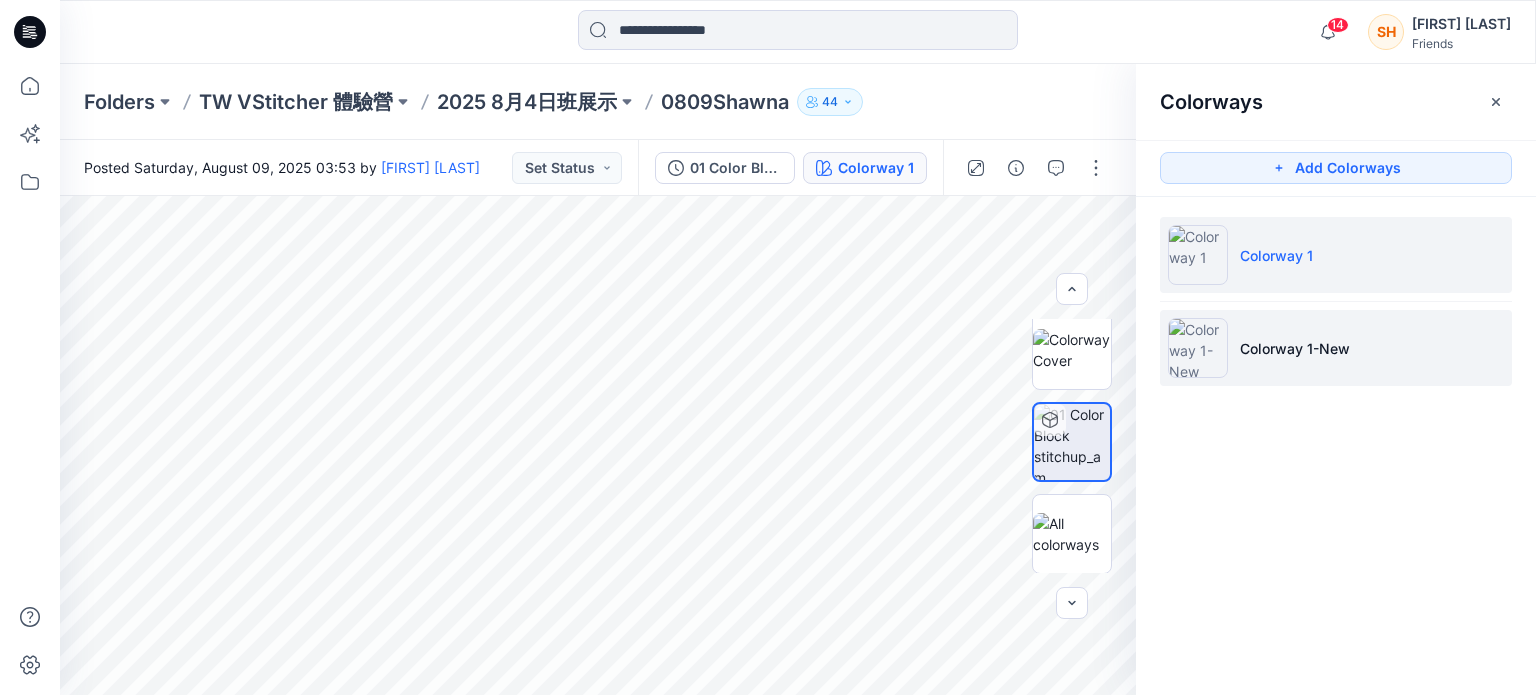 click at bounding box center [1198, 348] 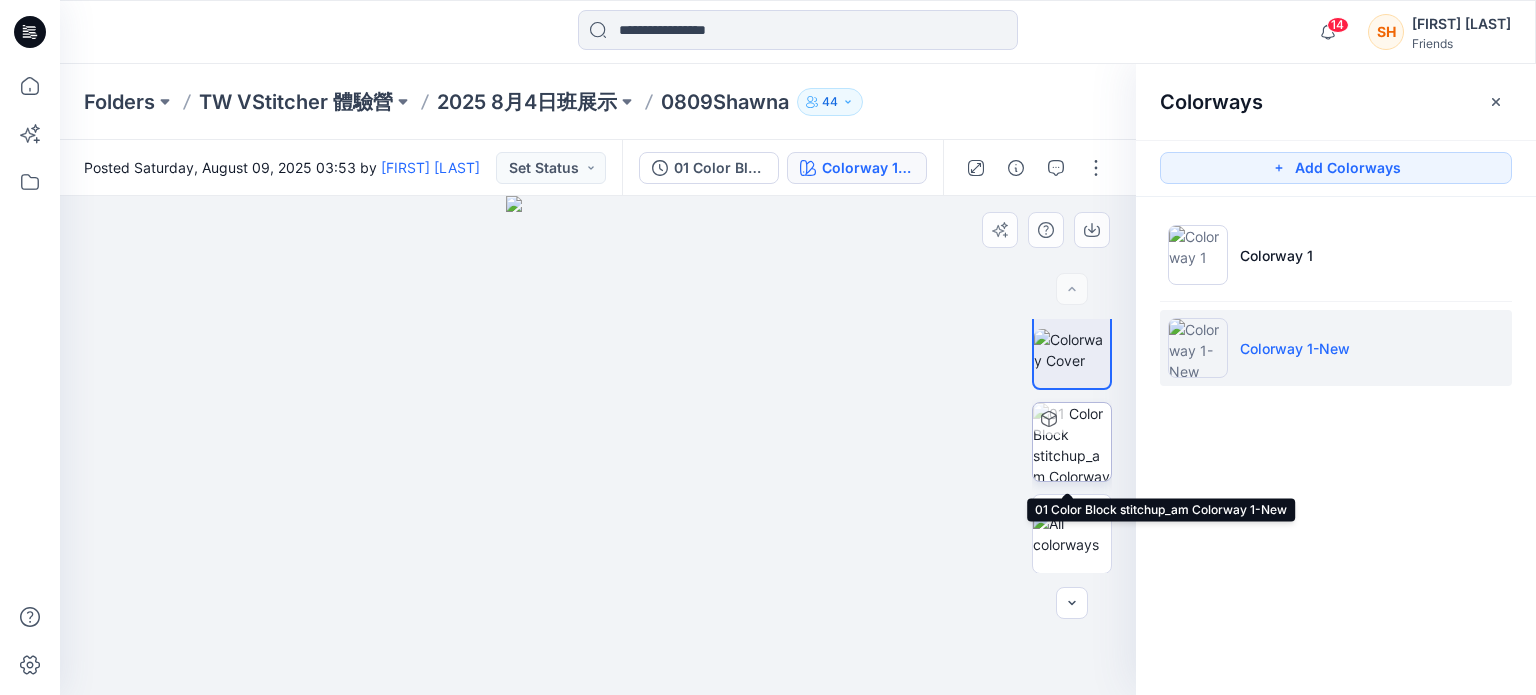 scroll, scrollTop: 0, scrollLeft: 0, axis: both 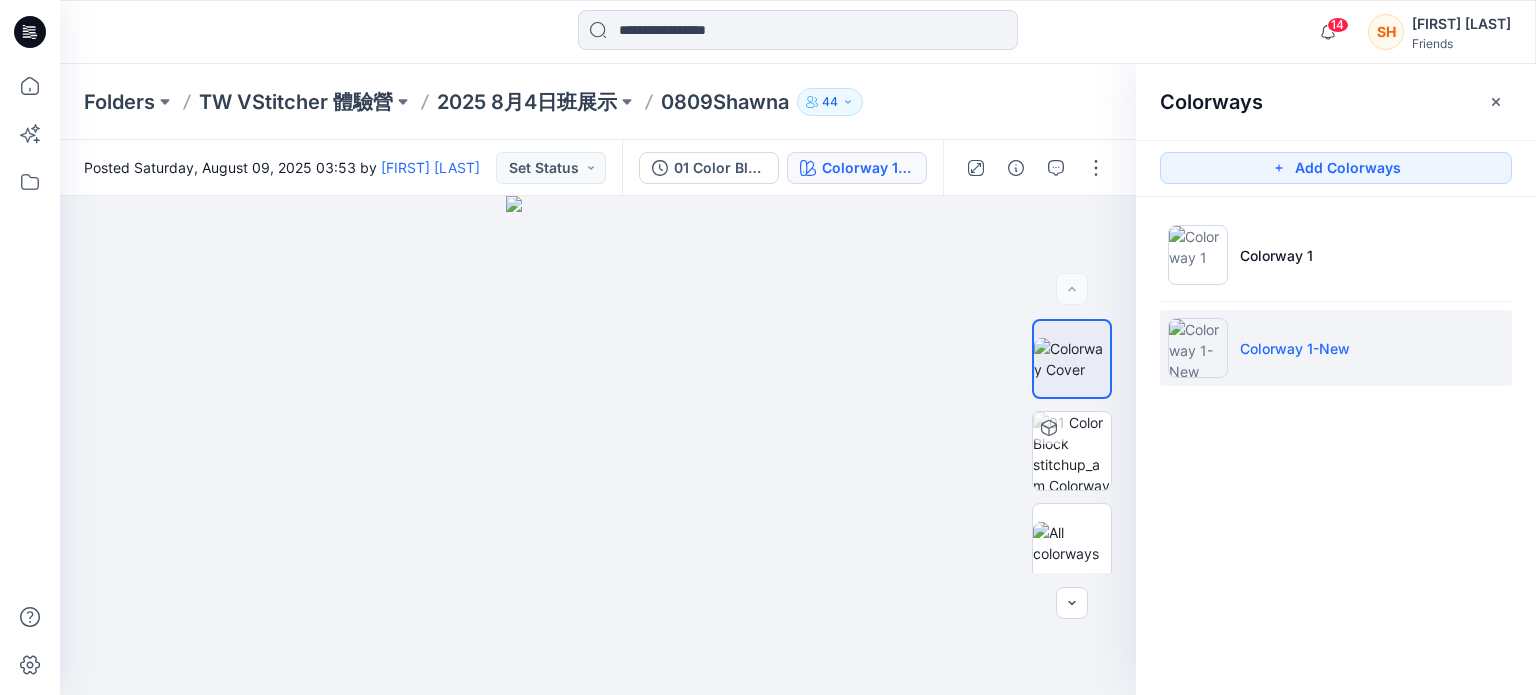 click on "Colorway 1-New" at bounding box center [1295, 348] 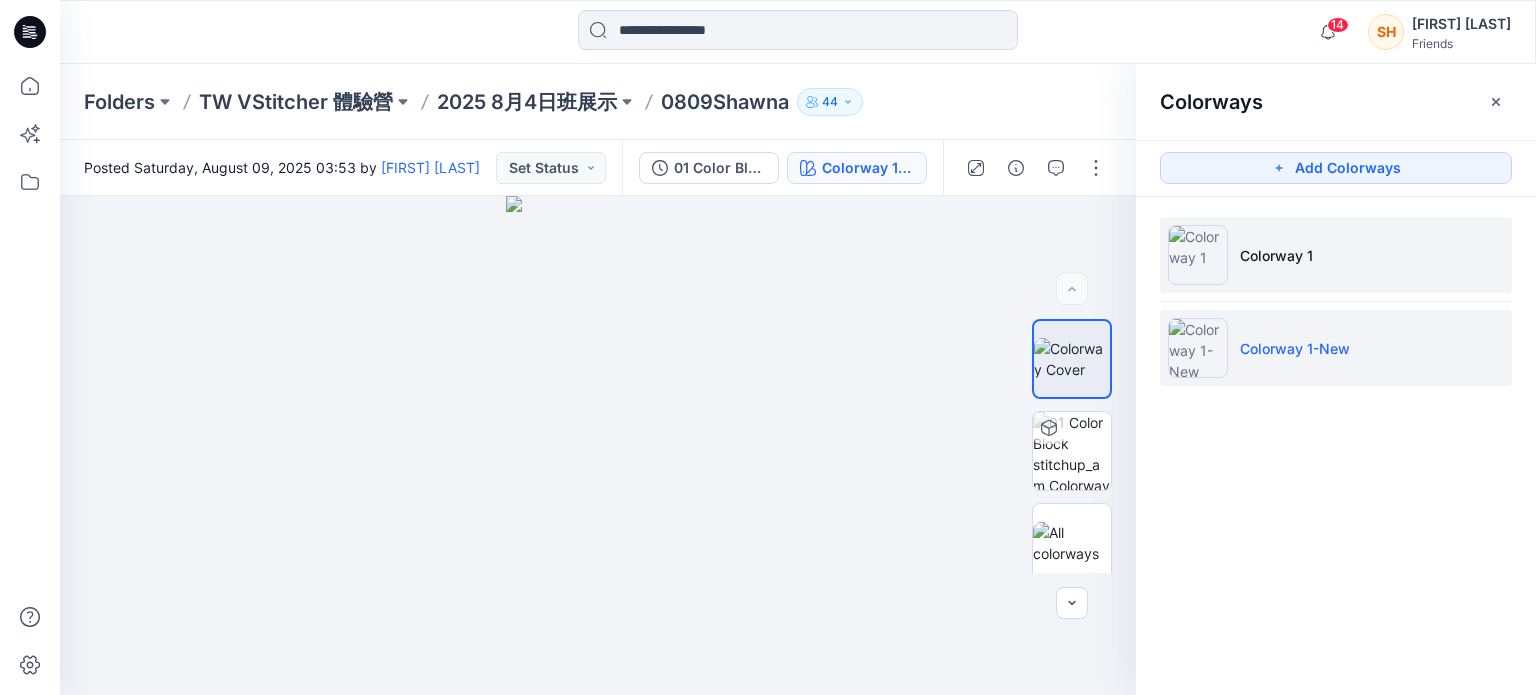 click on "Colorway 1" at bounding box center [1276, 255] 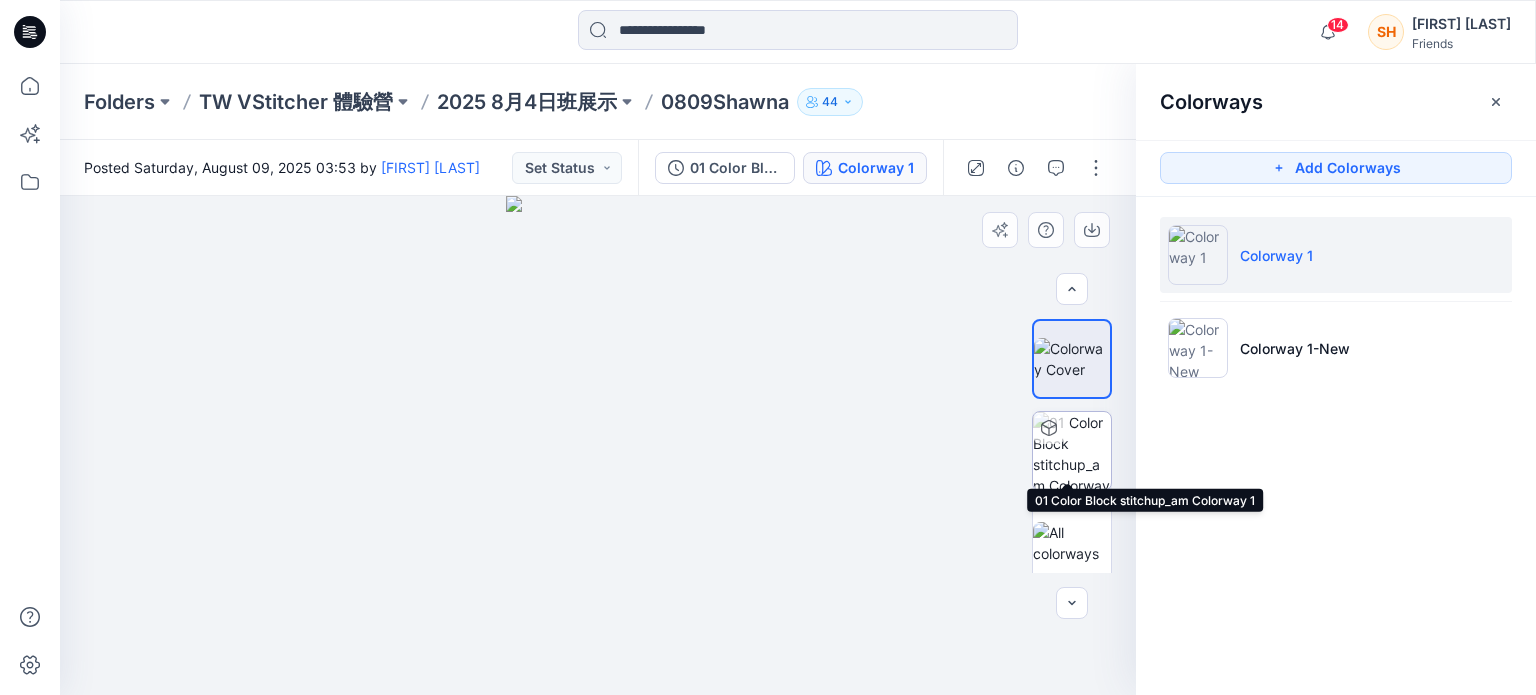 scroll, scrollTop: 9, scrollLeft: 0, axis: vertical 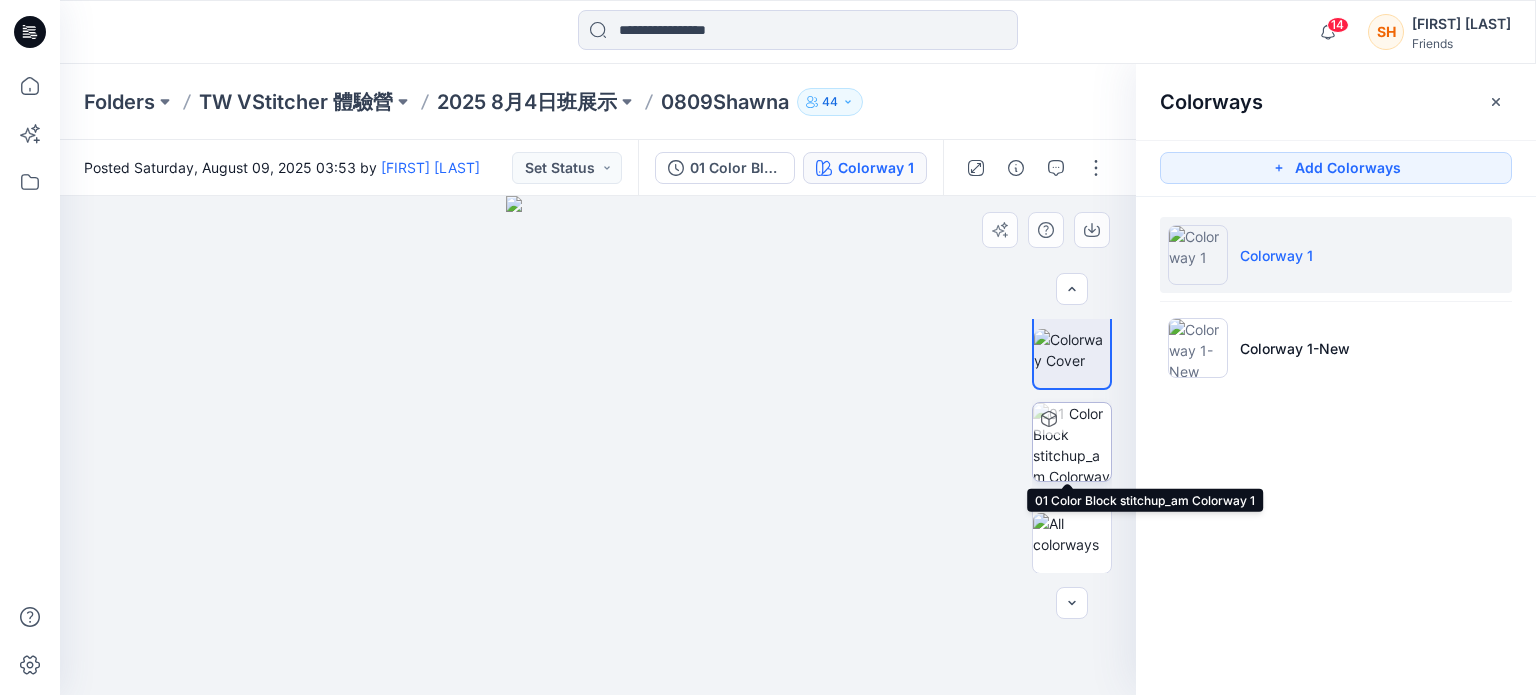 click at bounding box center (1072, 442) 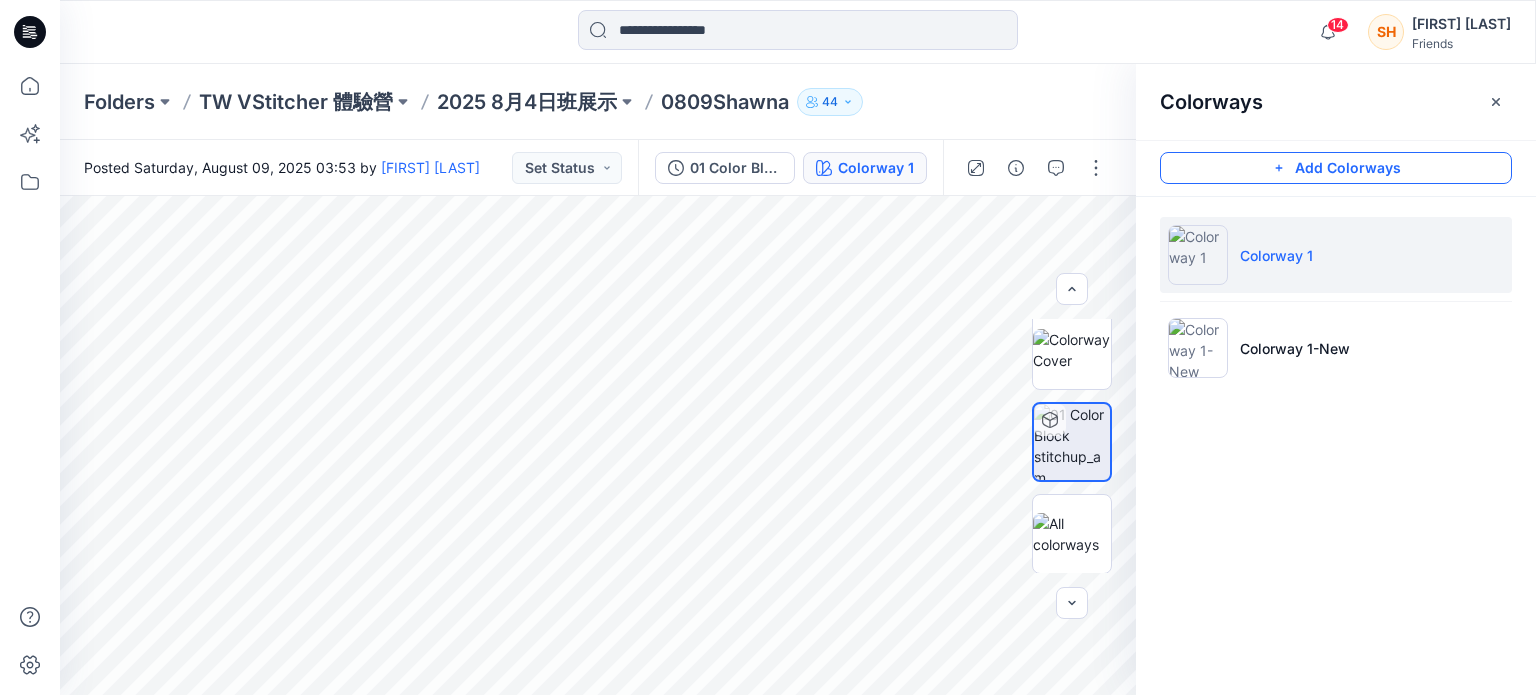 click on "Add Colorways" at bounding box center [1336, 168] 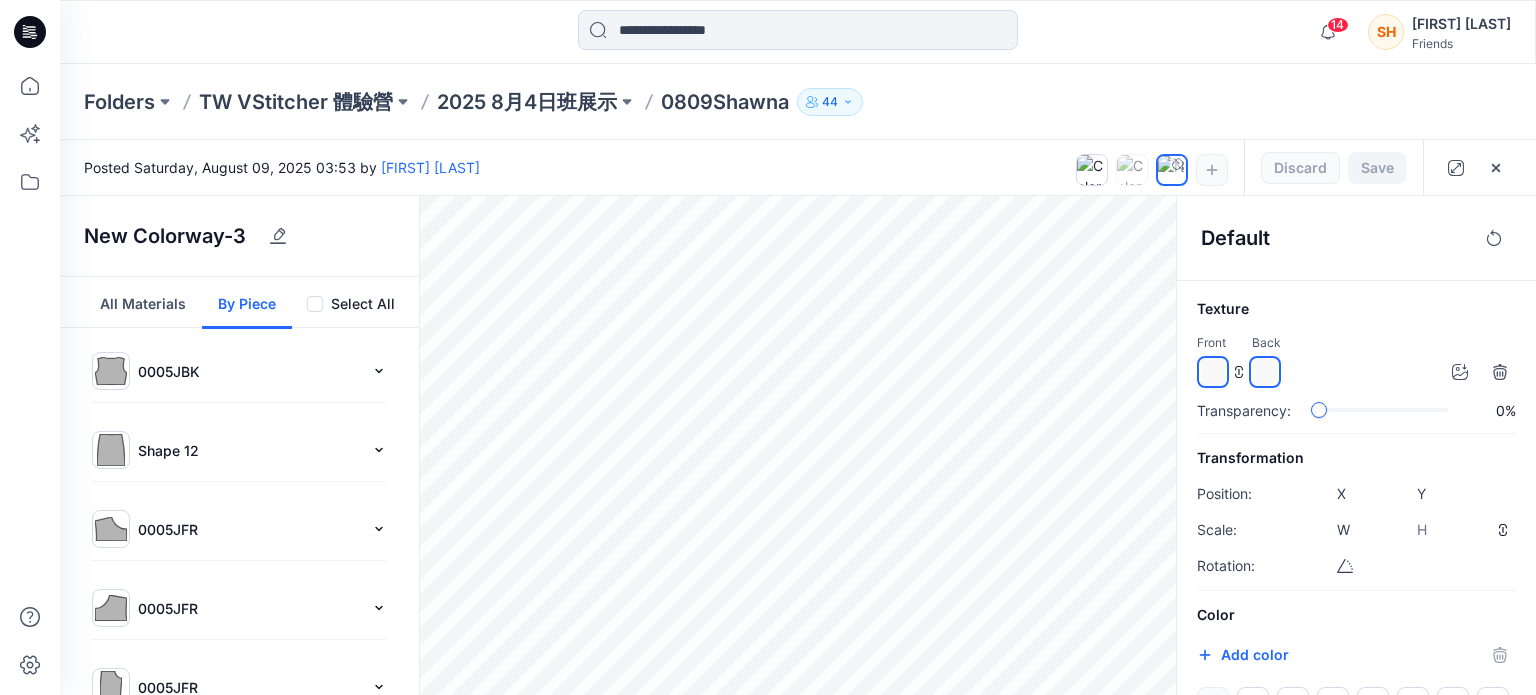 click at bounding box center [1213, 372] 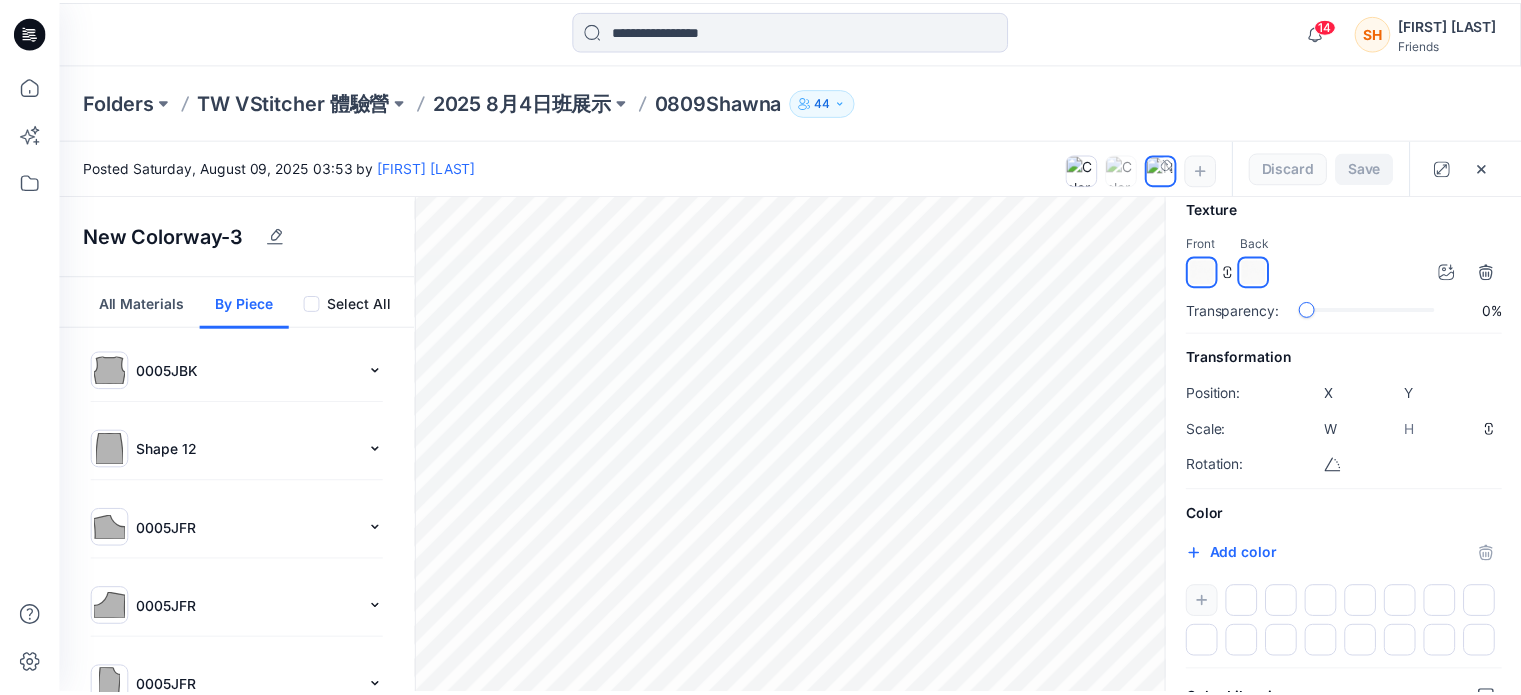 scroll, scrollTop: 200, scrollLeft: 0, axis: vertical 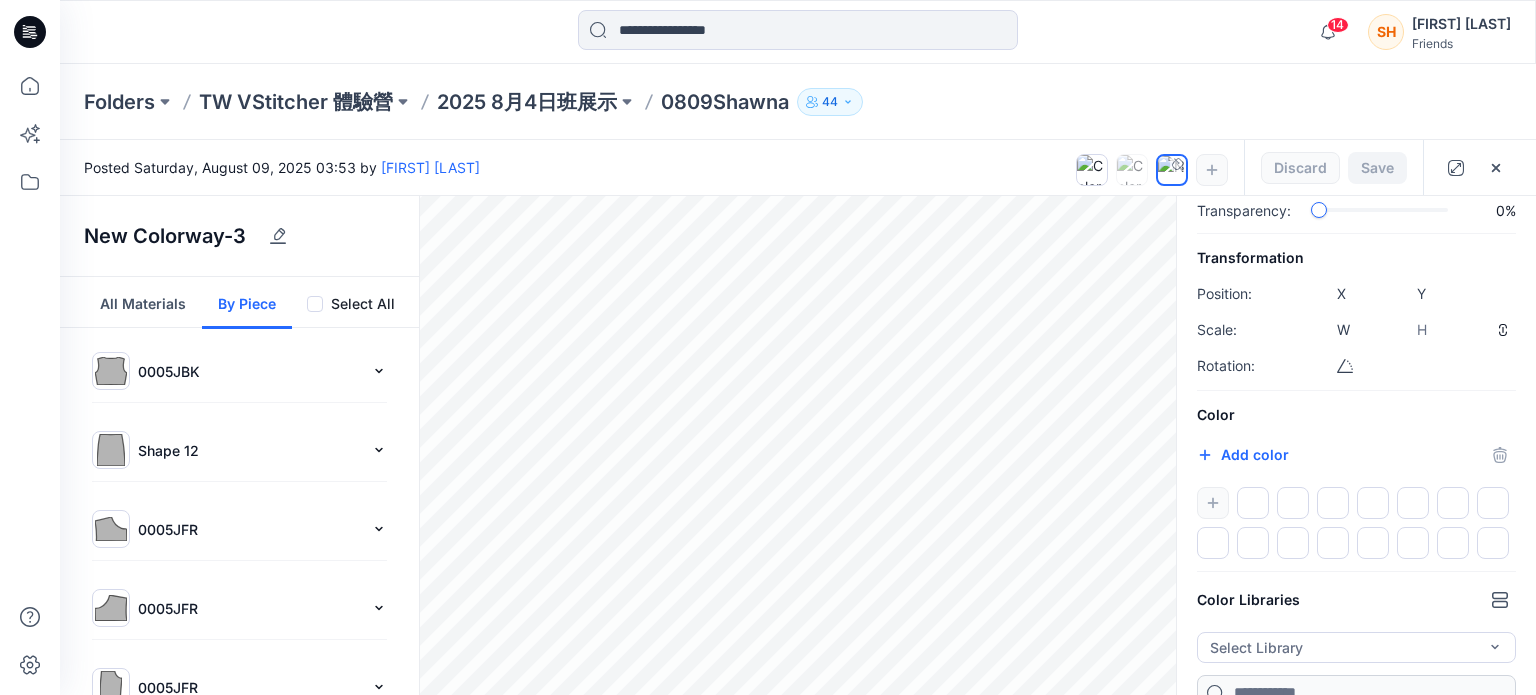 click on "*******" at bounding box center (1227, 457) 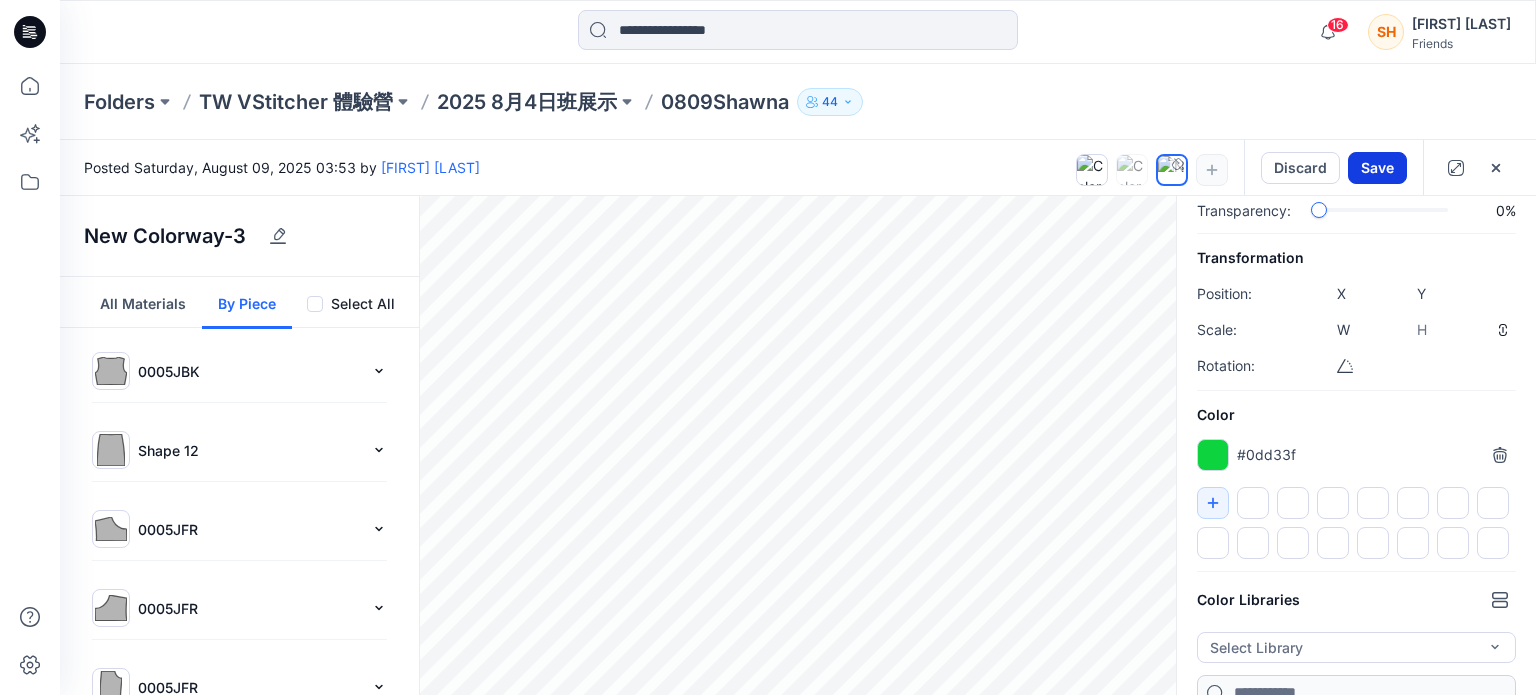 type on "*******" 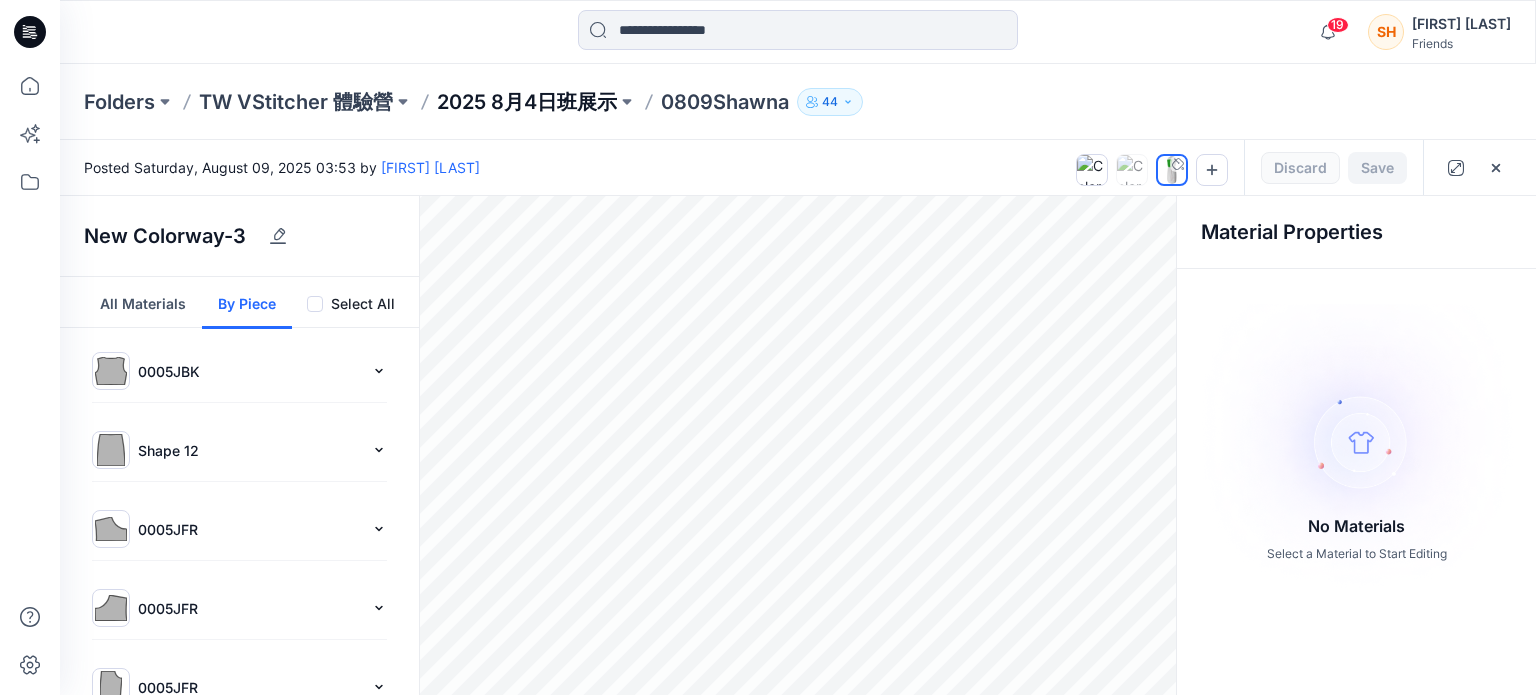 click on "2025 8月4日班展示" at bounding box center (527, 102) 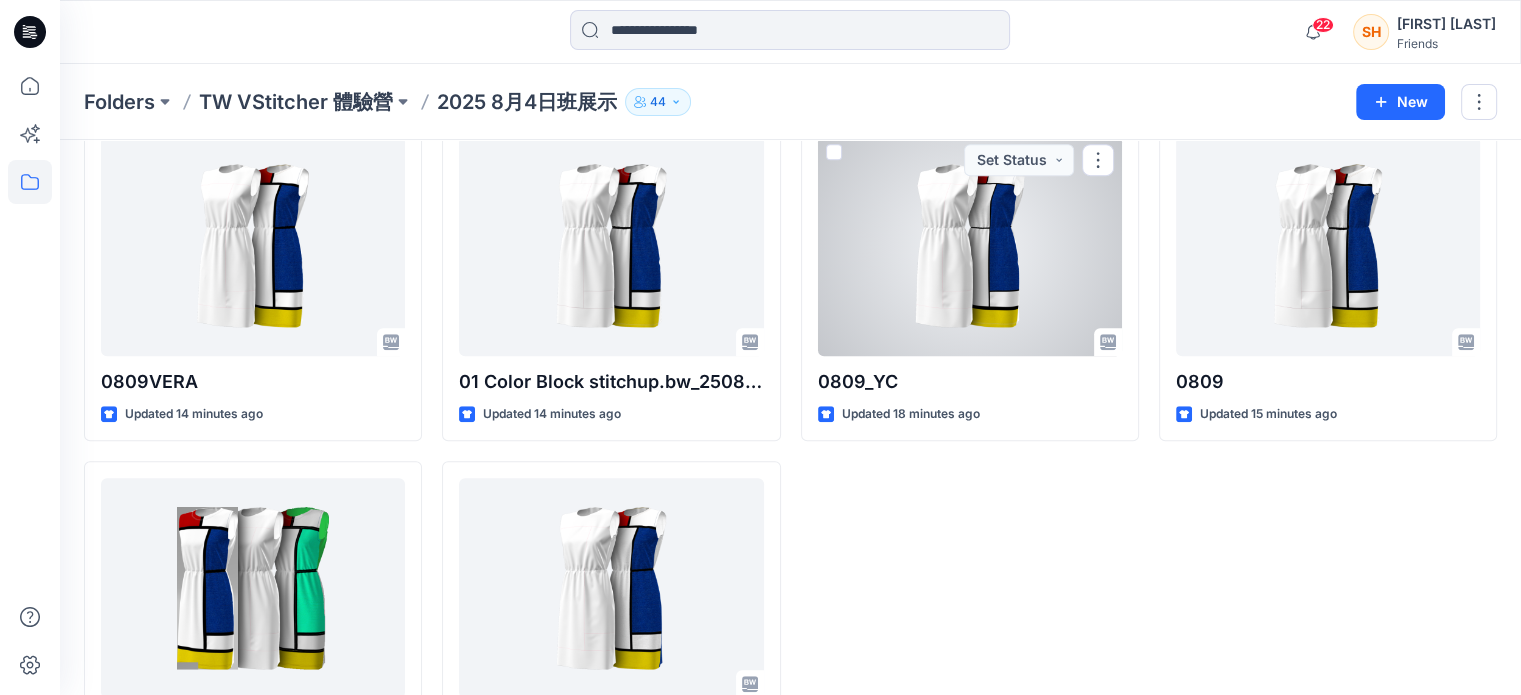 scroll, scrollTop: 1125, scrollLeft: 0, axis: vertical 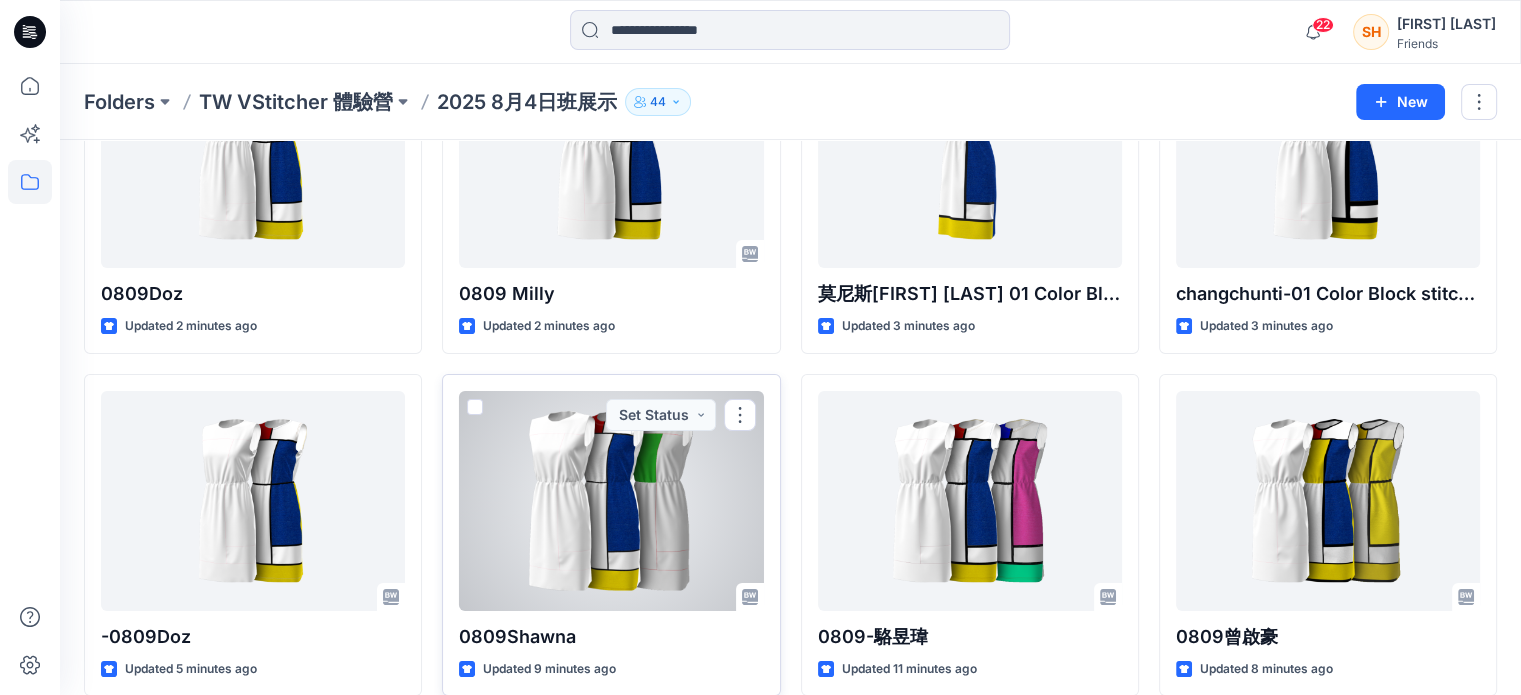 click at bounding box center (611, 501) 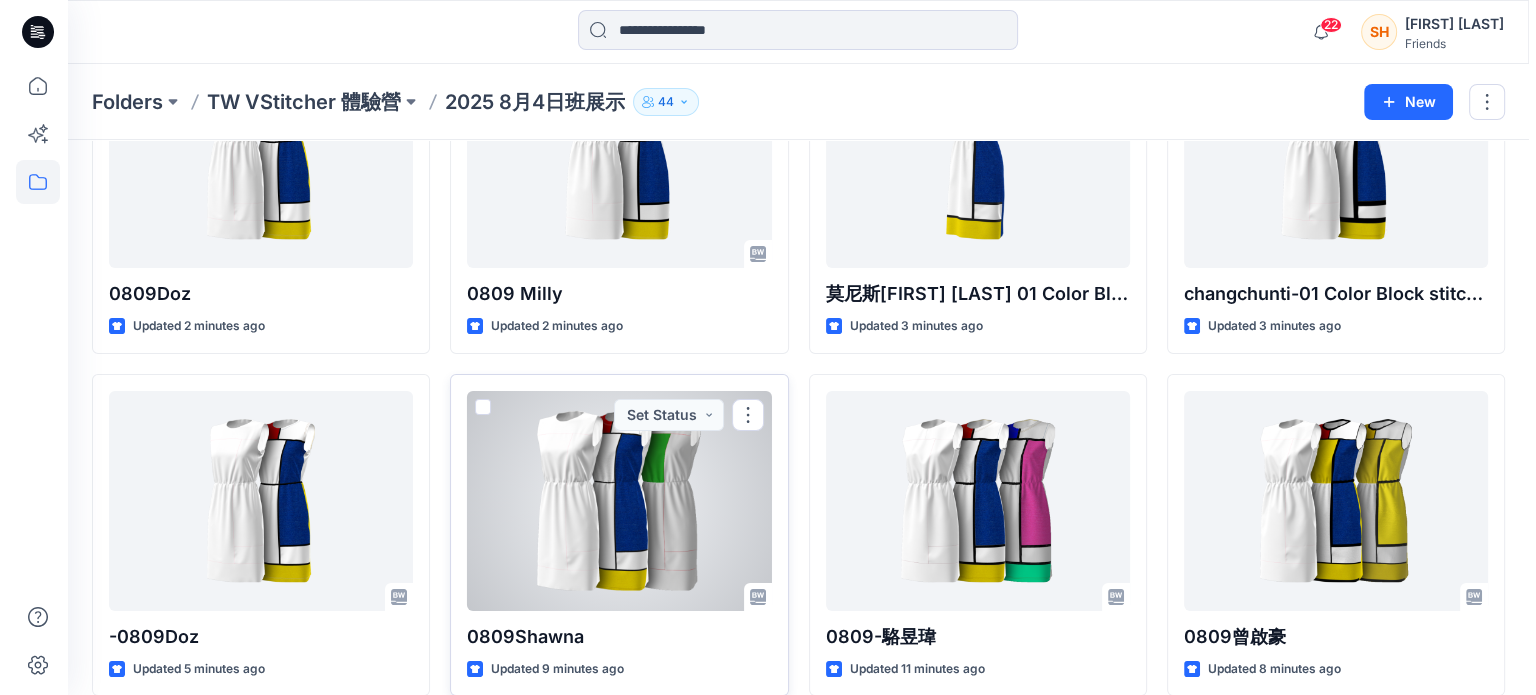 scroll, scrollTop: 0, scrollLeft: 0, axis: both 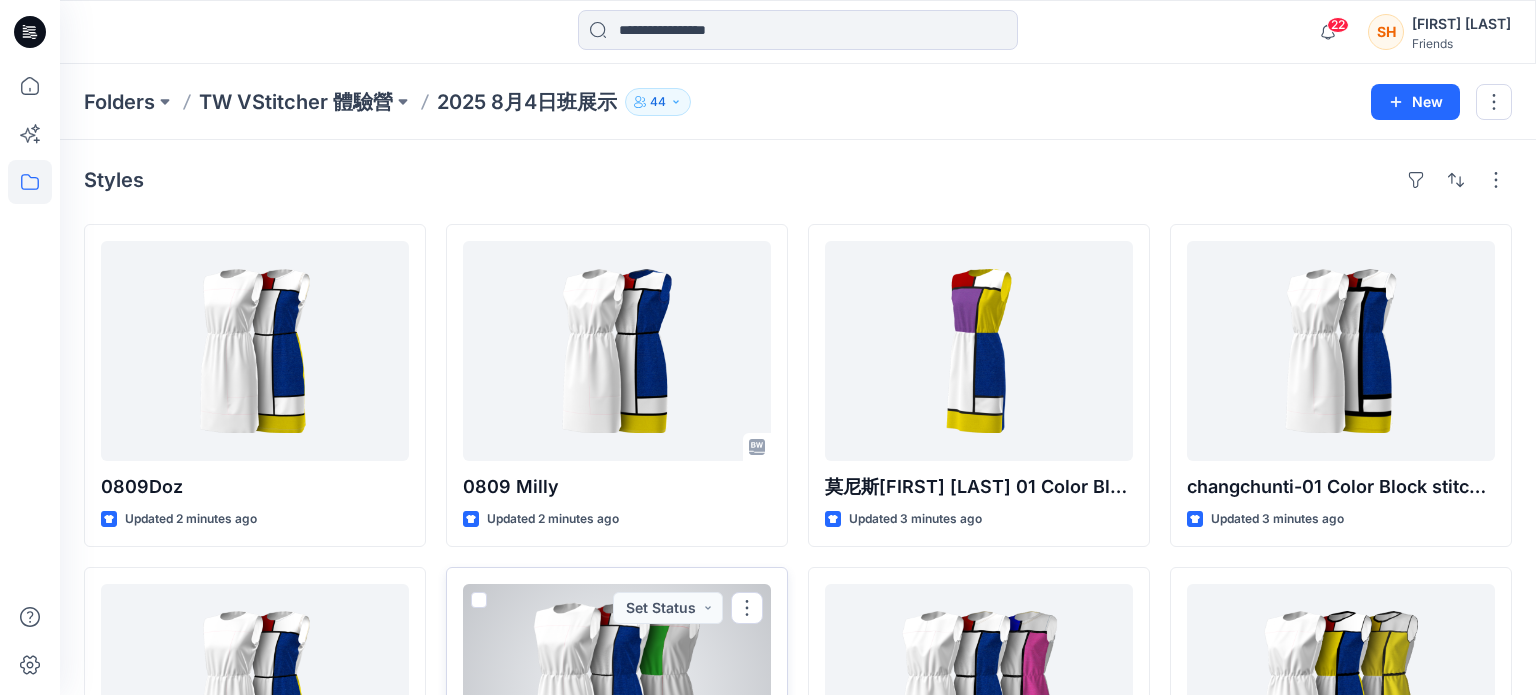 click on "Folders TW VStitcher 體驗營 2025 8月4日班展示 44 New Styles 0809Doz Updated 2 minutes ago 0809Doz Updated 5 minutes ago 0809 又加 Updated 11 minutes ago 0809VERA Updated 14 minutes ago 01 Color Block stitchup Updated 18 minutes ago 0809 Milly Updated 2 minutes ago 0809[LAST] Updated 9 minutes ago Set Status [FIRST] [LAST] 01 Color Block stitchup20250809 Updated 12 minutes ago 01 Color Block stitchup.bw_250809 Updated 14 minutes ago 0809 WINNIE Updated 24 minutes ago 莫尼斯[FIRST] [LAST] 01 Color Block stitchup20250809 Updated 3 minutes ago 0809-[LAST] Updated 11 minutes ago 陳曉芳 Updated 17 minutes ago 0809_YC Updated 18 minutes ago changchunti-01 Color Block stitchup Updated 3 minutes ago 0809曾啟豪 Updated 8 minutes ago 250809_許雯雅 Updated 17 minutes ago 0809 Updated 18 minutes ago" at bounding box center [798, 1002] 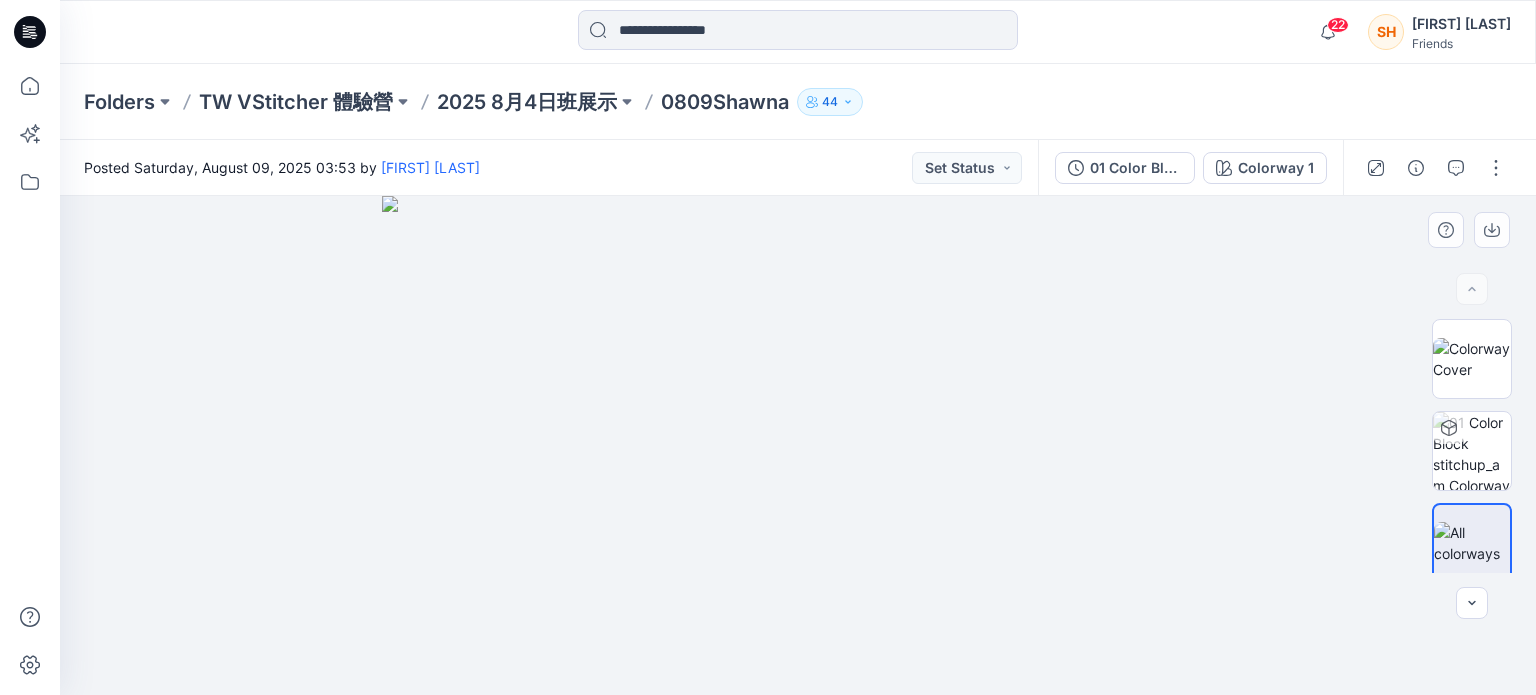 click at bounding box center [798, 445] 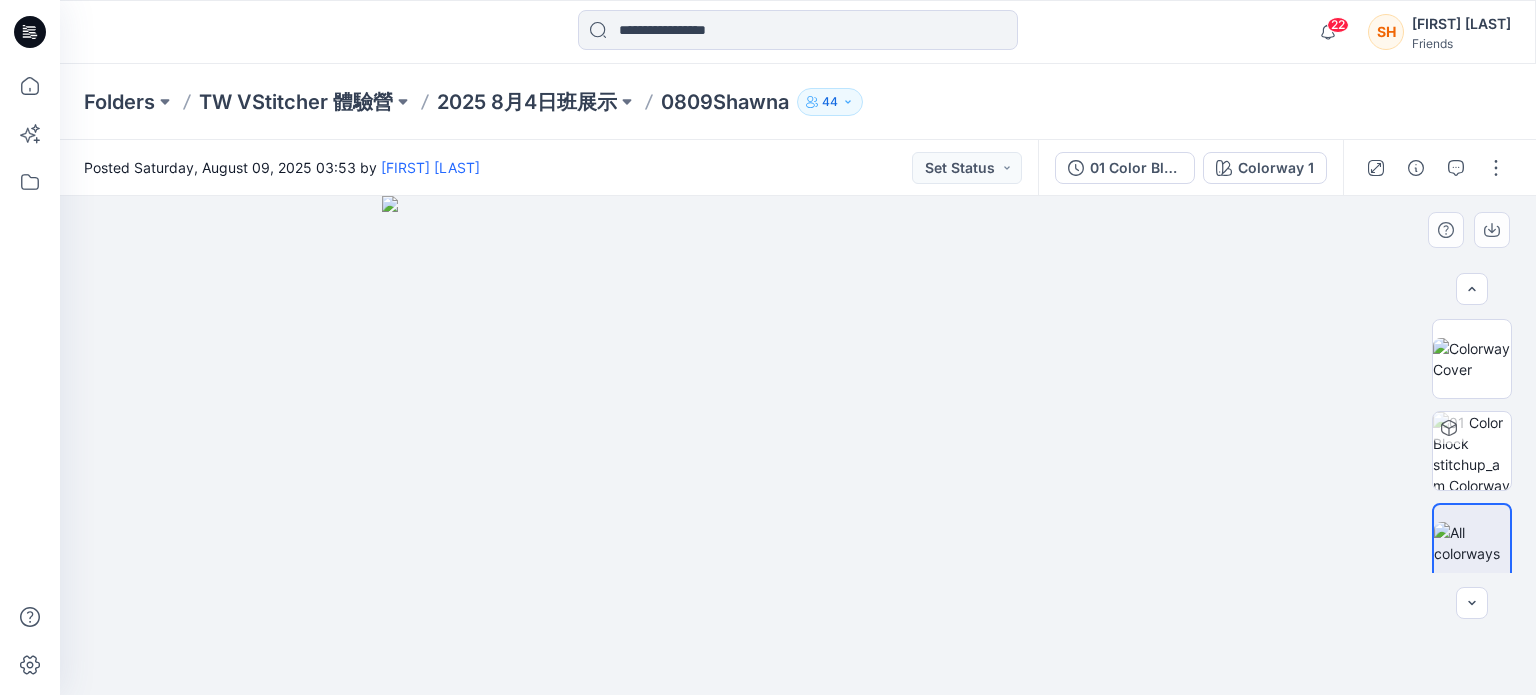 scroll, scrollTop: 9, scrollLeft: 0, axis: vertical 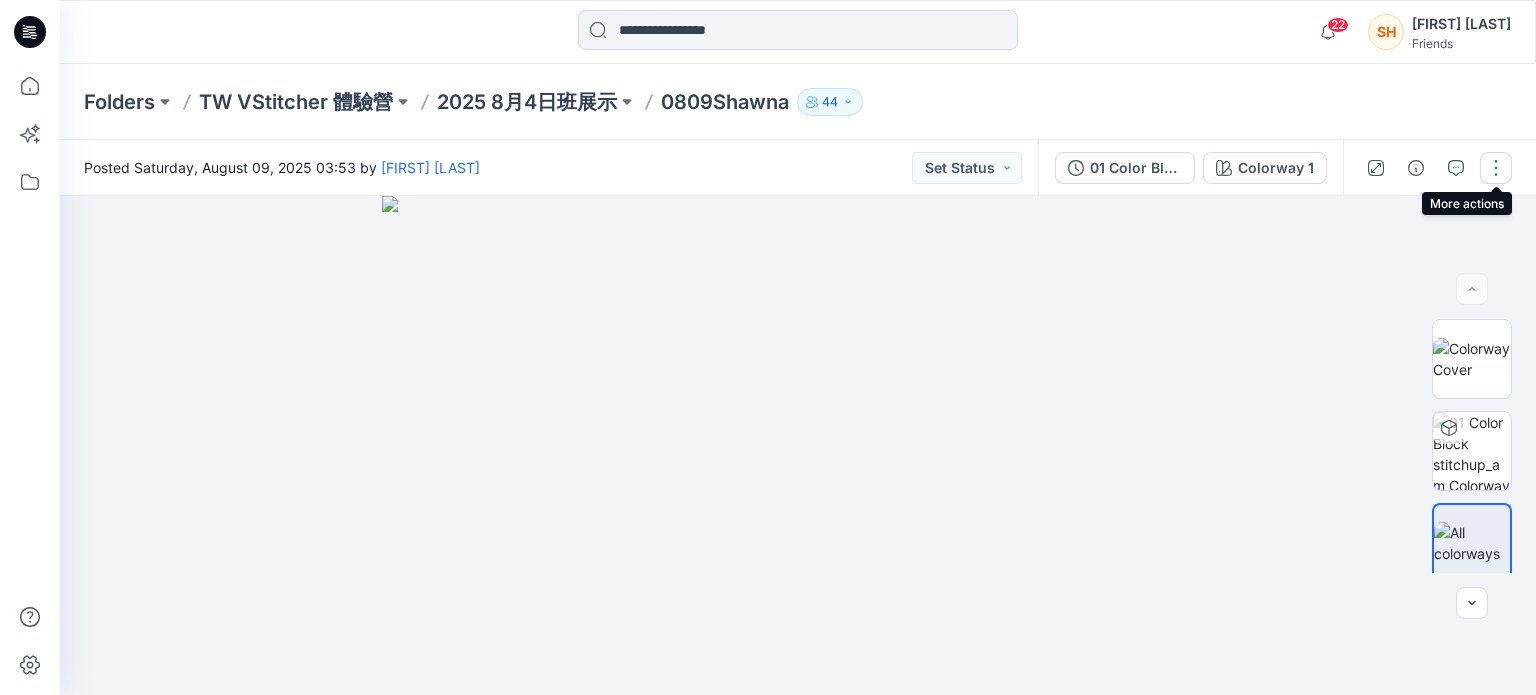 click at bounding box center (1496, 168) 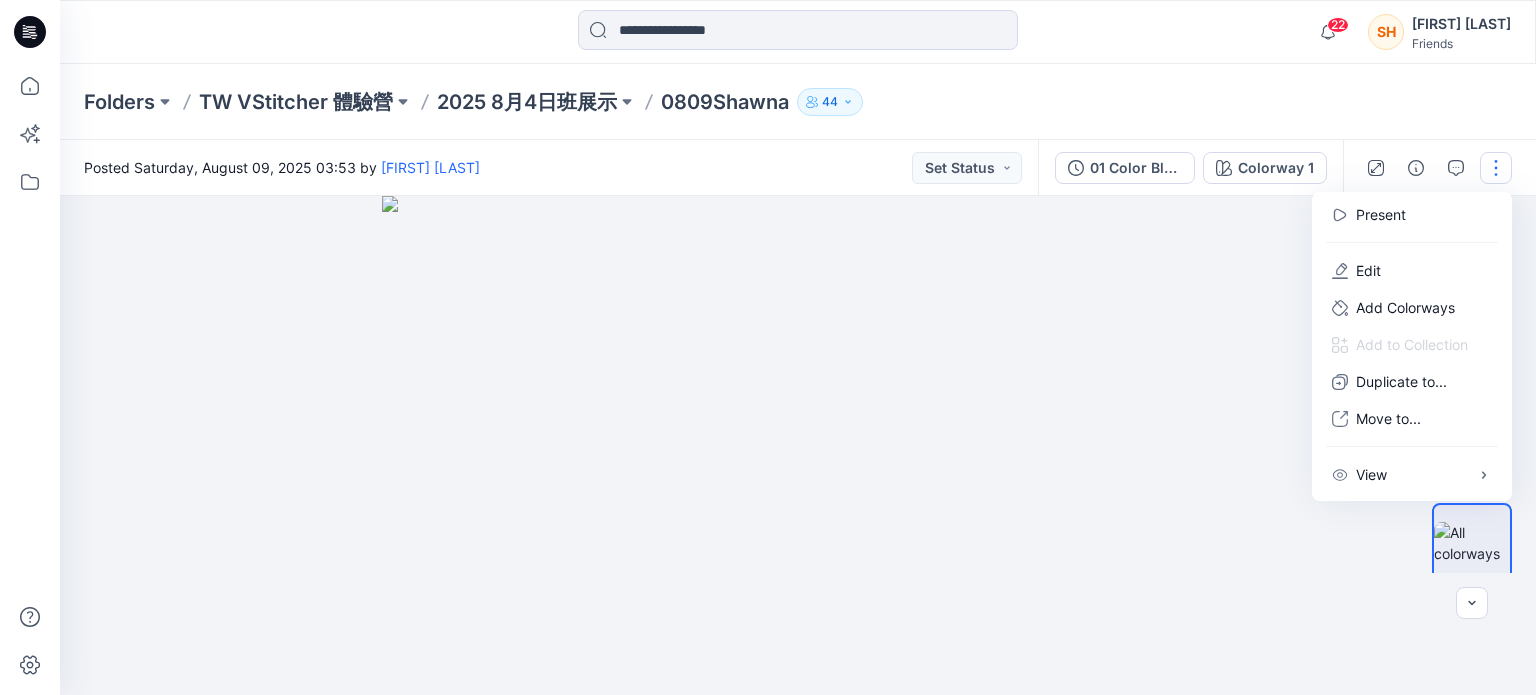click at bounding box center (1496, 168) 